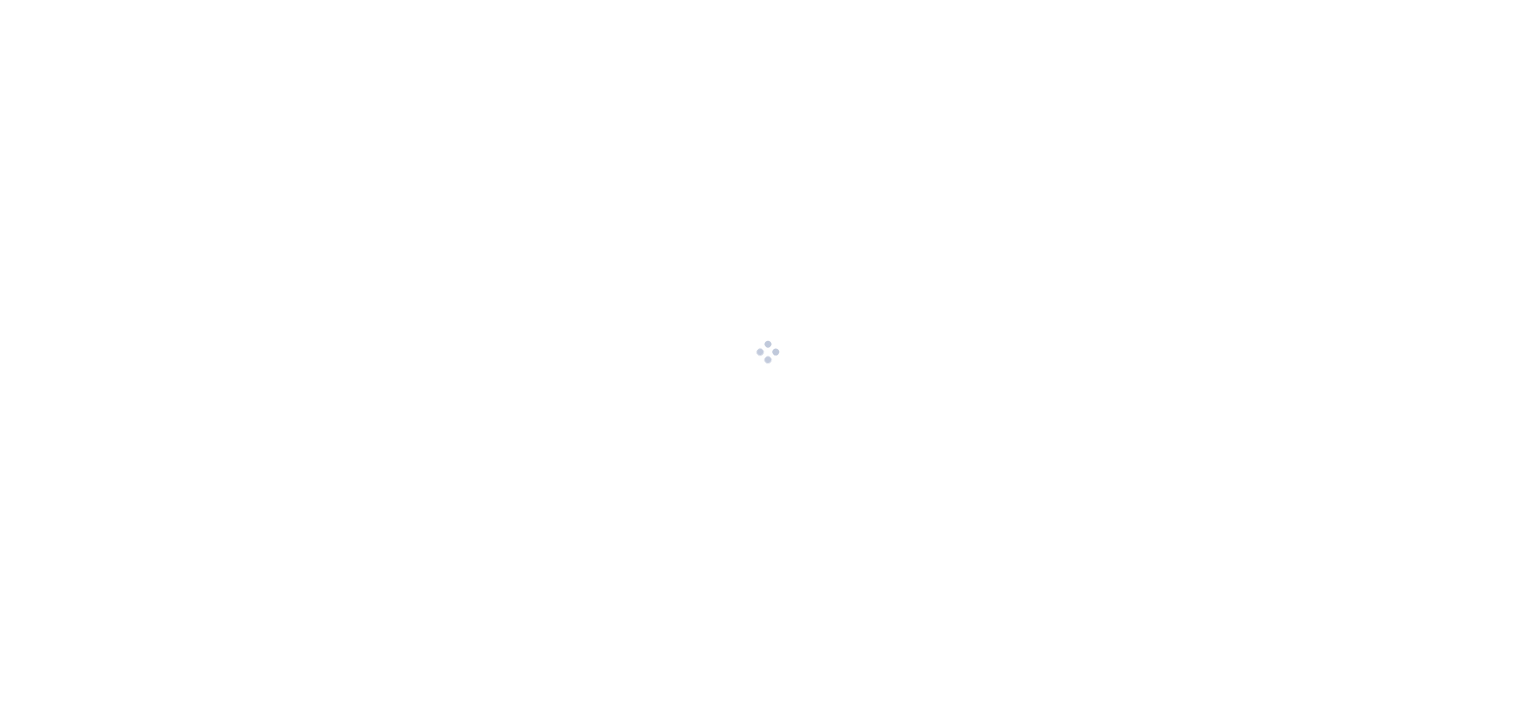 scroll, scrollTop: 0, scrollLeft: 0, axis: both 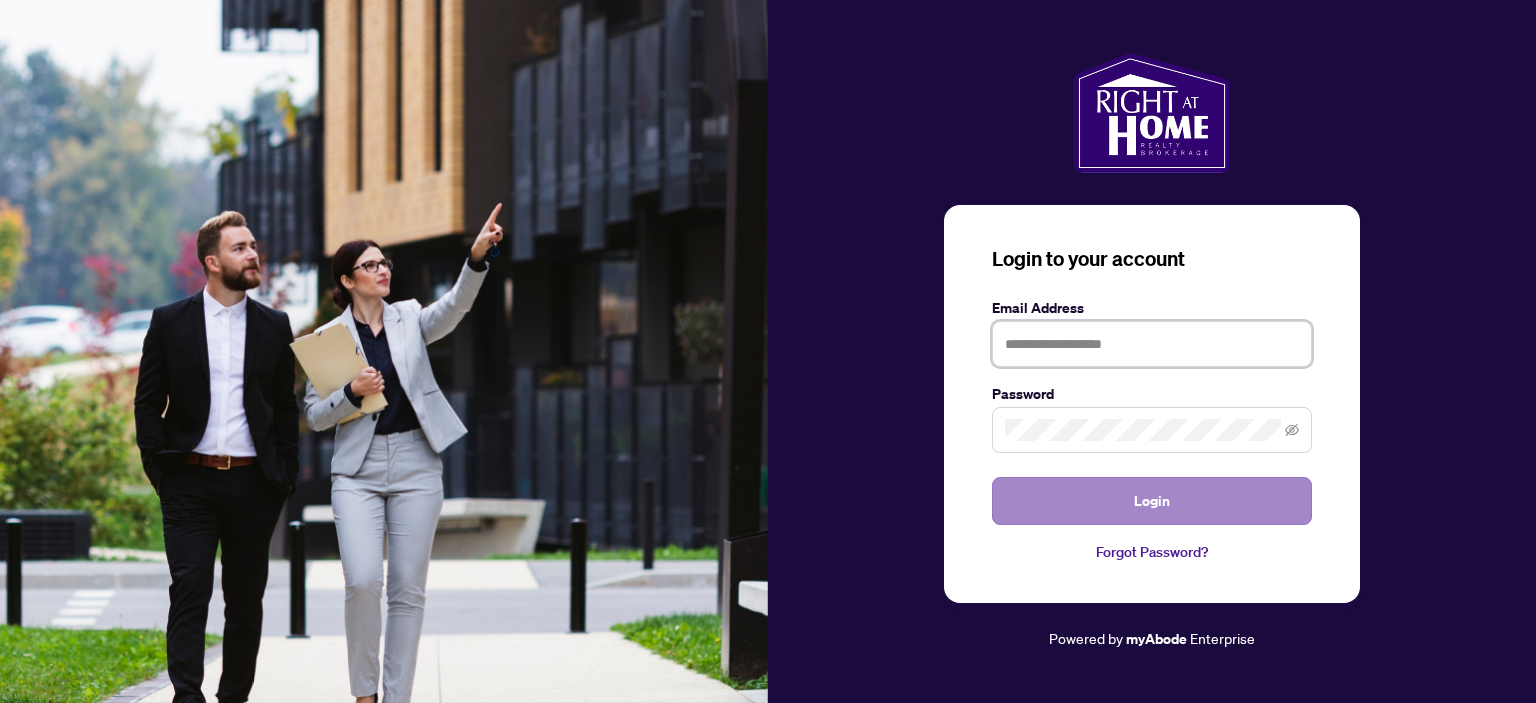 type on "**********" 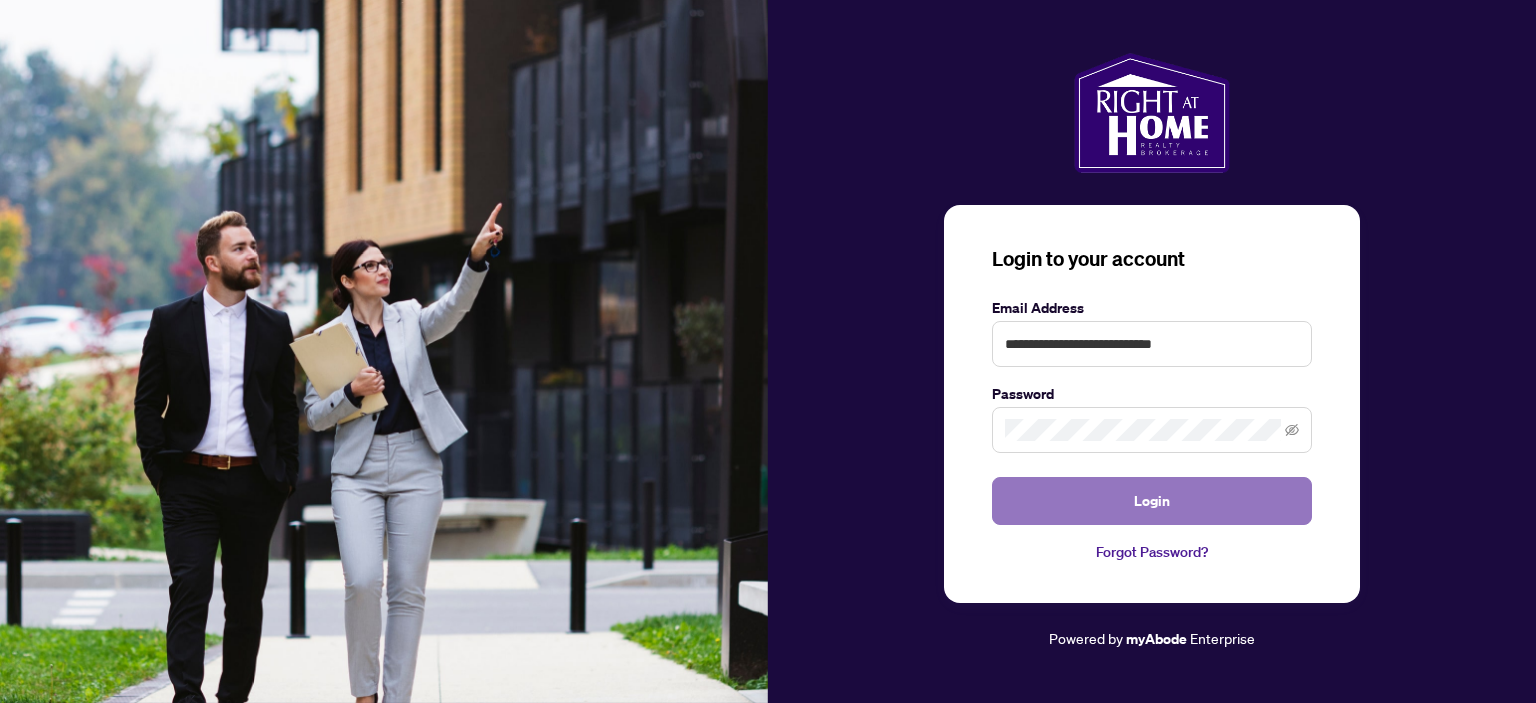click on "Login" at bounding box center (1152, 501) 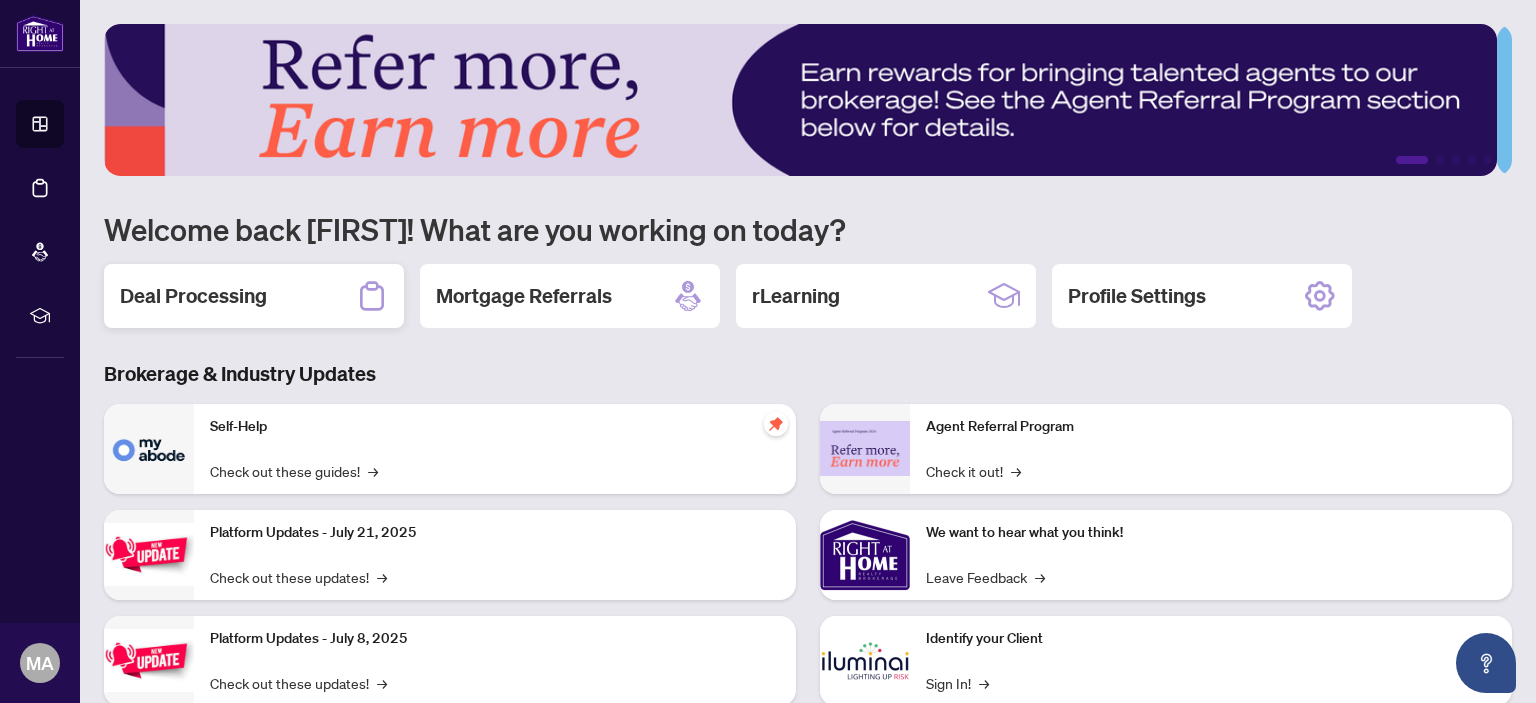 click on "Deal Processing" at bounding box center (254, 296) 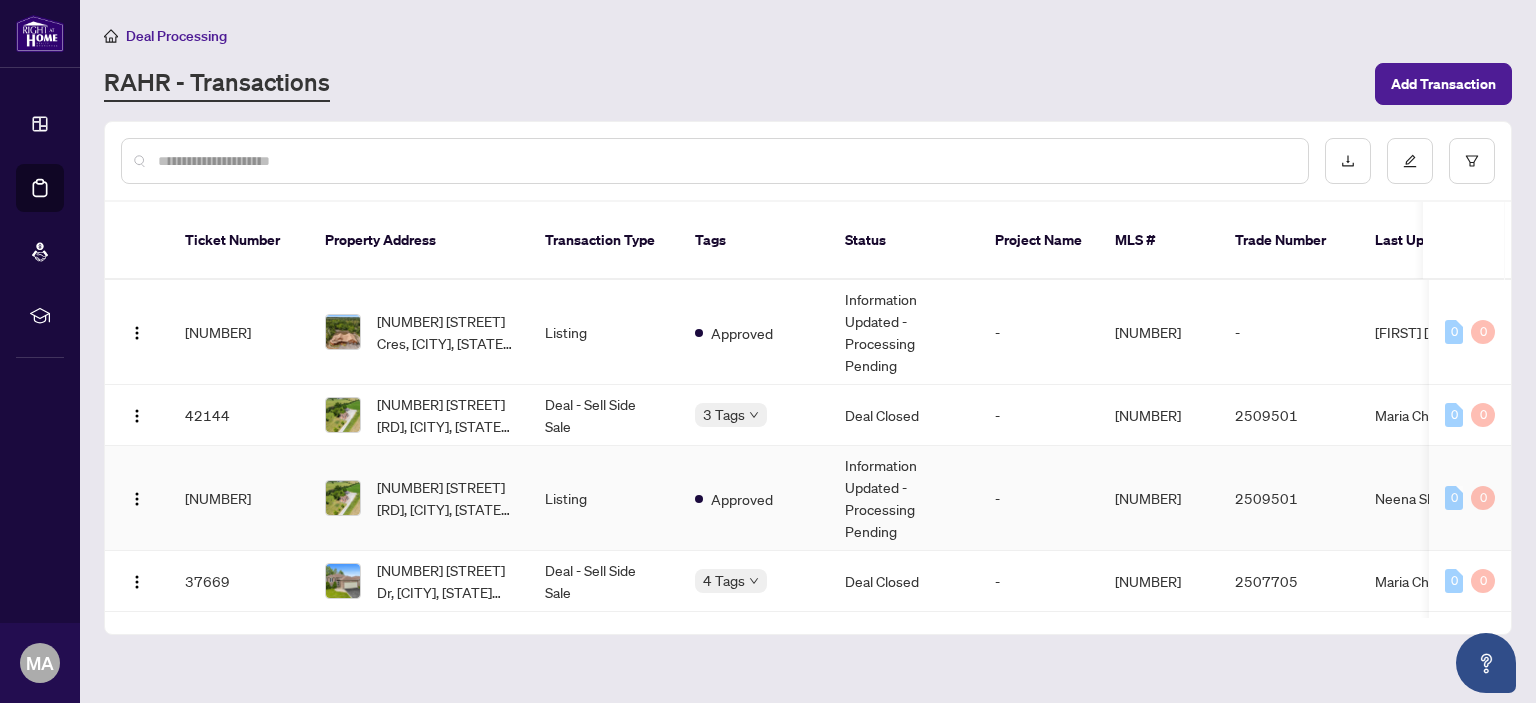 scroll, scrollTop: 100, scrollLeft: 0, axis: vertical 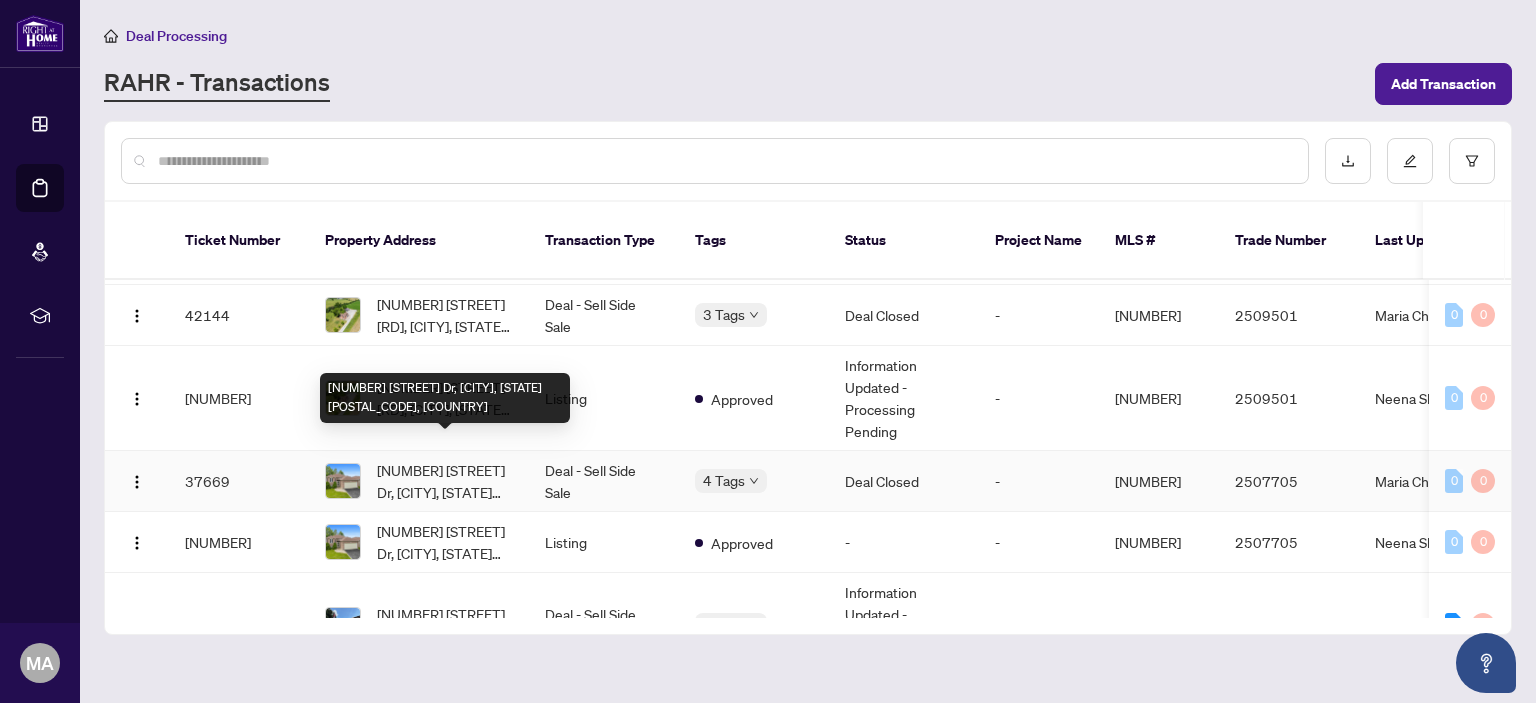 click on "[NUMBER] [STREET] Dr, [CITY], [STATE] [POSTAL_CODE], [COUNTRY]" at bounding box center (445, 481) 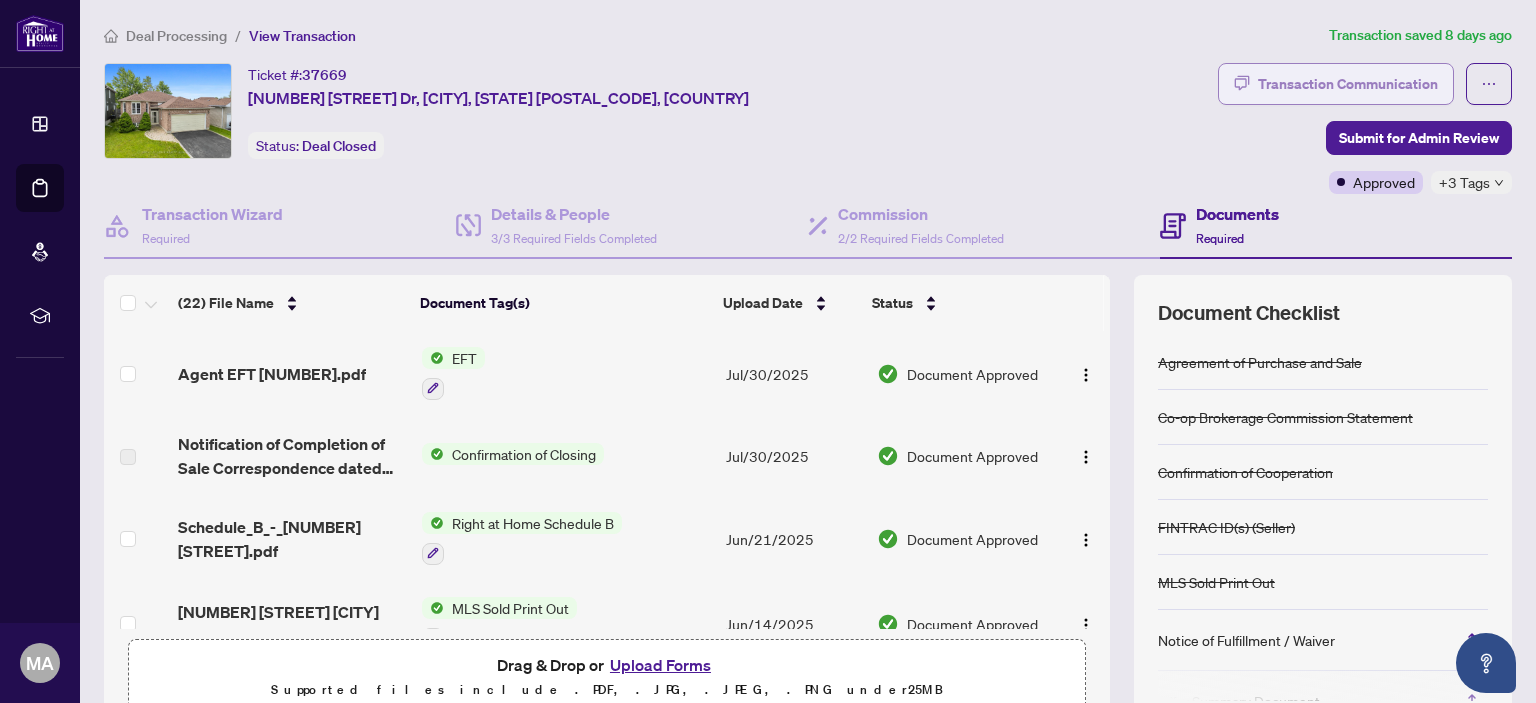 click on "Transaction Communication" at bounding box center [1348, 84] 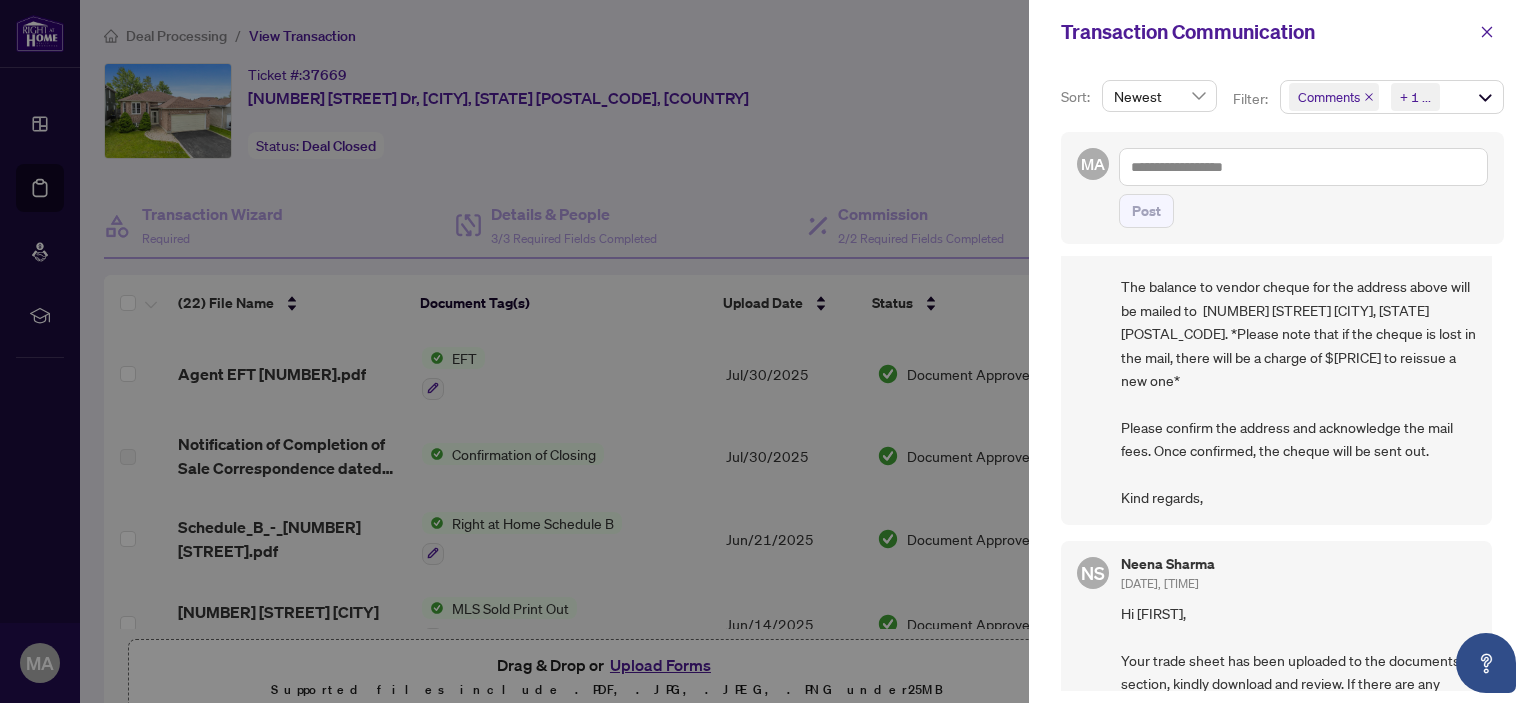 scroll, scrollTop: 0, scrollLeft: 0, axis: both 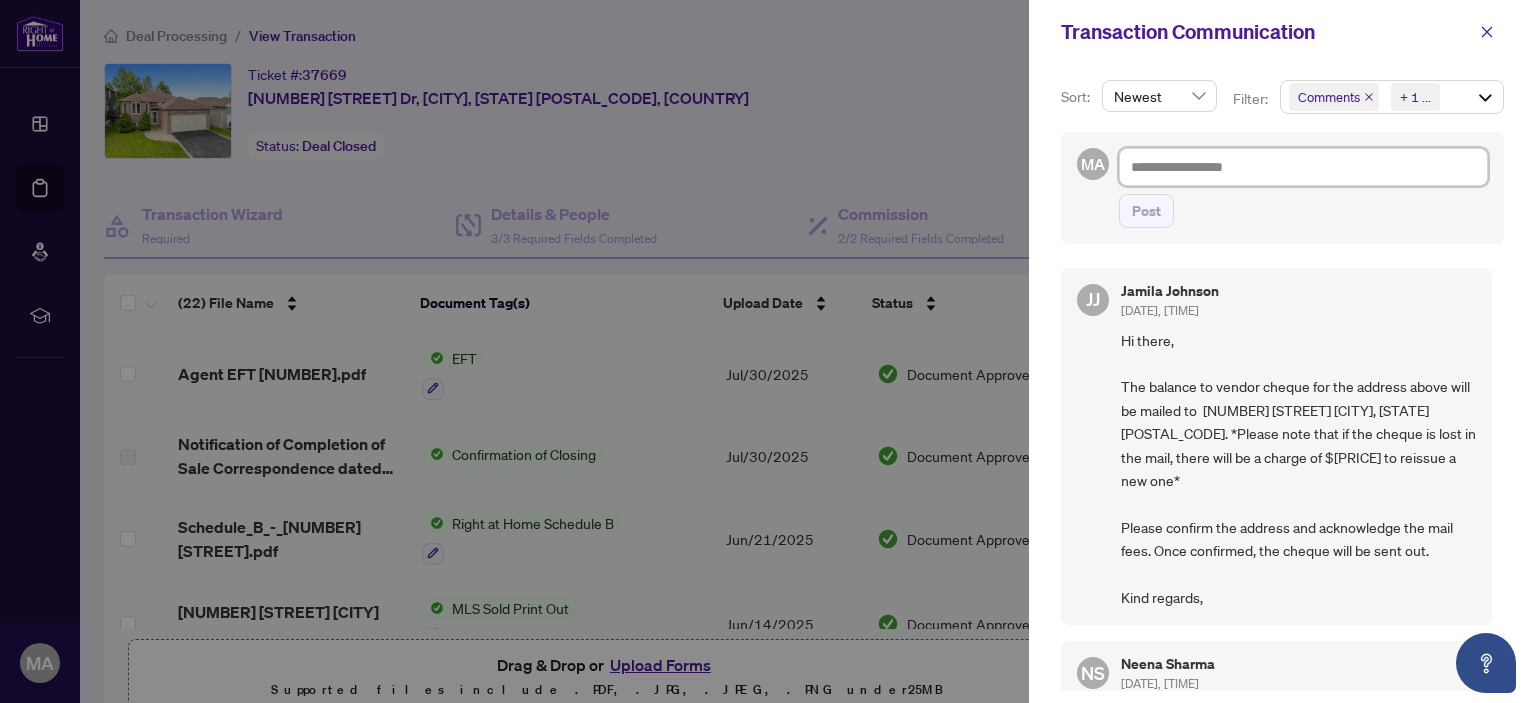 click at bounding box center [1303, 167] 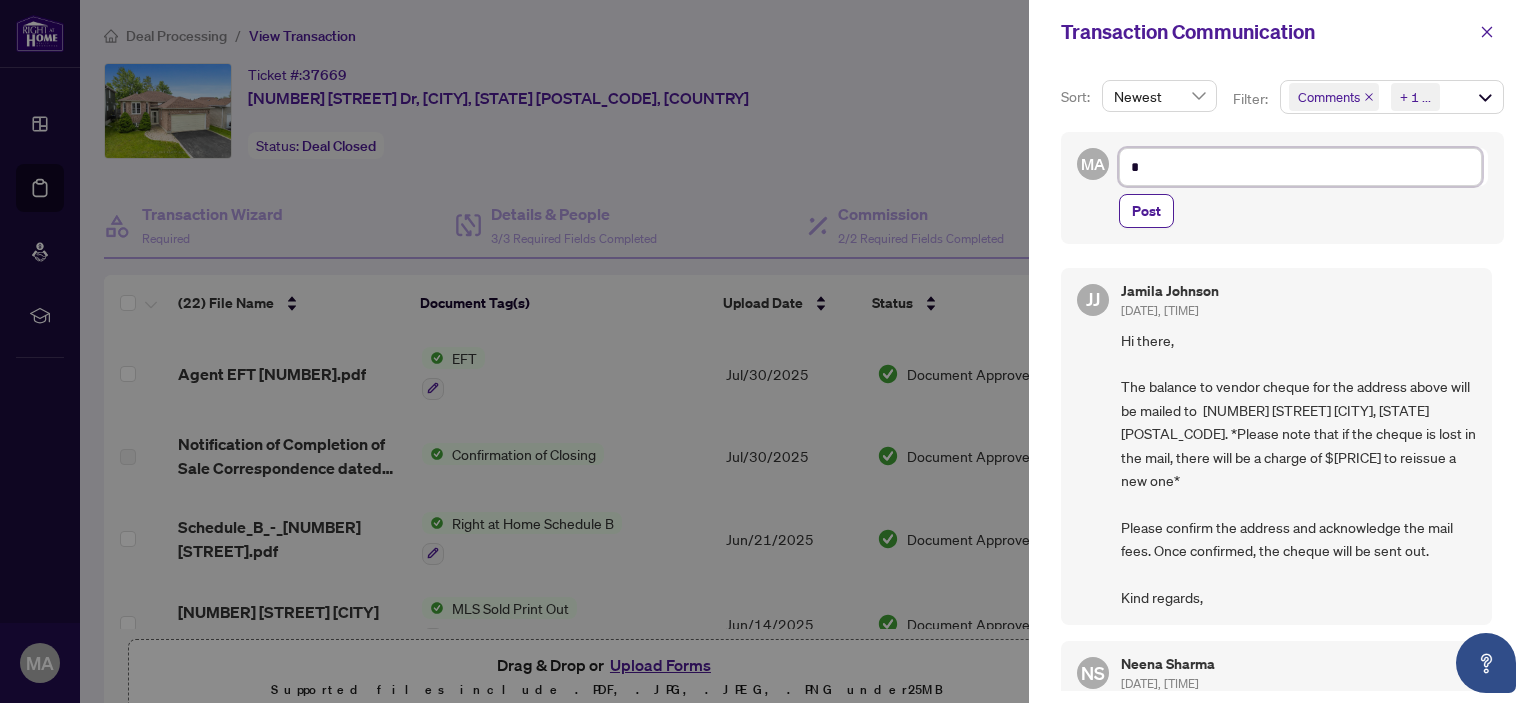 type on "**" 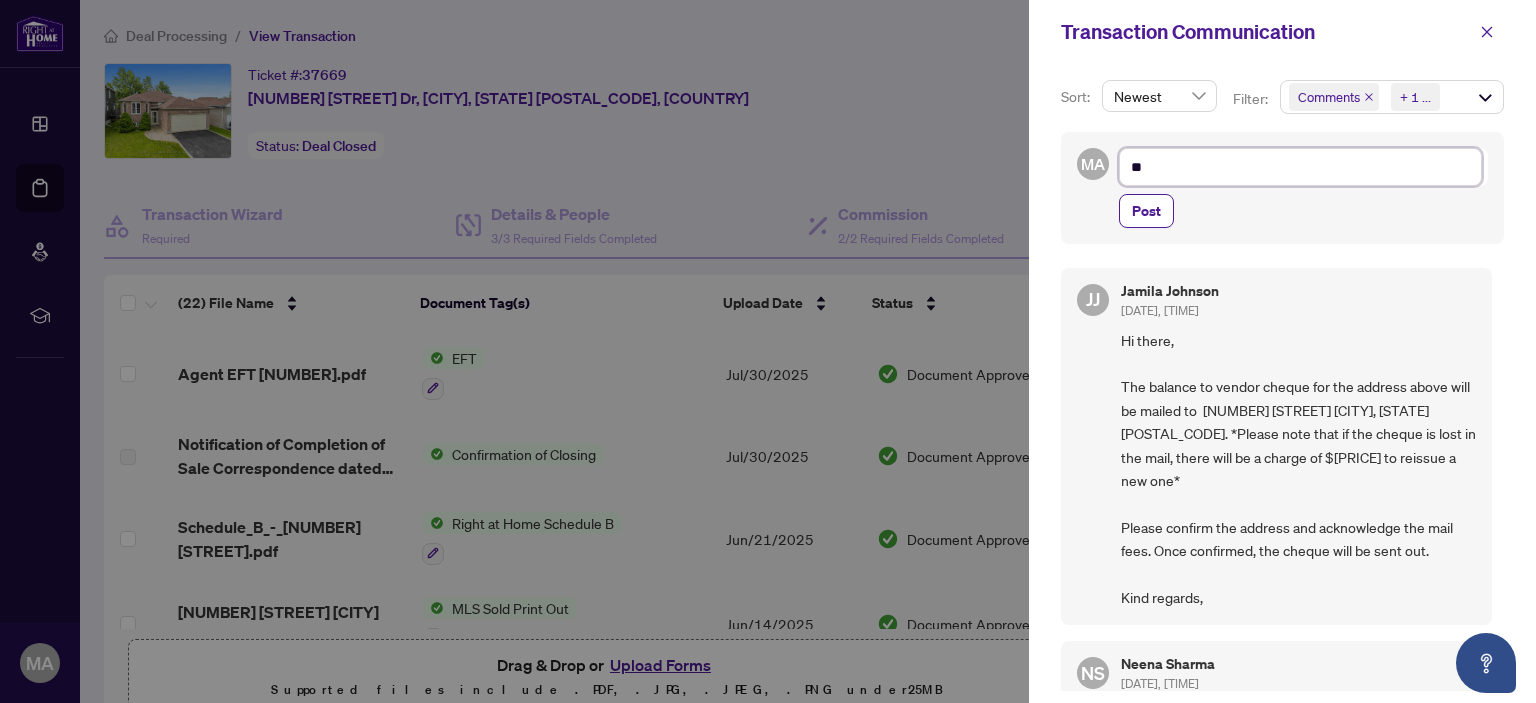 type on "***" 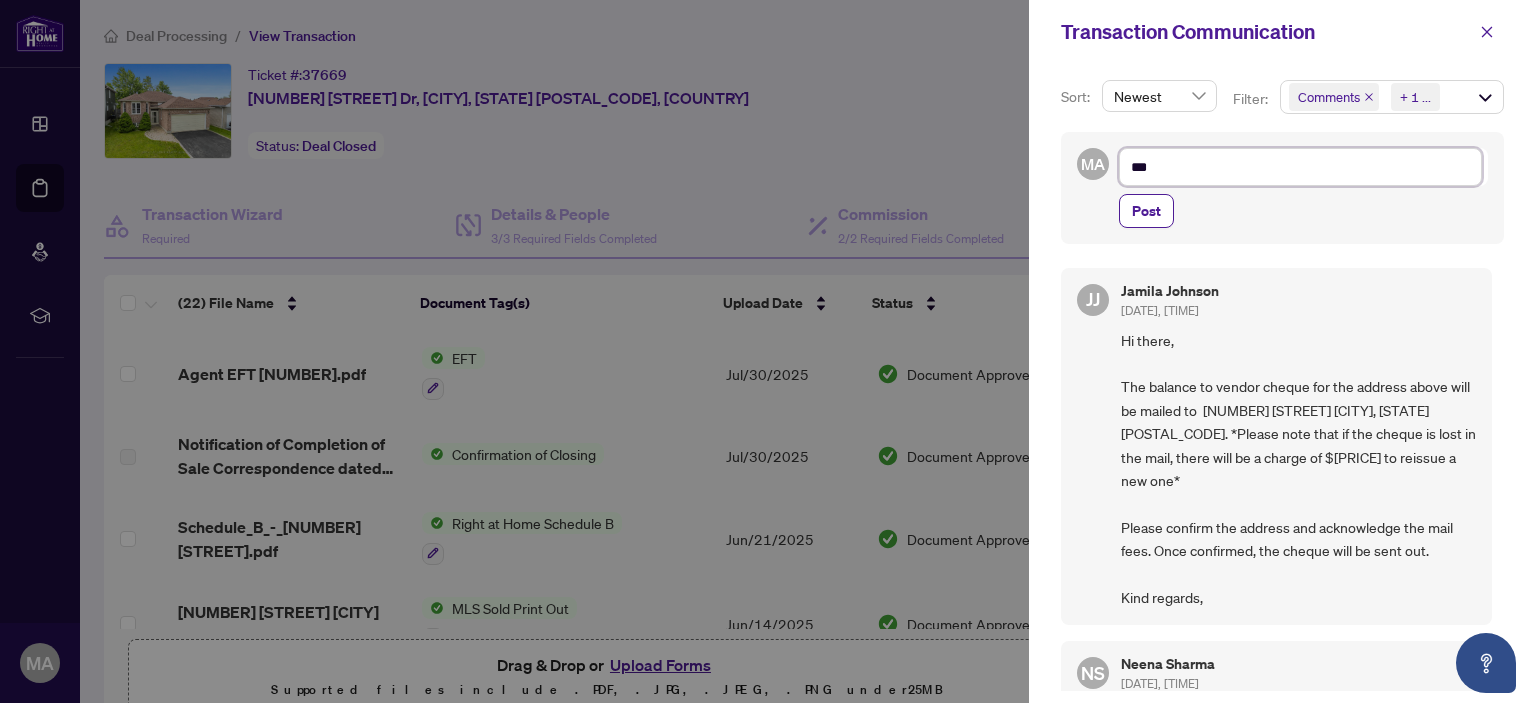 type on "***" 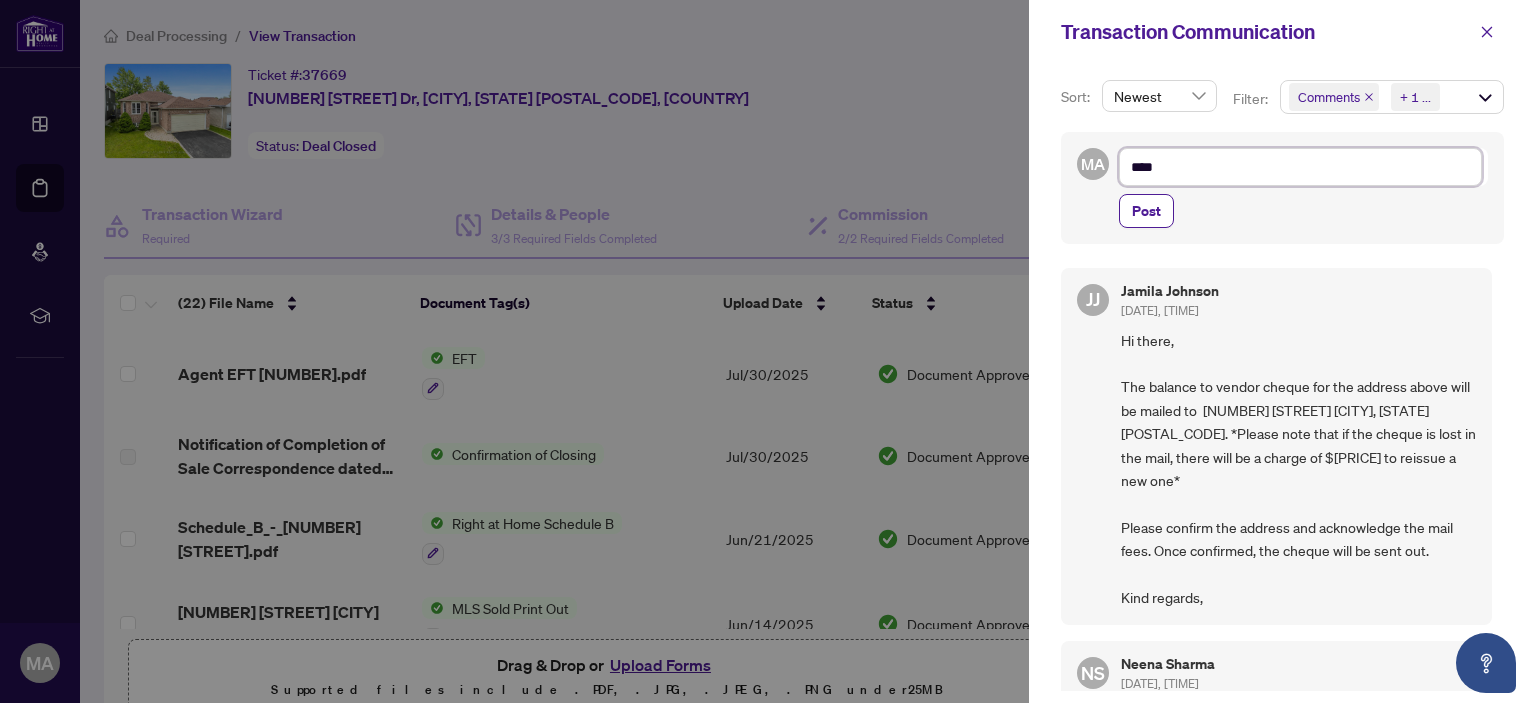 type on "*****" 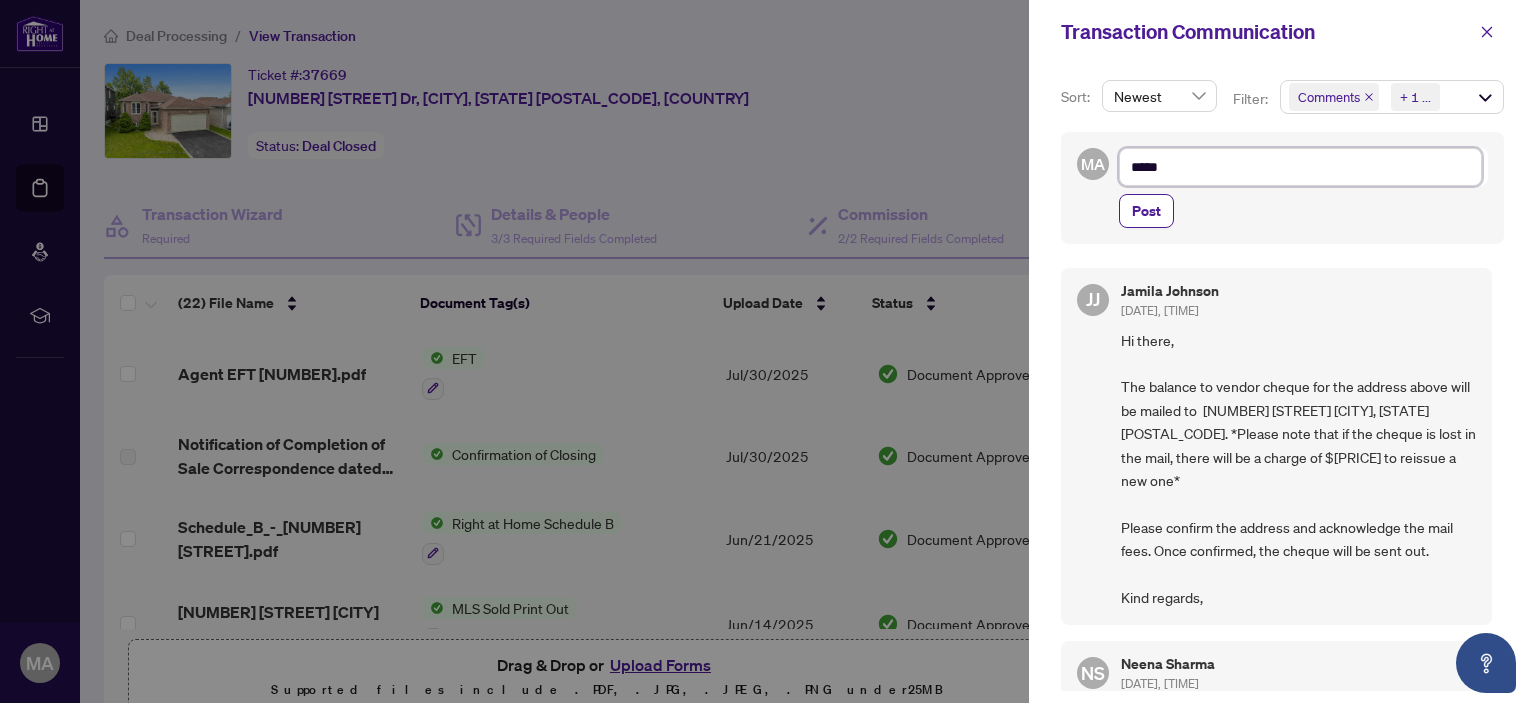 type on "*****" 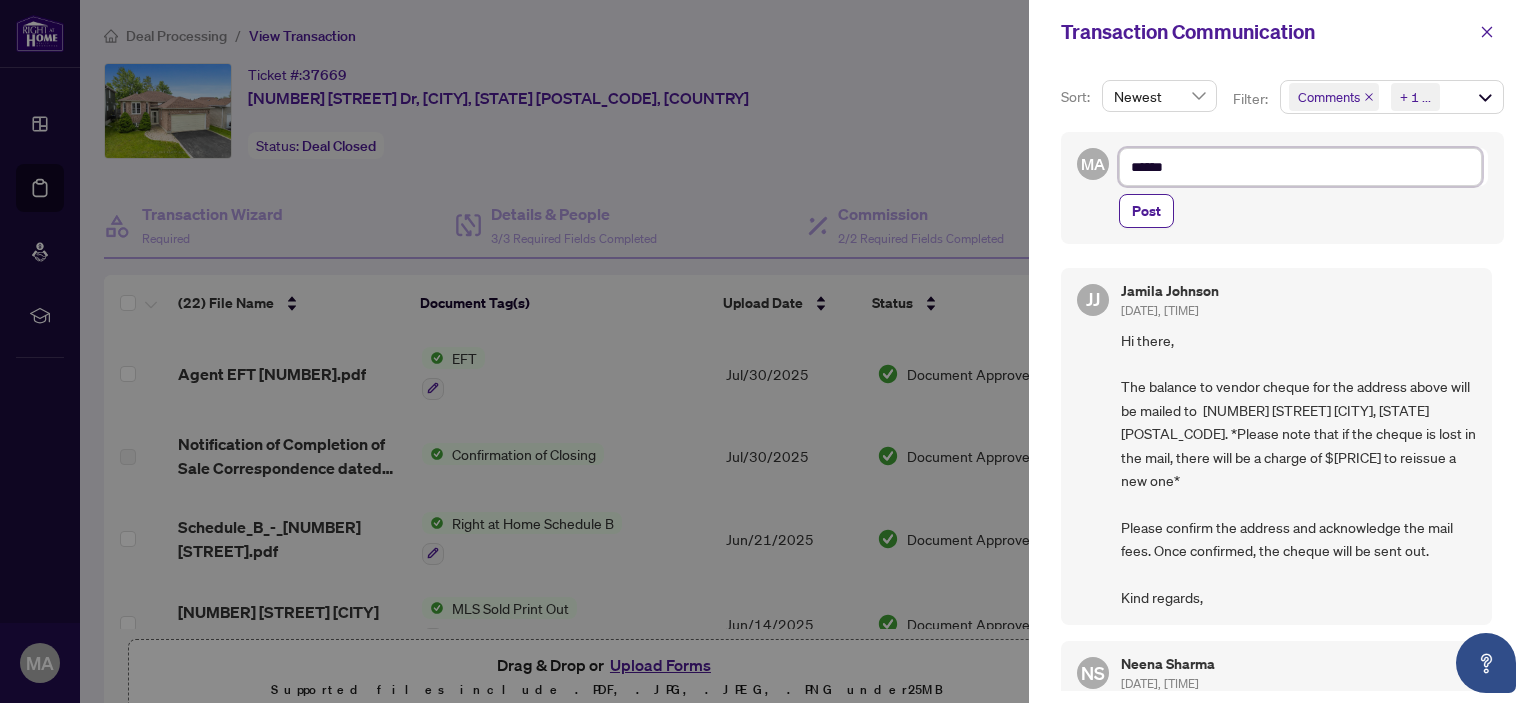 type on "*******" 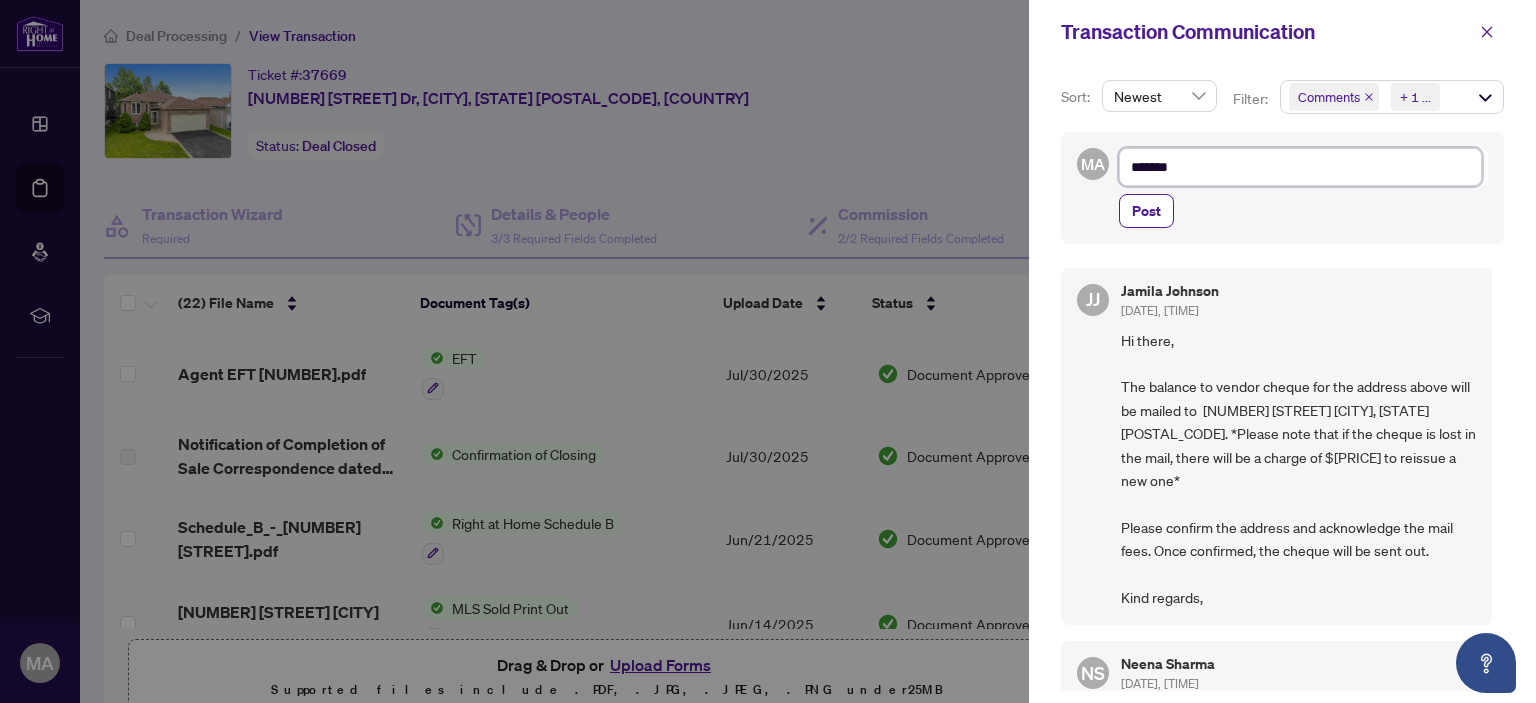 type on "*******" 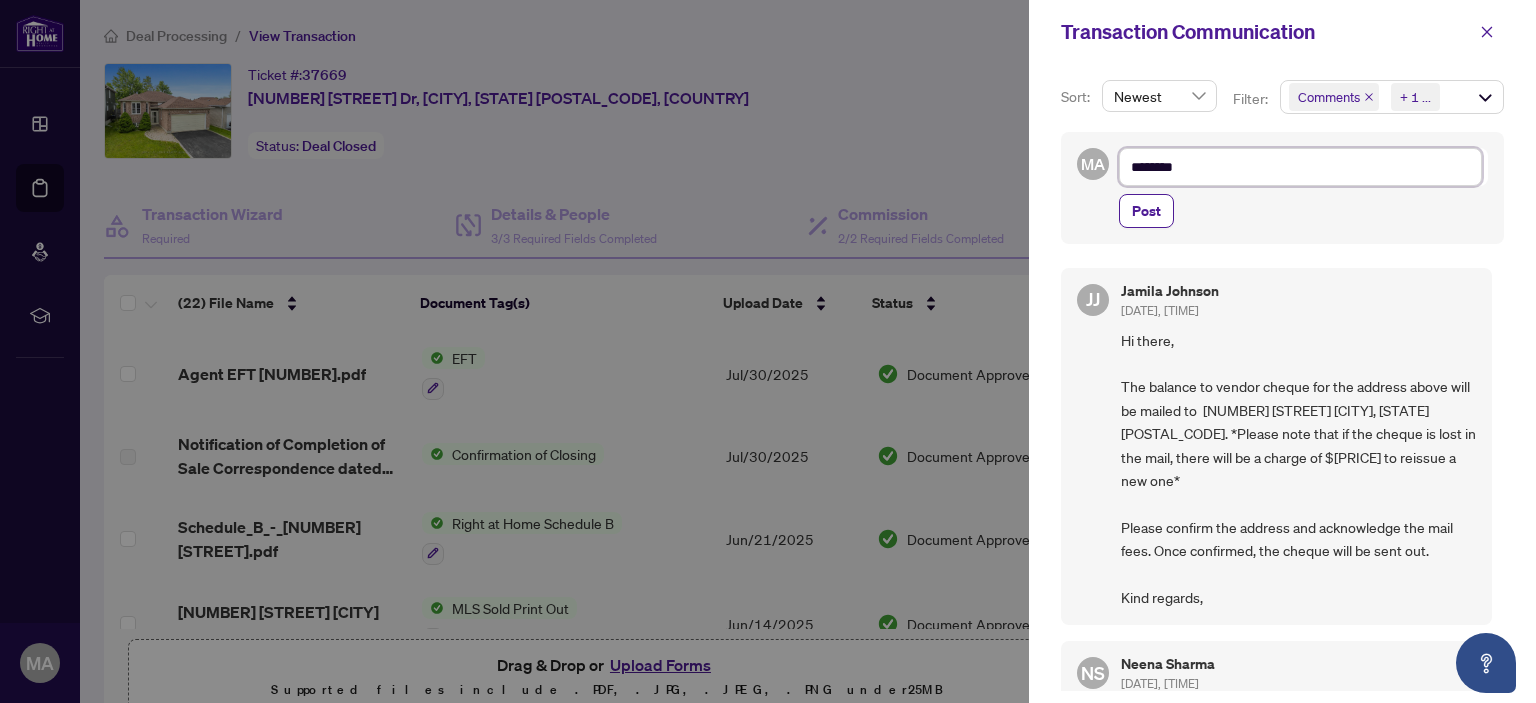 type on "*********" 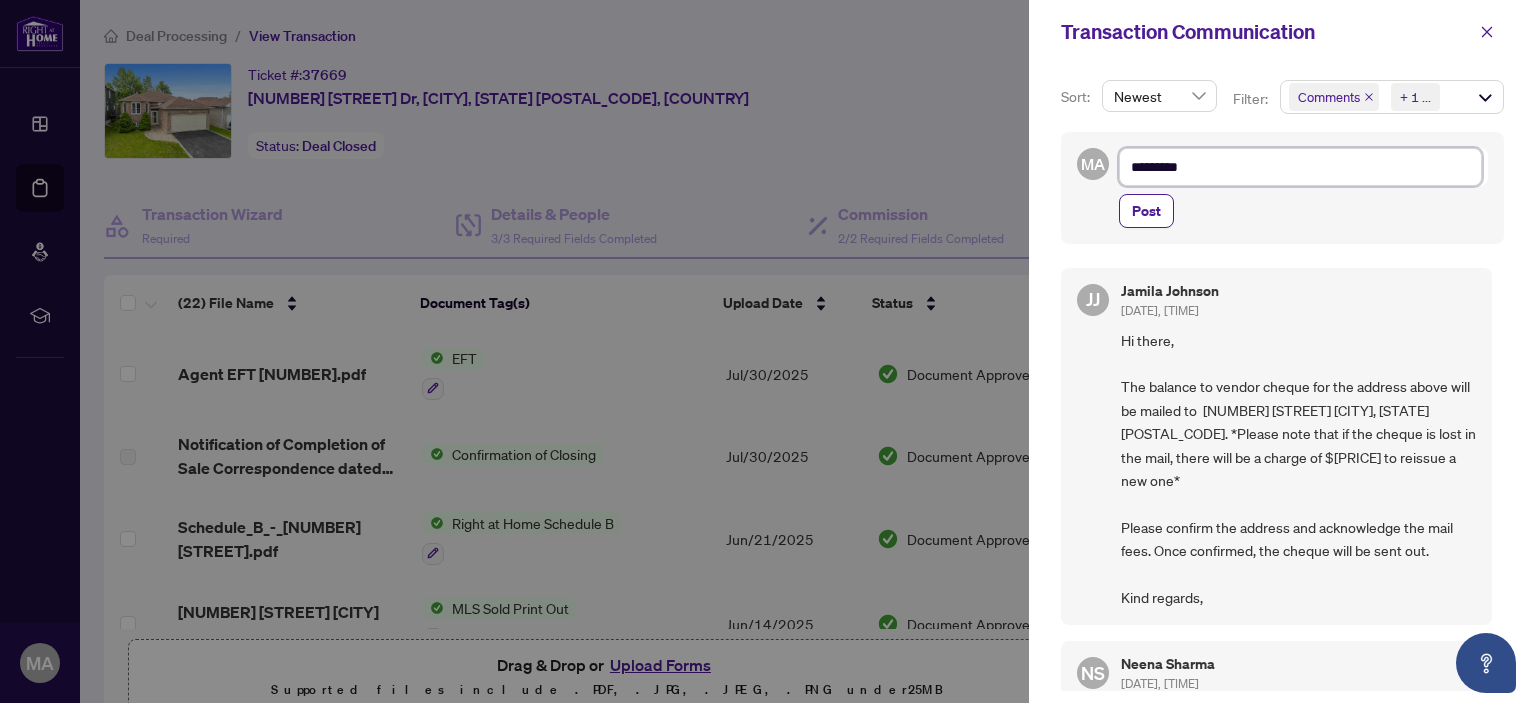 type on "**********" 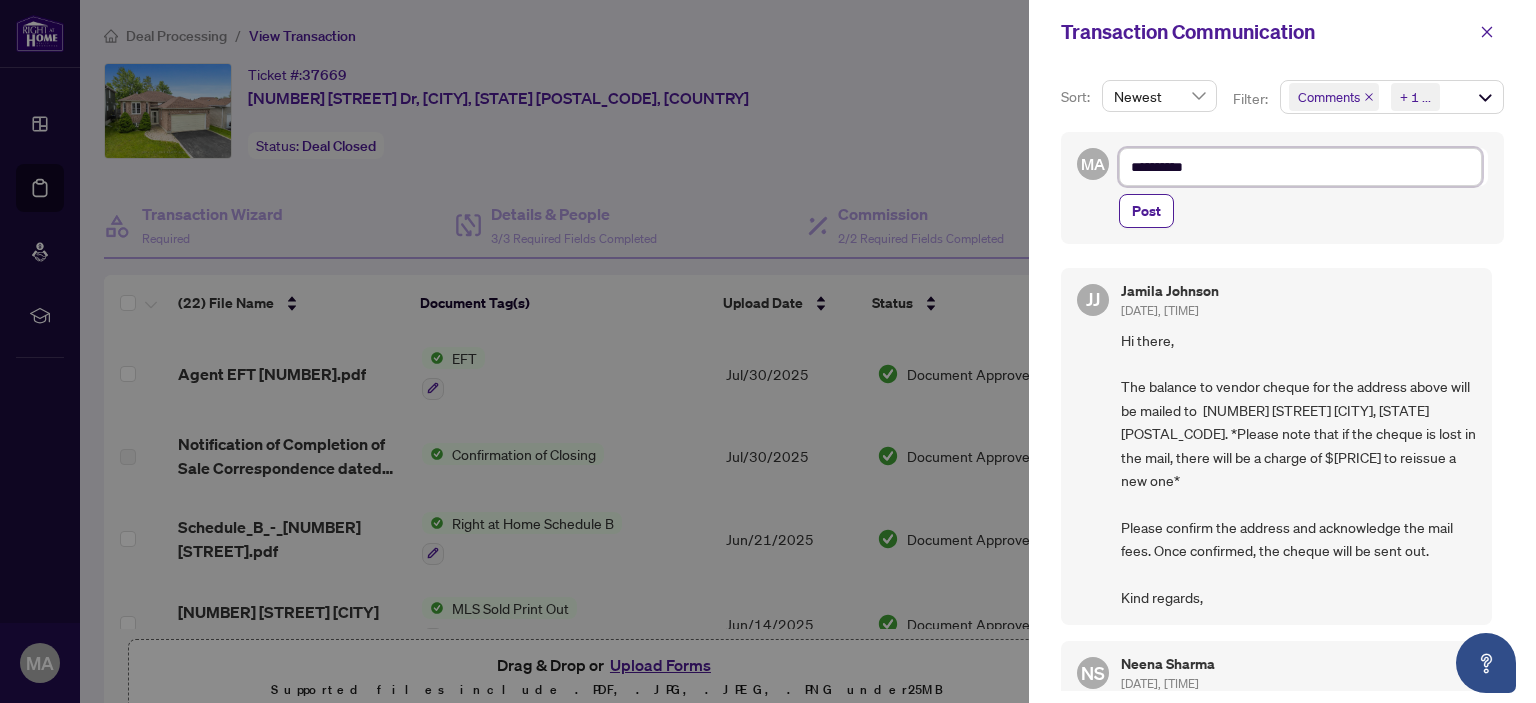 type on "**********" 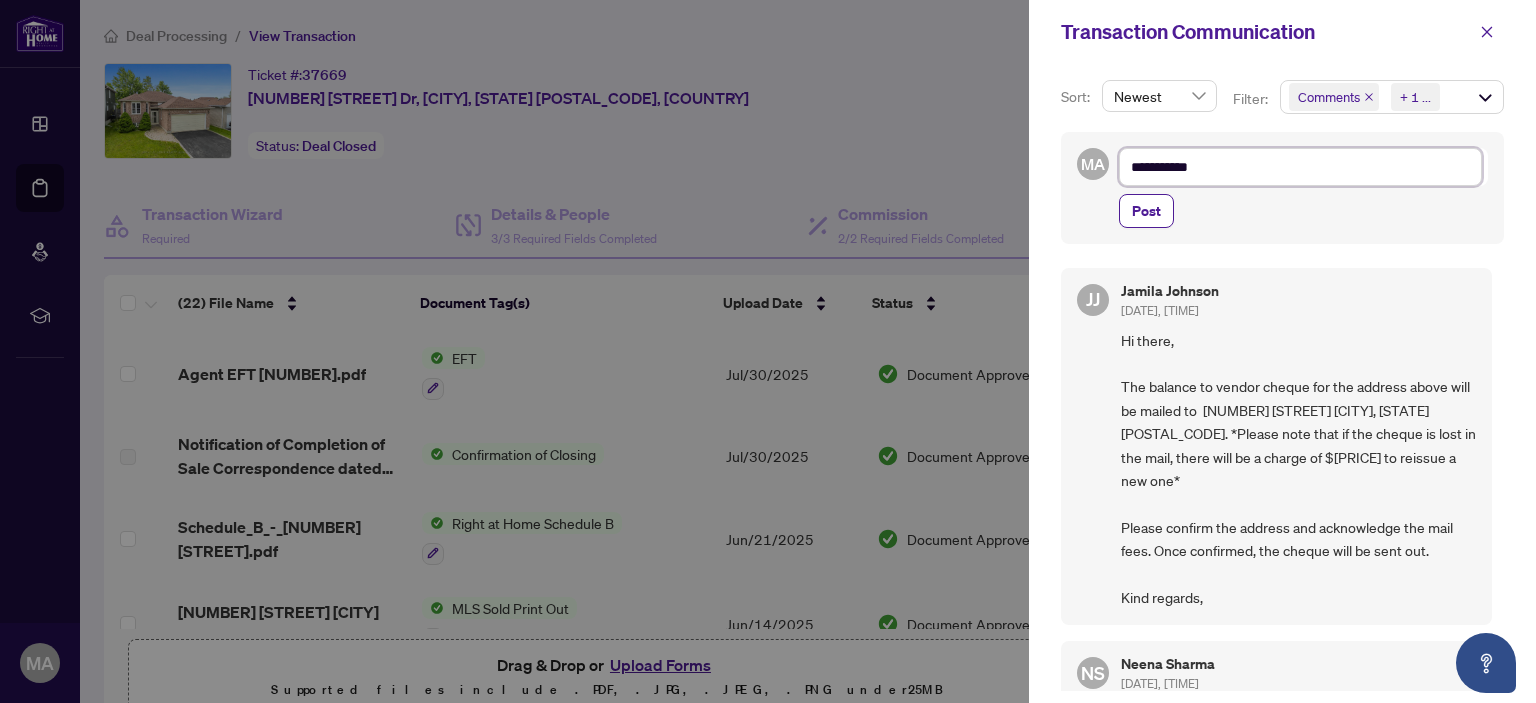 type on "**********" 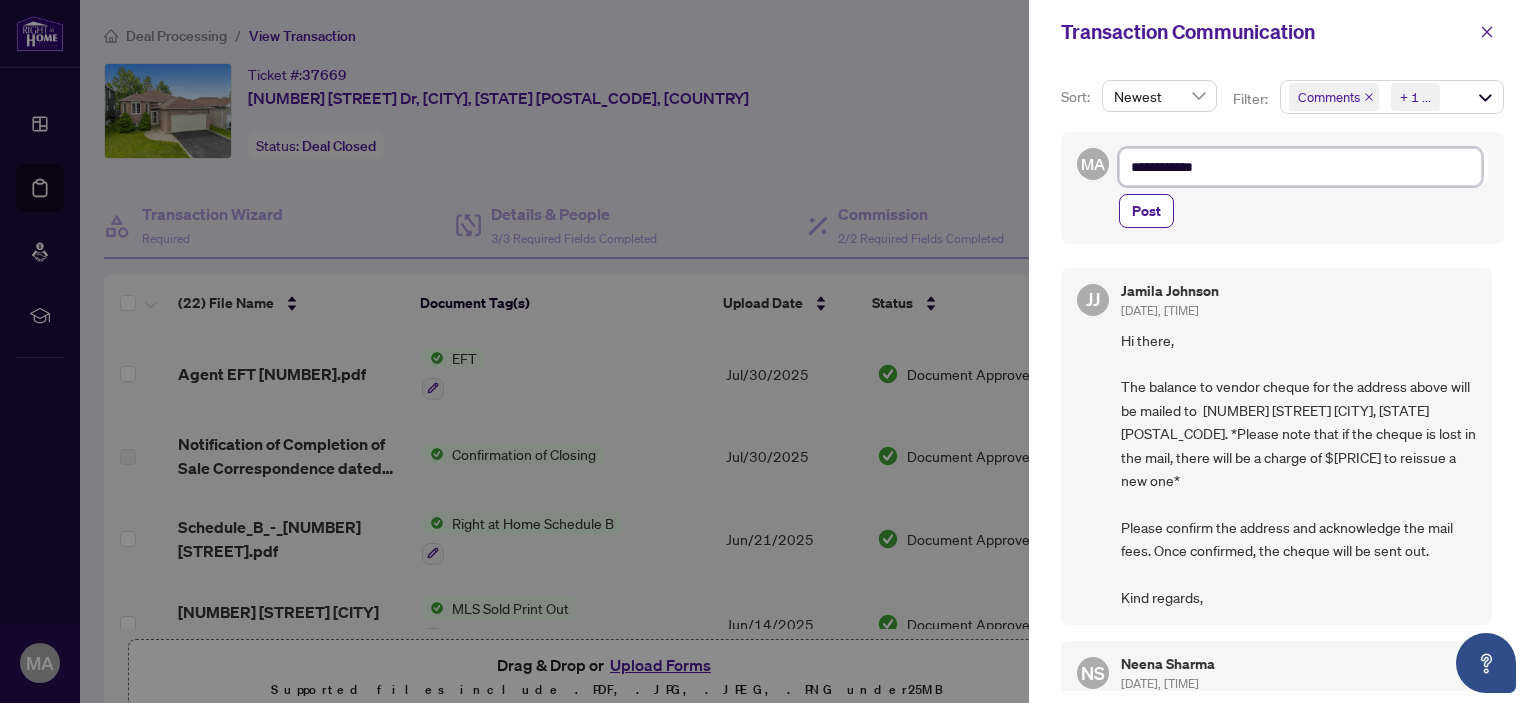 type on "**********" 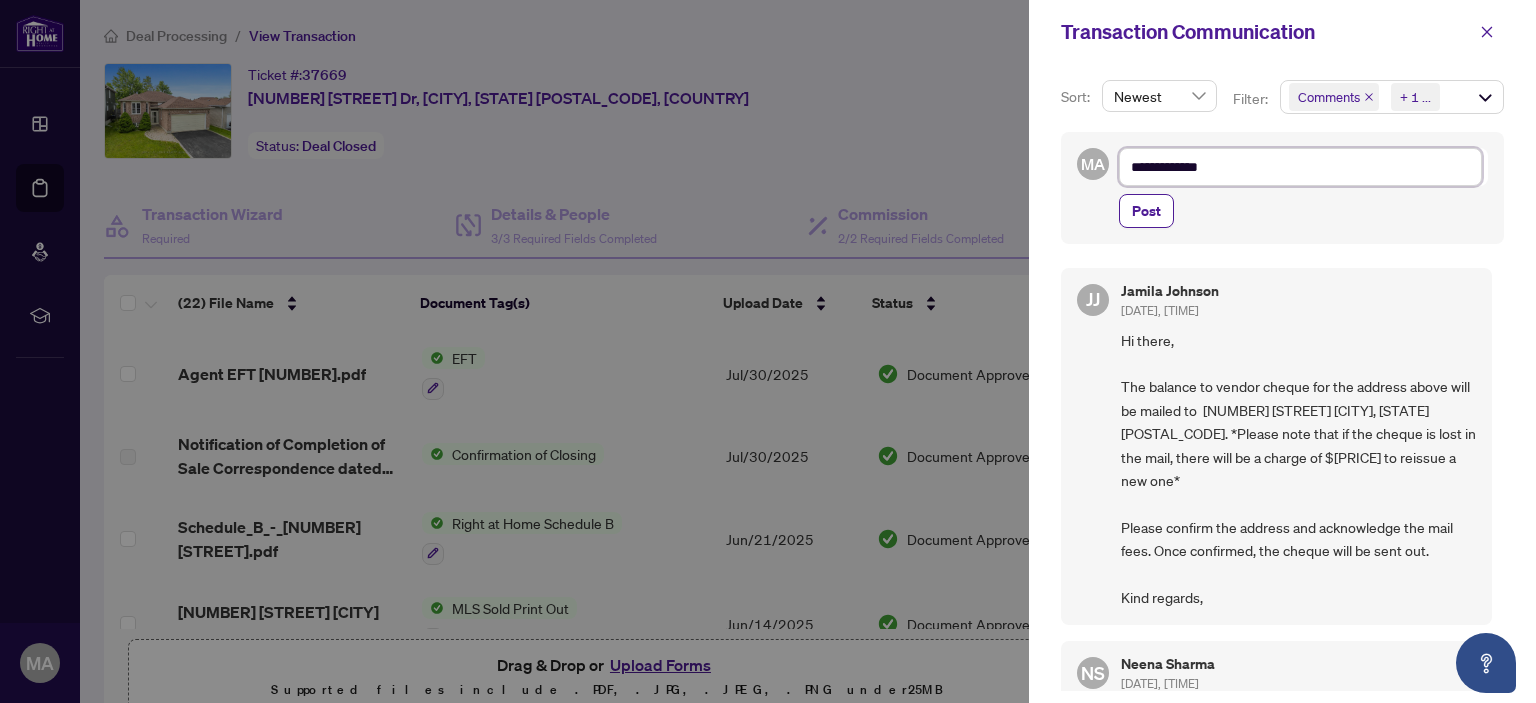 type on "**********" 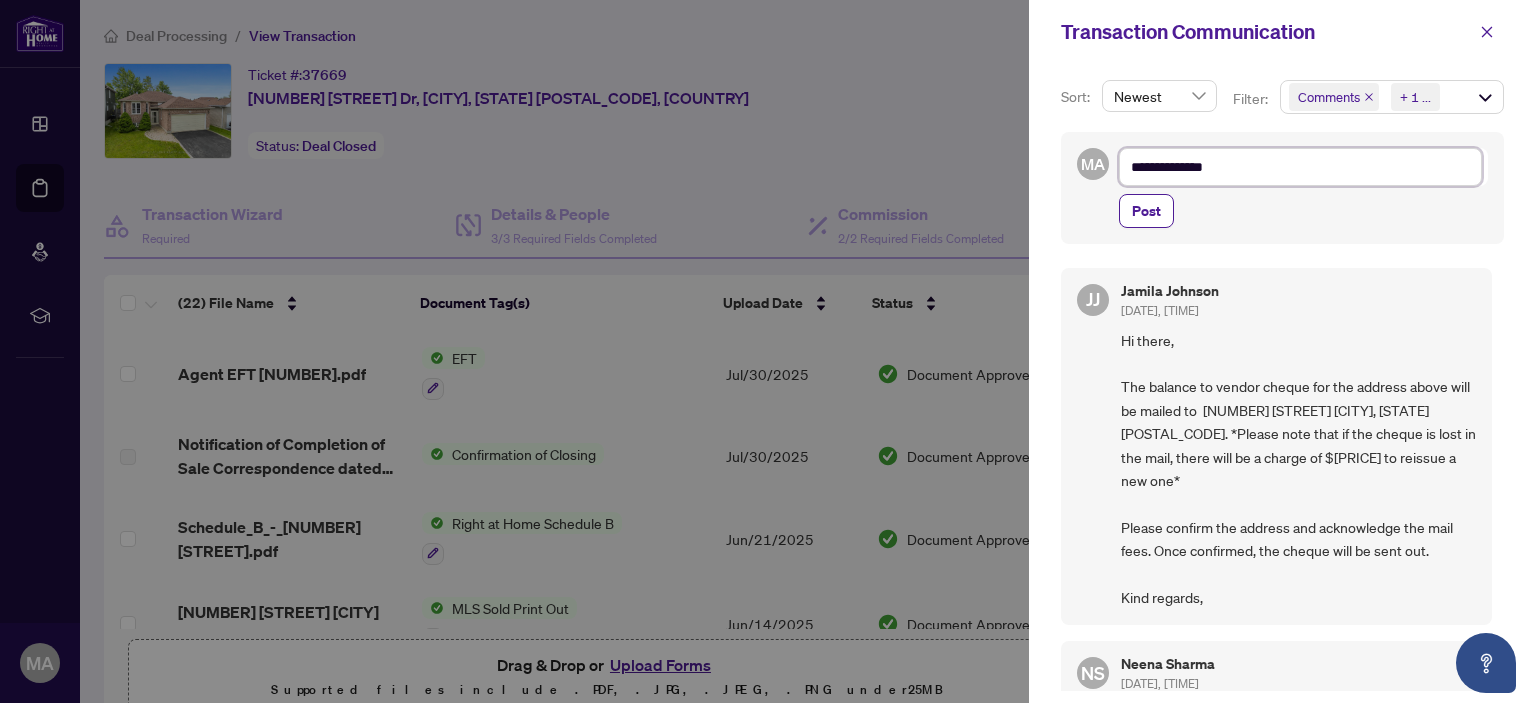 type on "**********" 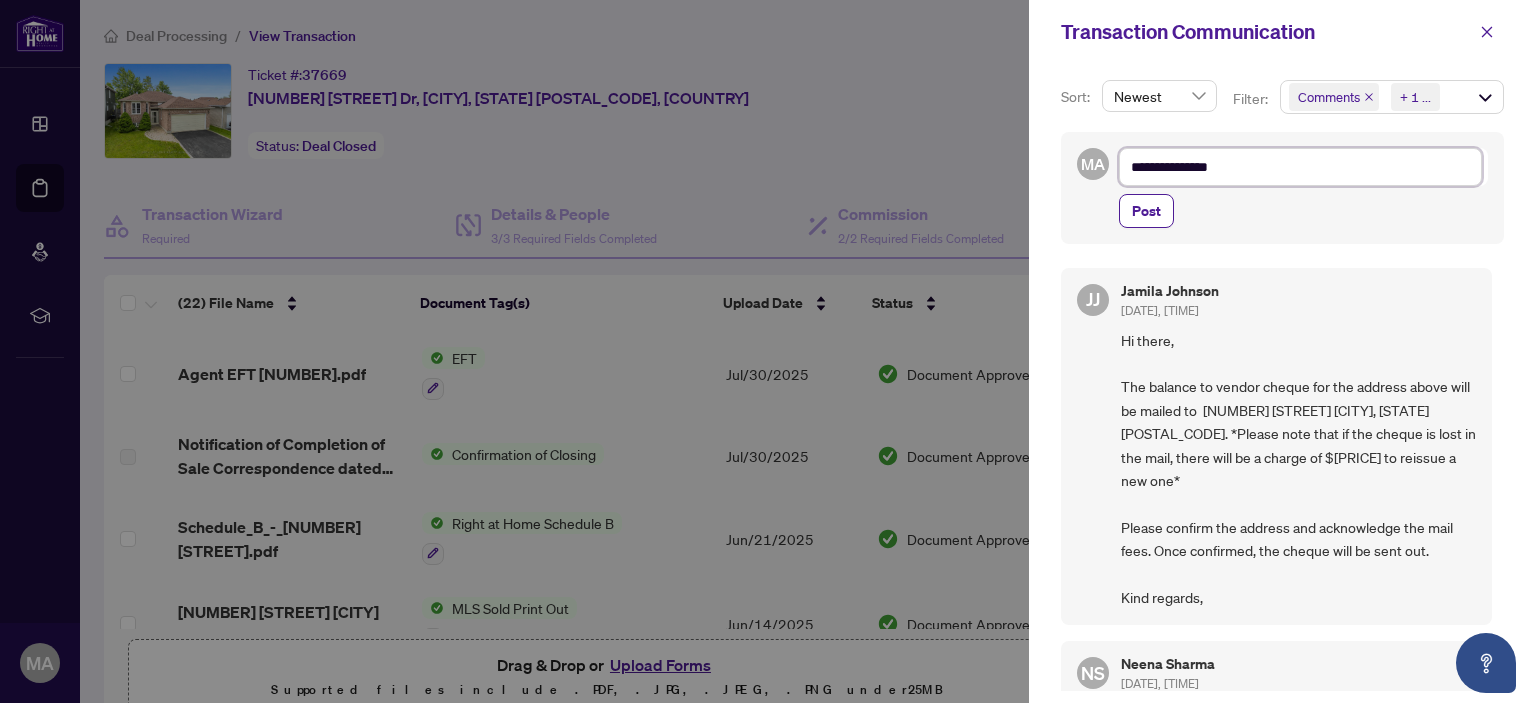 type on "**********" 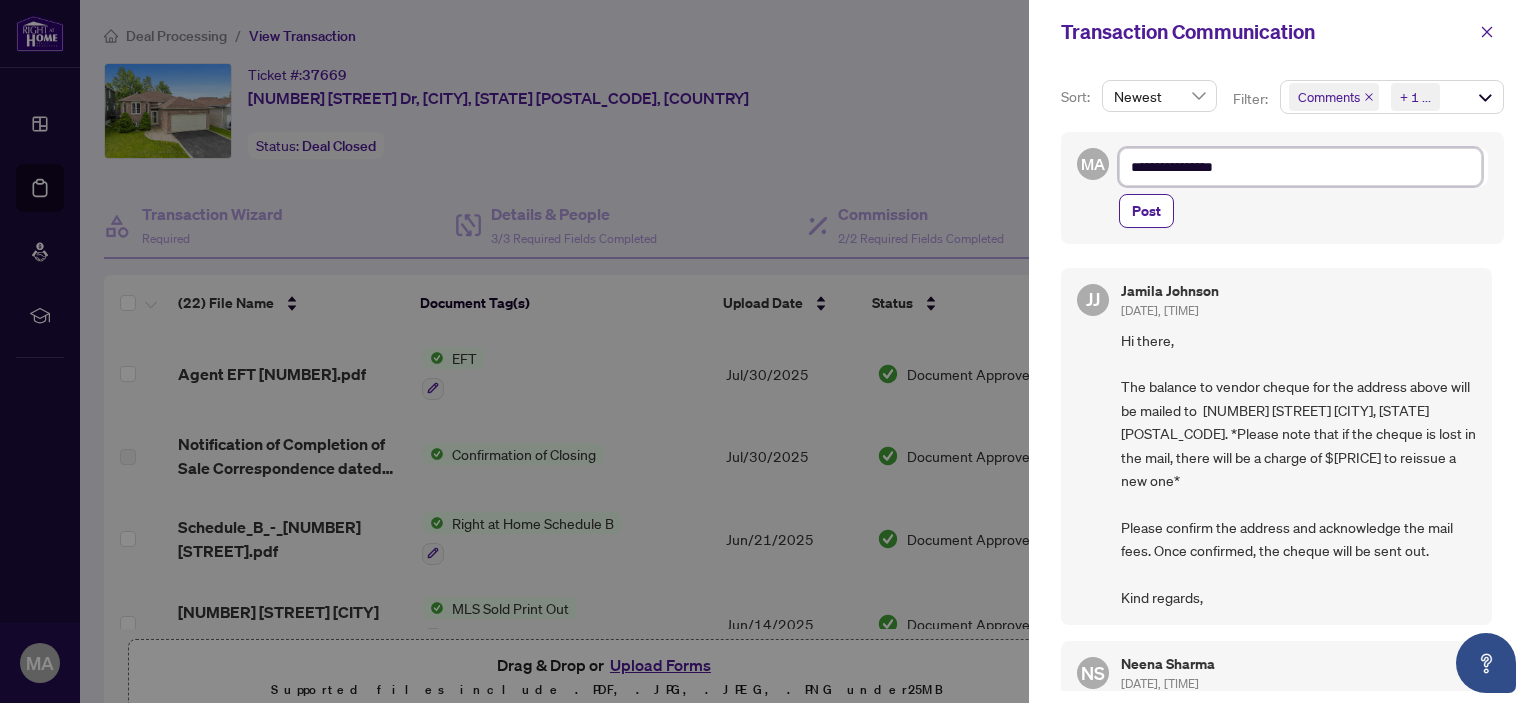 type on "**********" 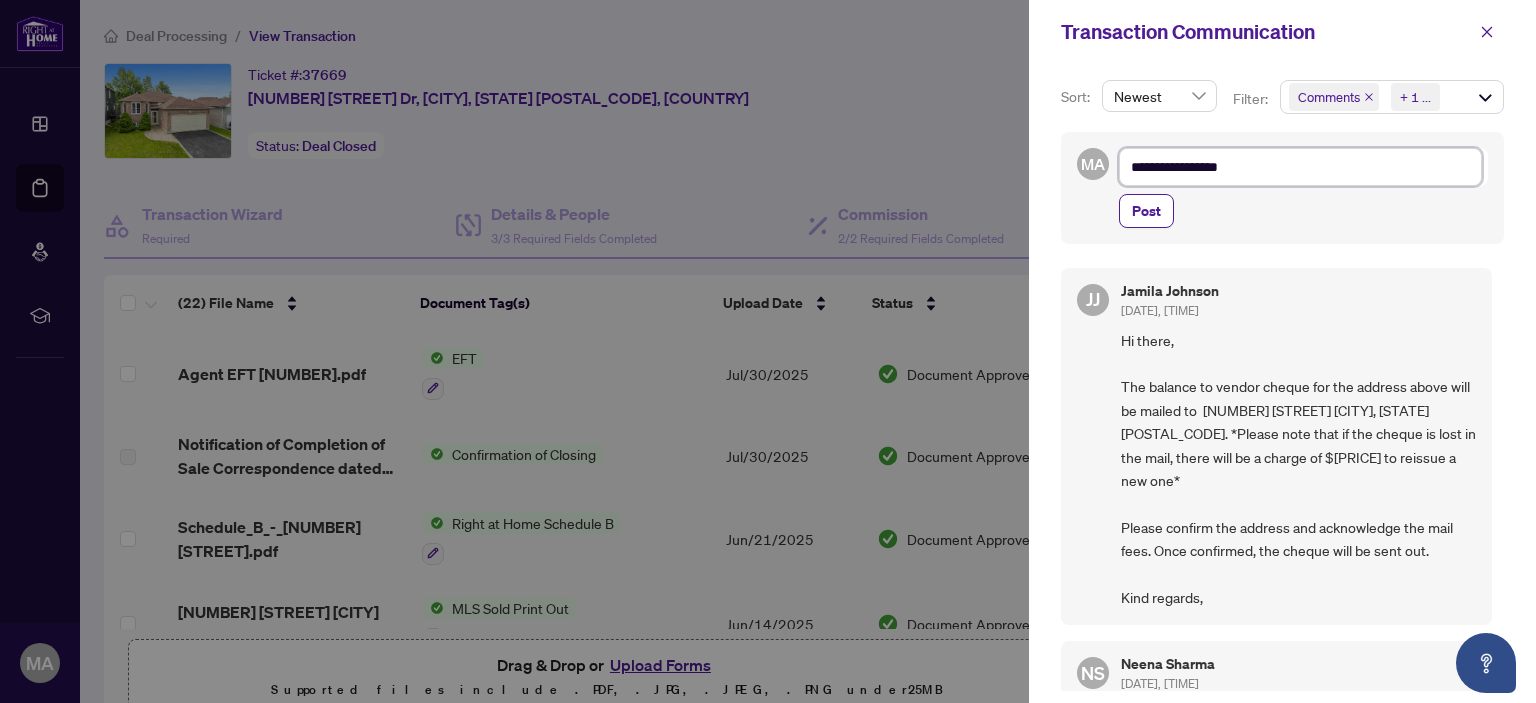 type on "**********" 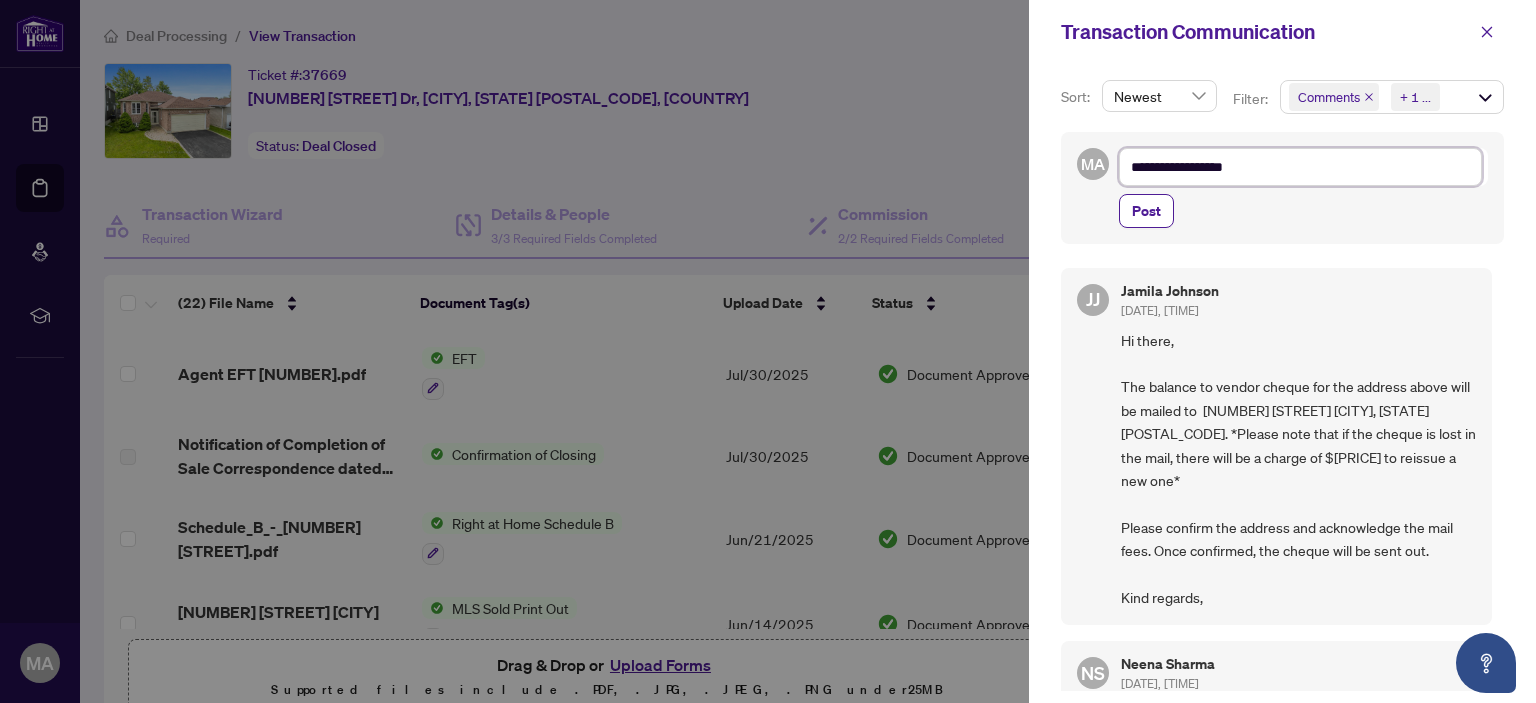 type on "**********" 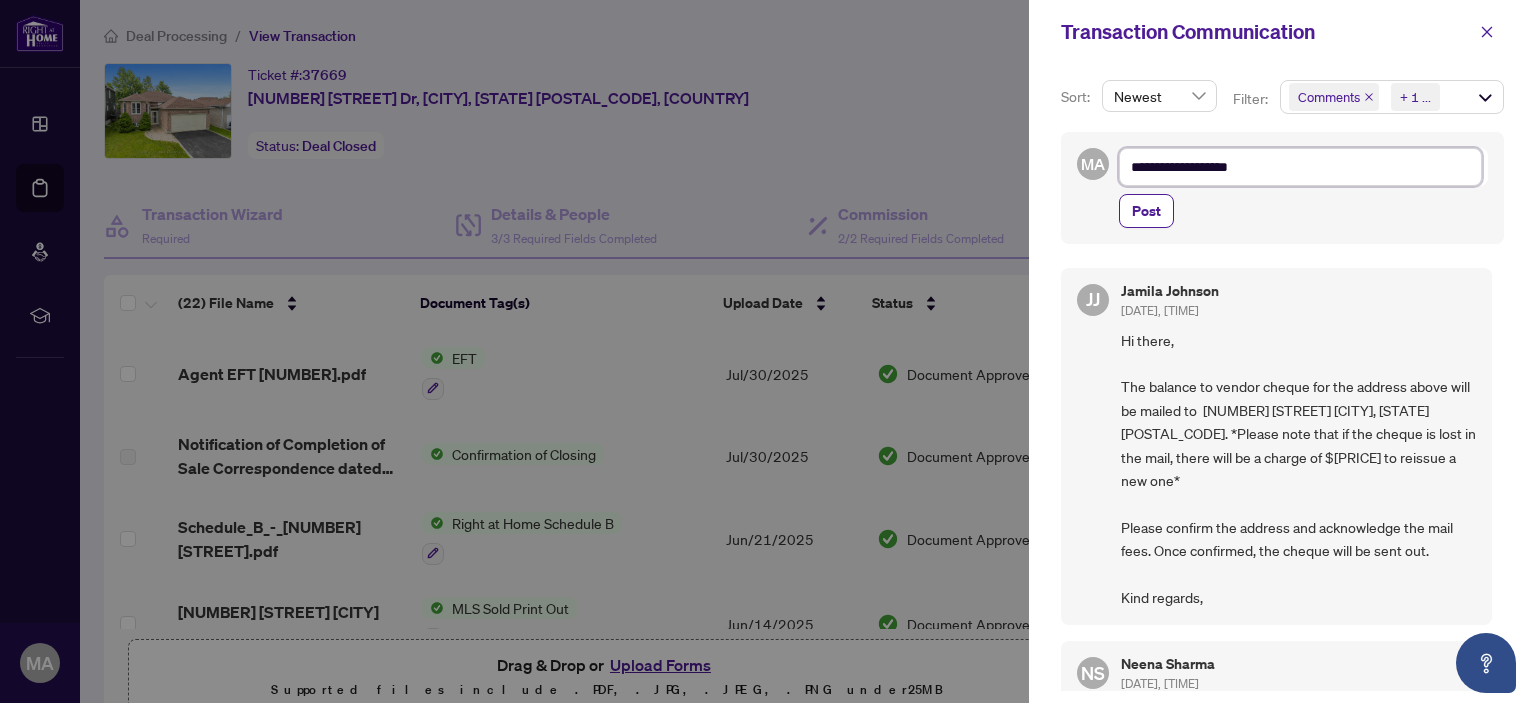 type on "**********" 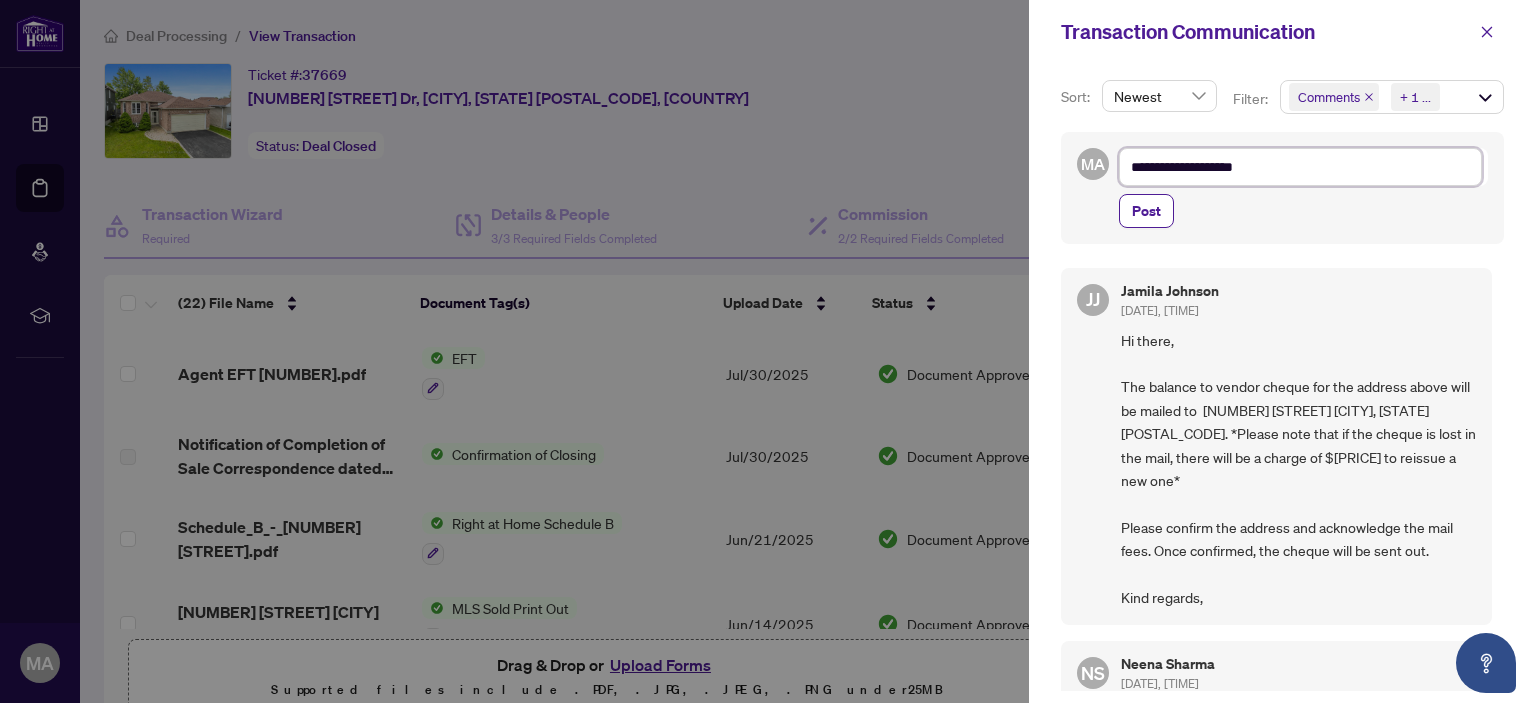 type on "**********" 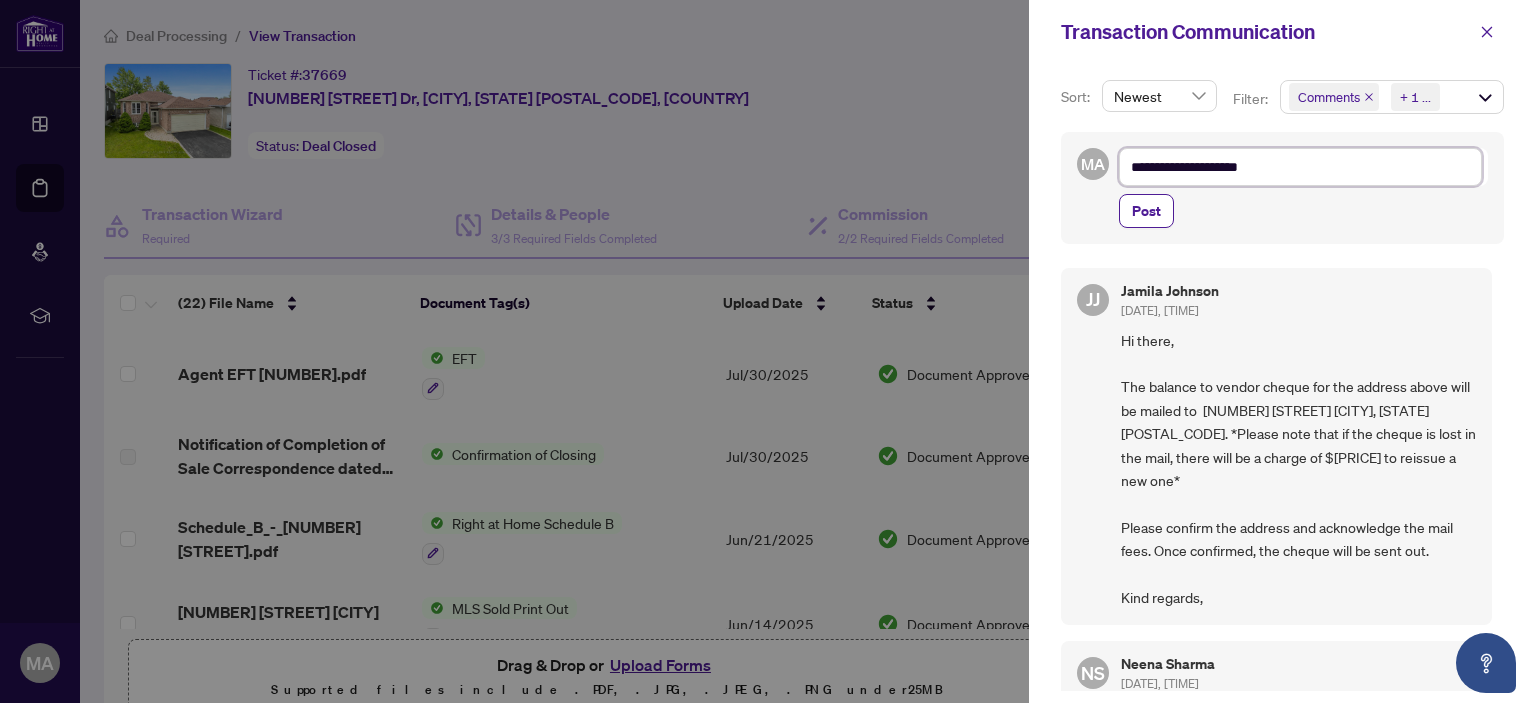 type on "**********" 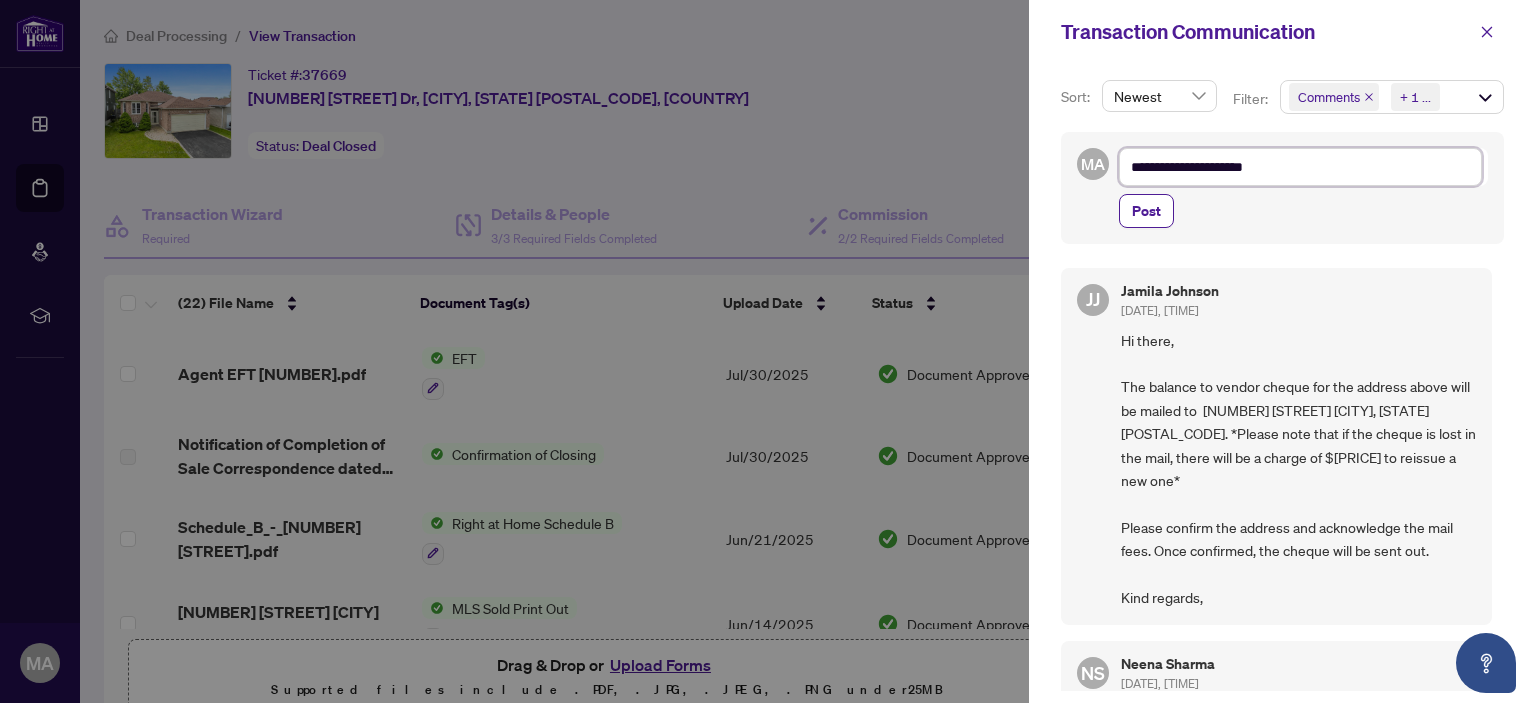 type on "**********" 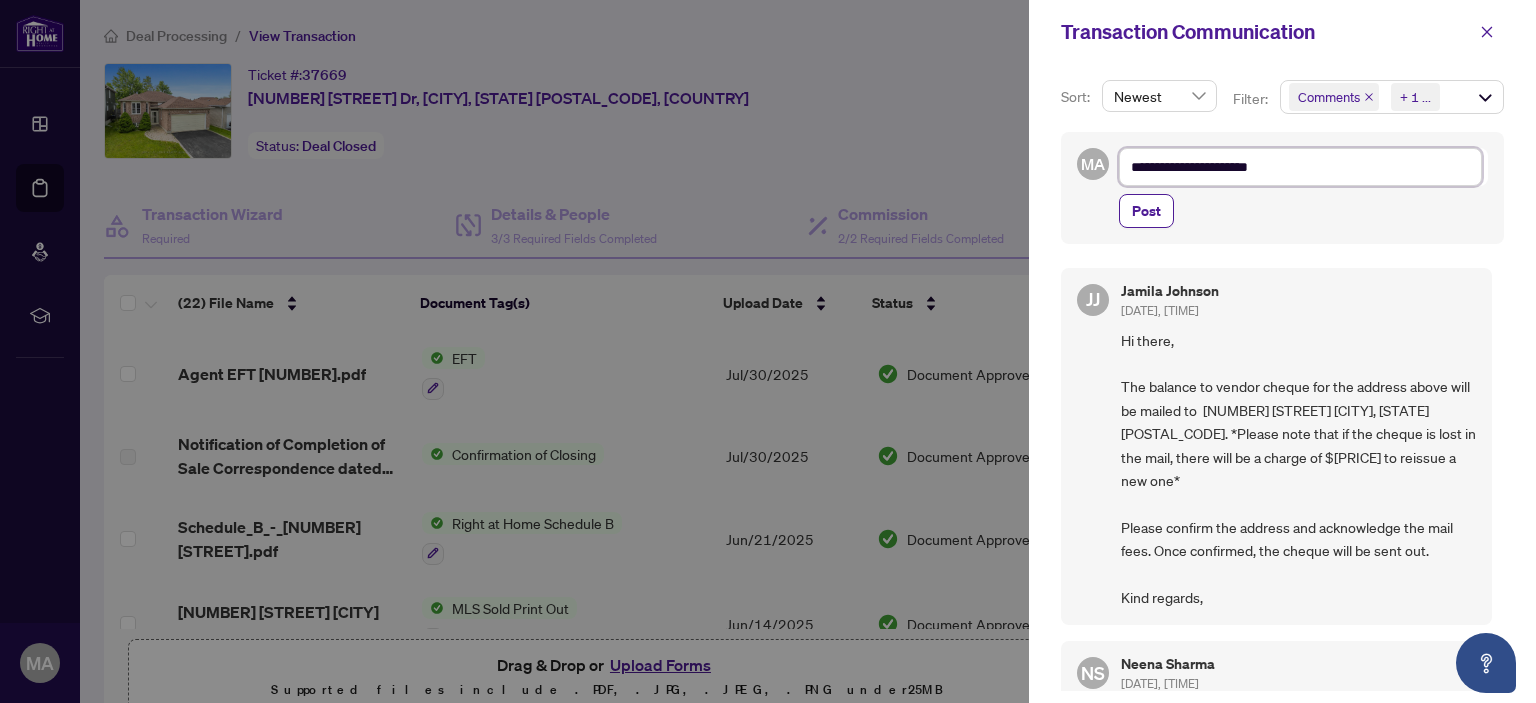 type on "**********" 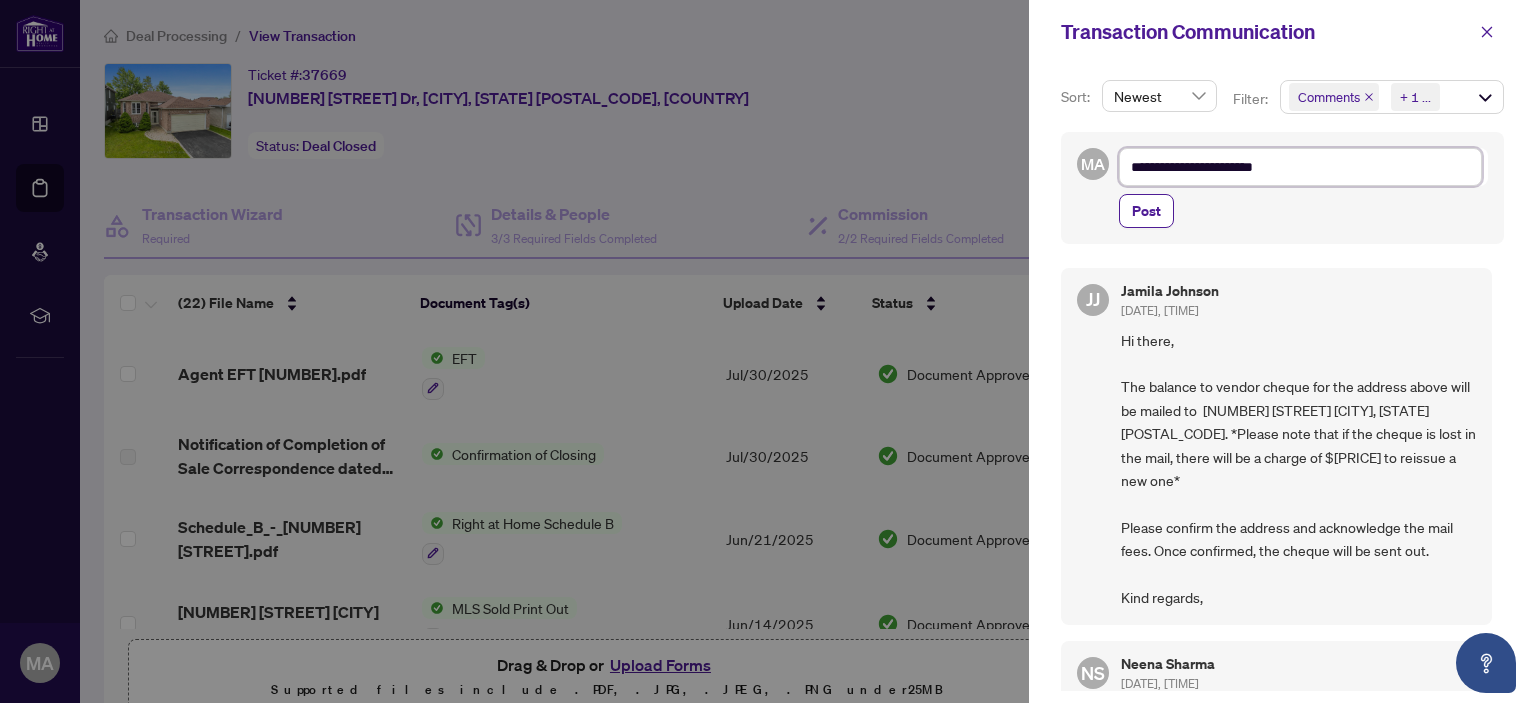 type on "**********" 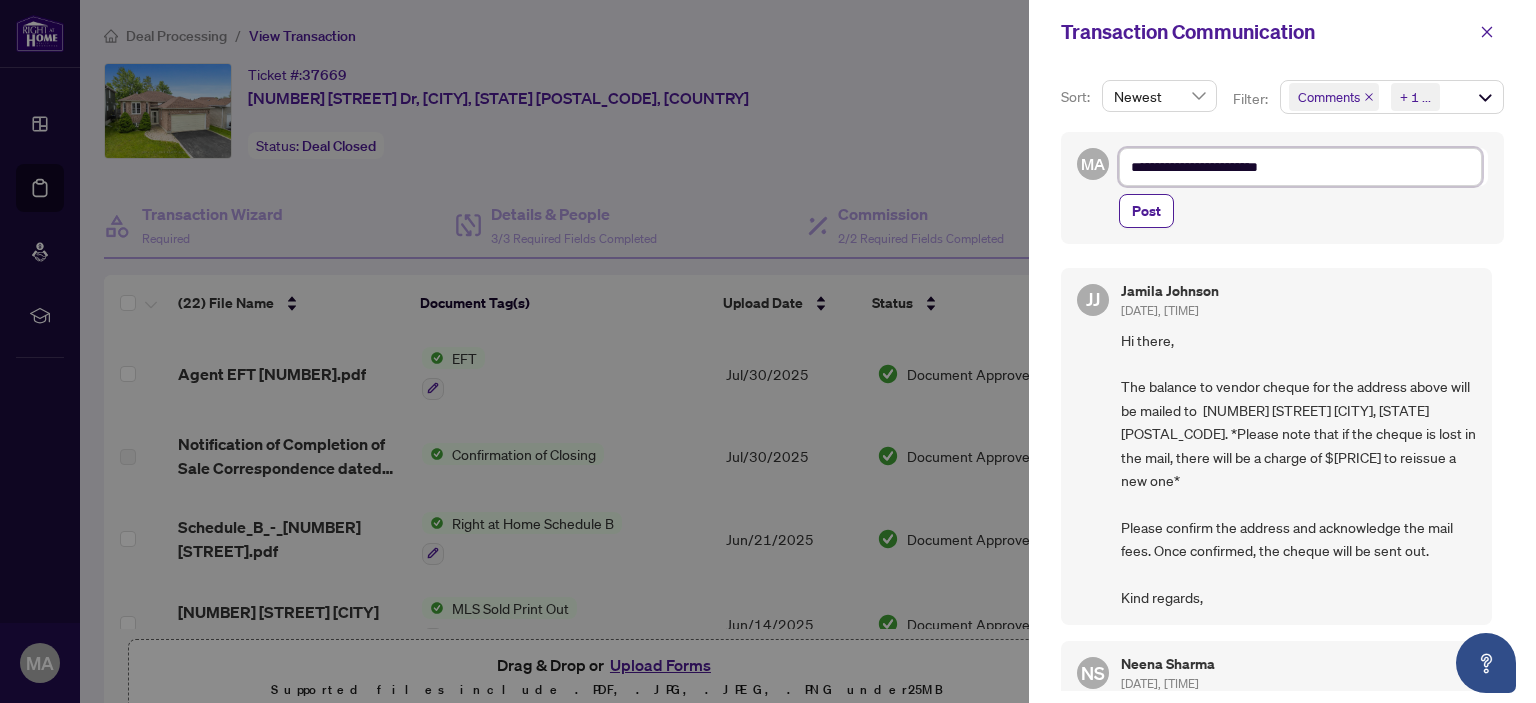 type on "**********" 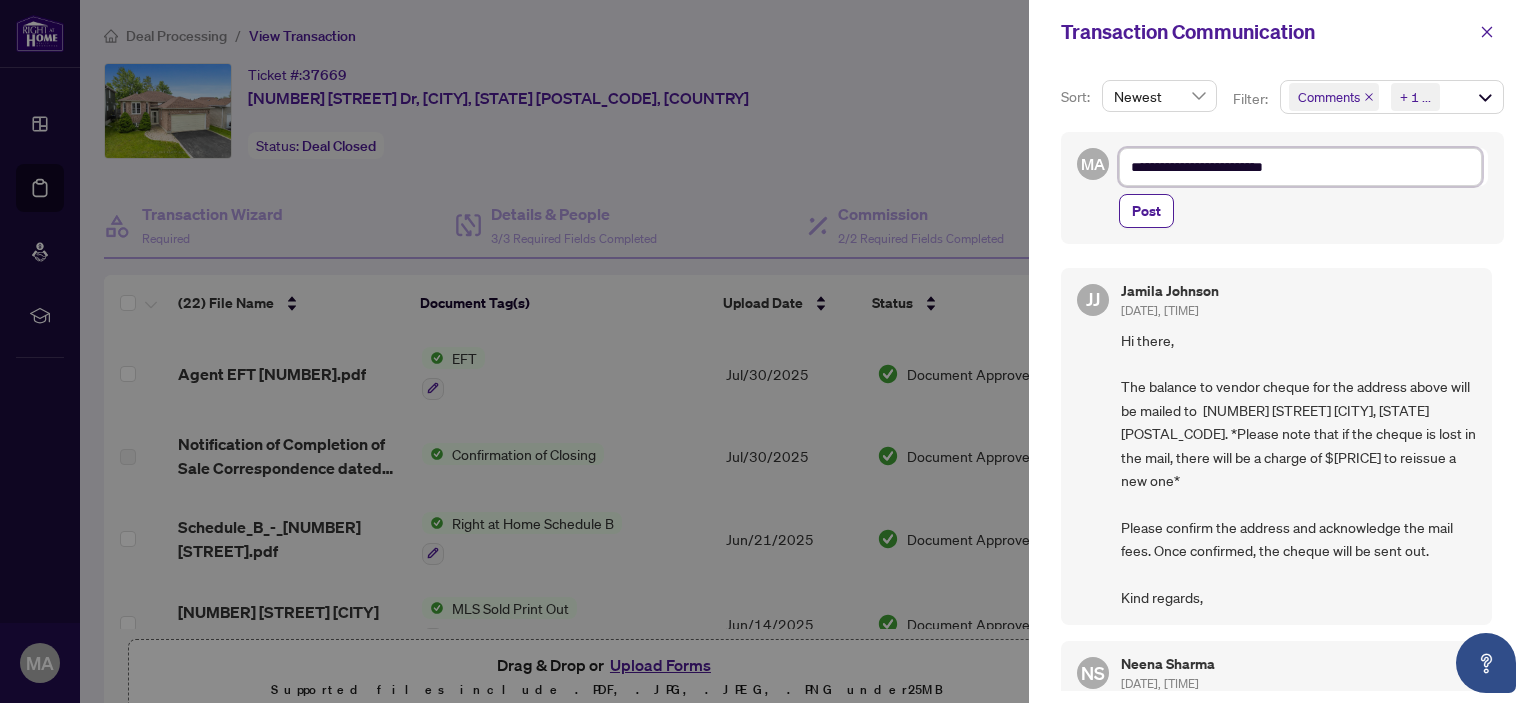 type on "**********" 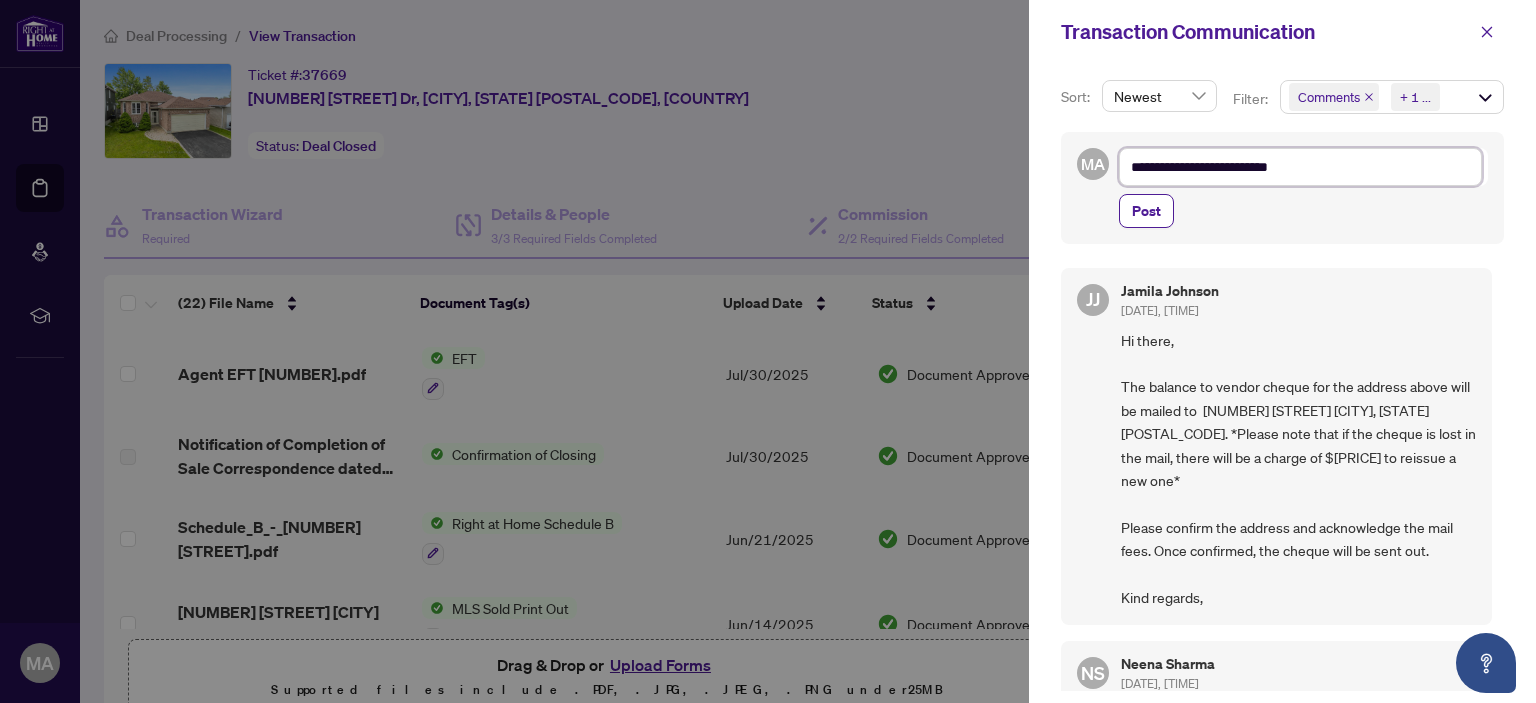type on "**********" 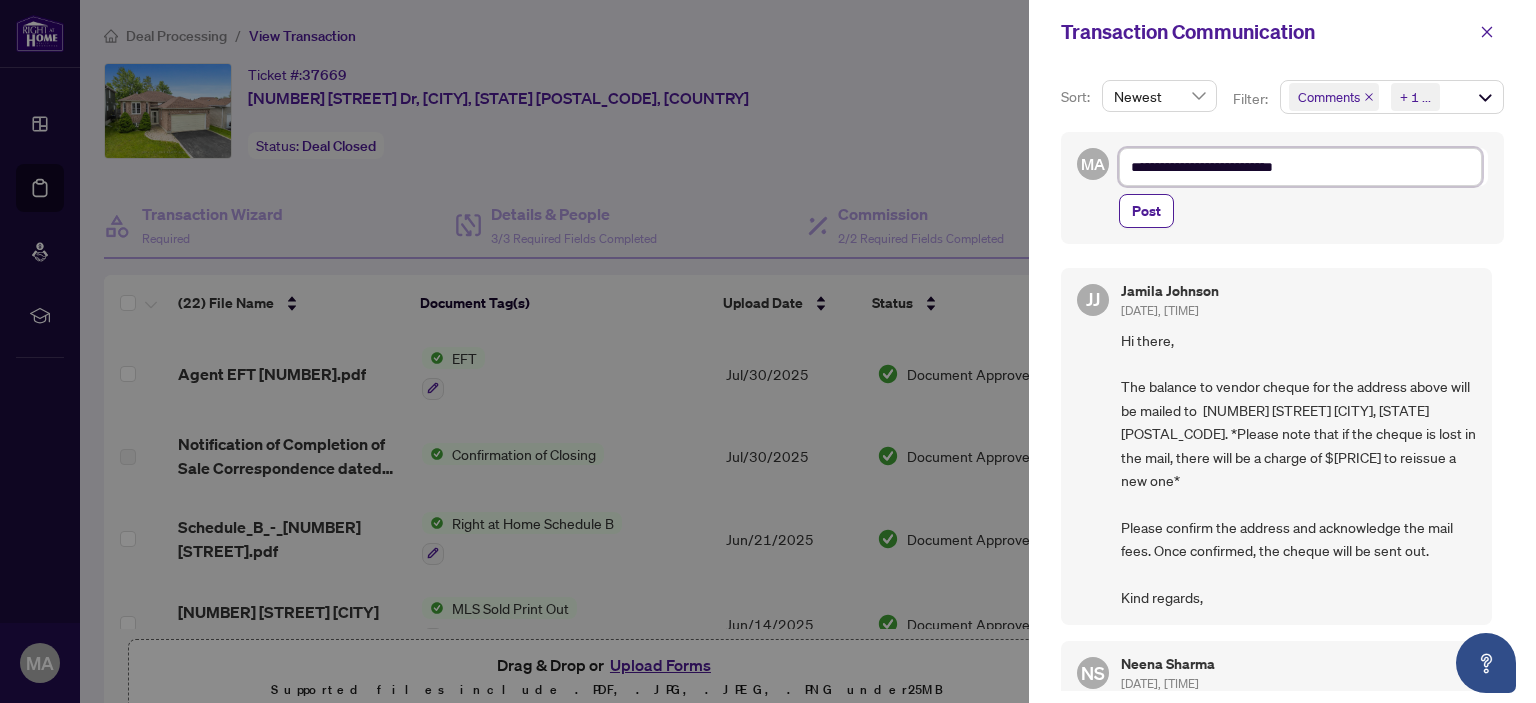 type on "**********" 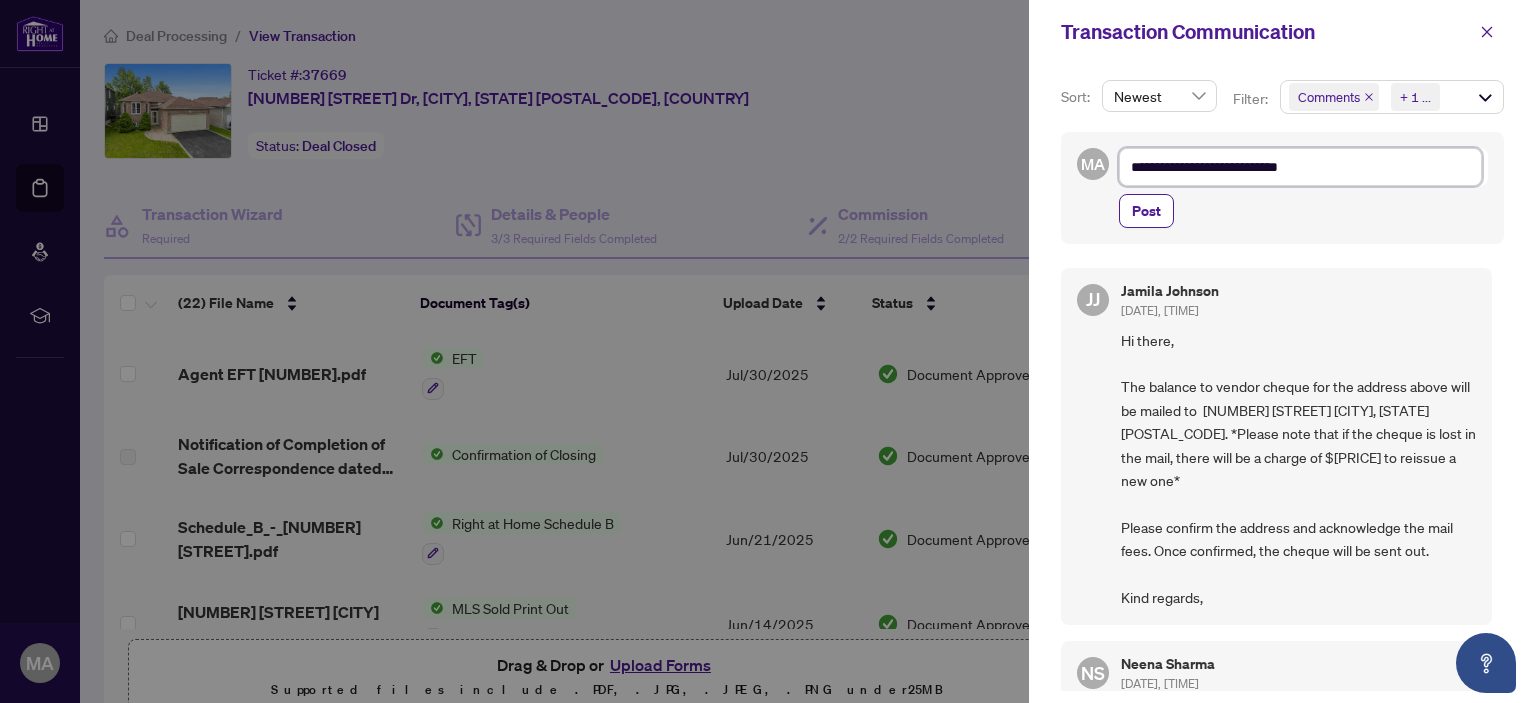 type on "**********" 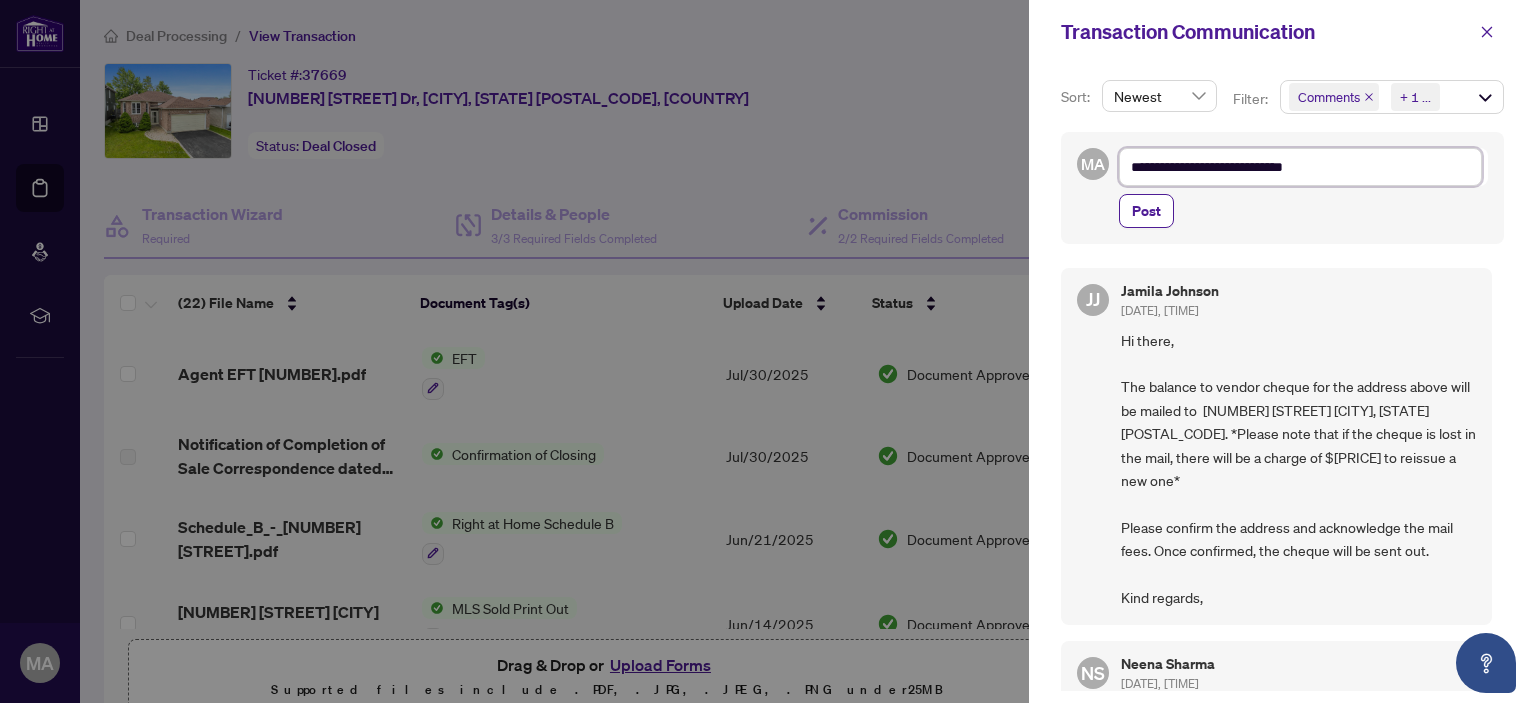 type on "**********" 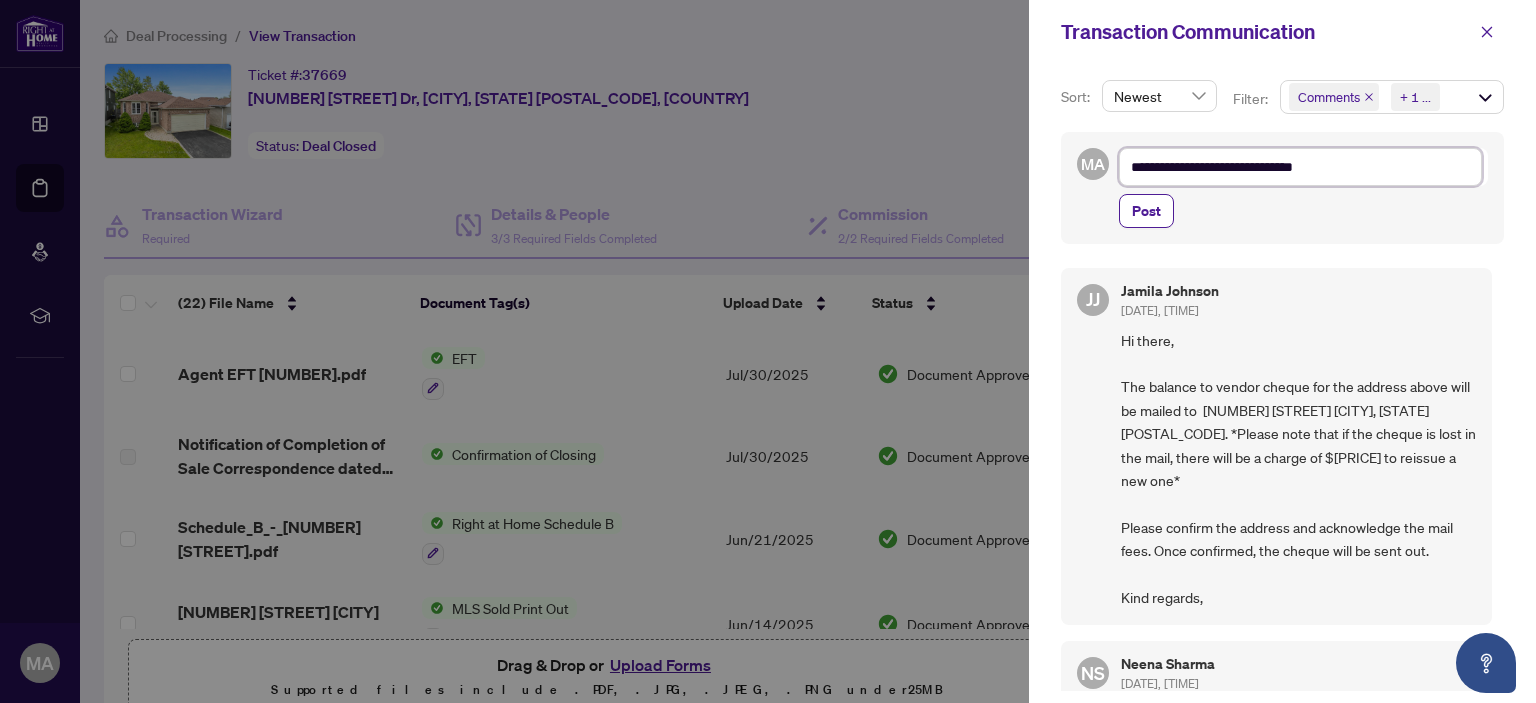 type on "**********" 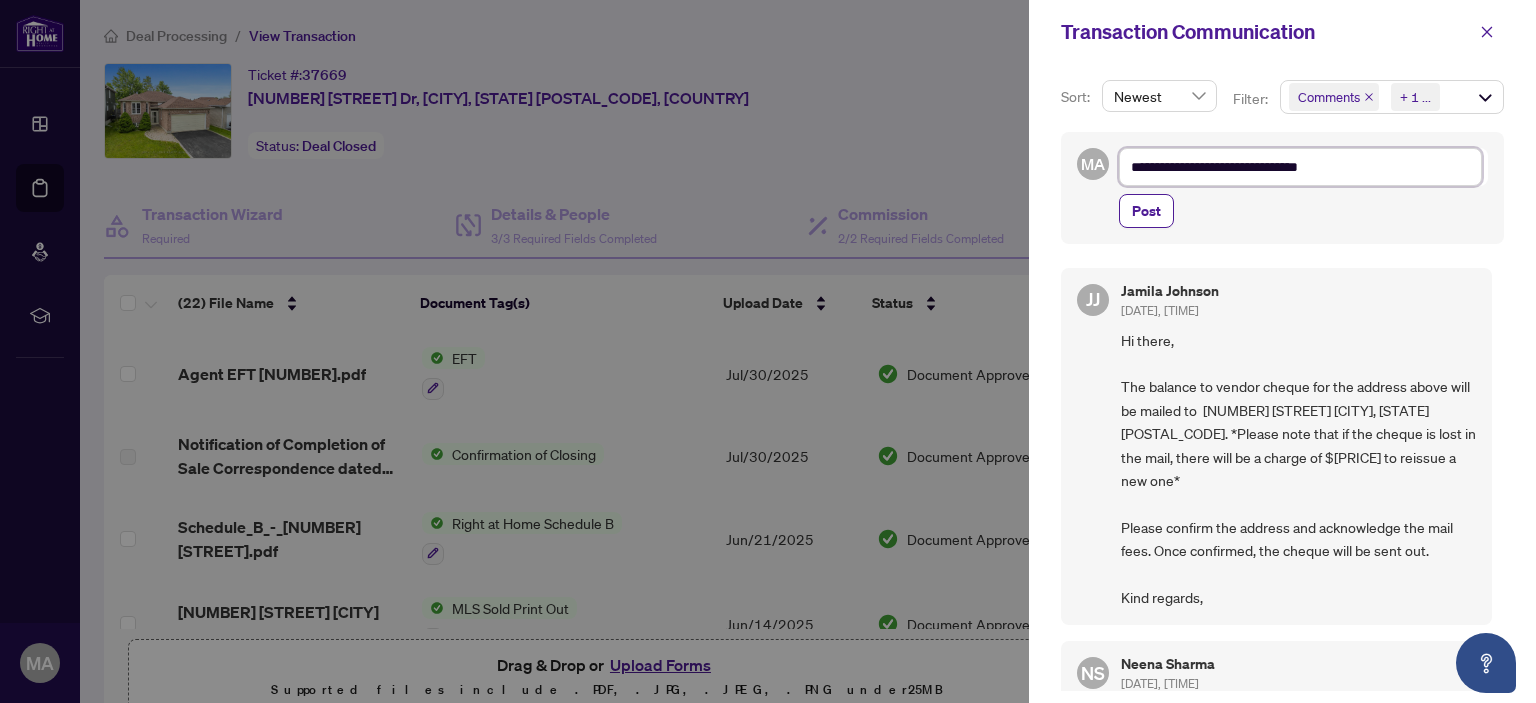 type on "**********" 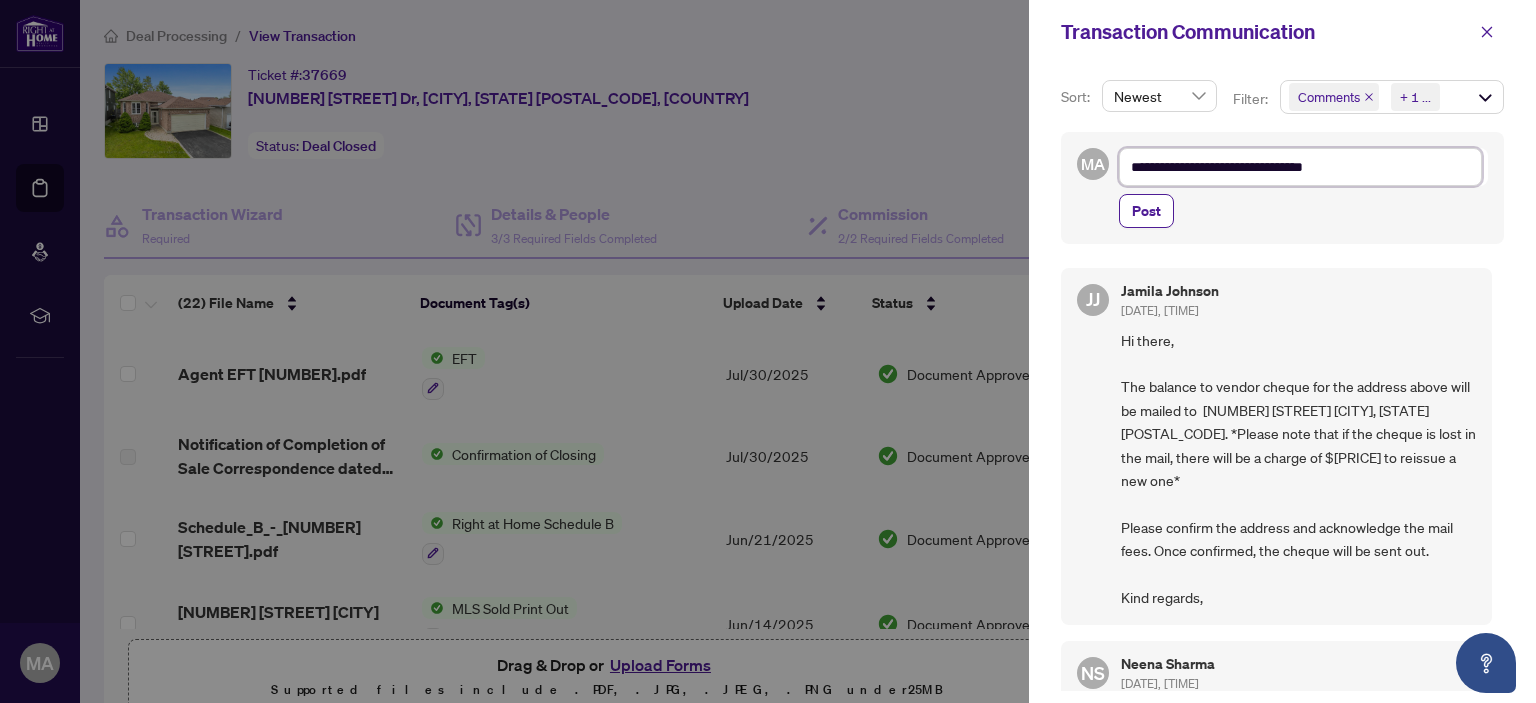 type on "**********" 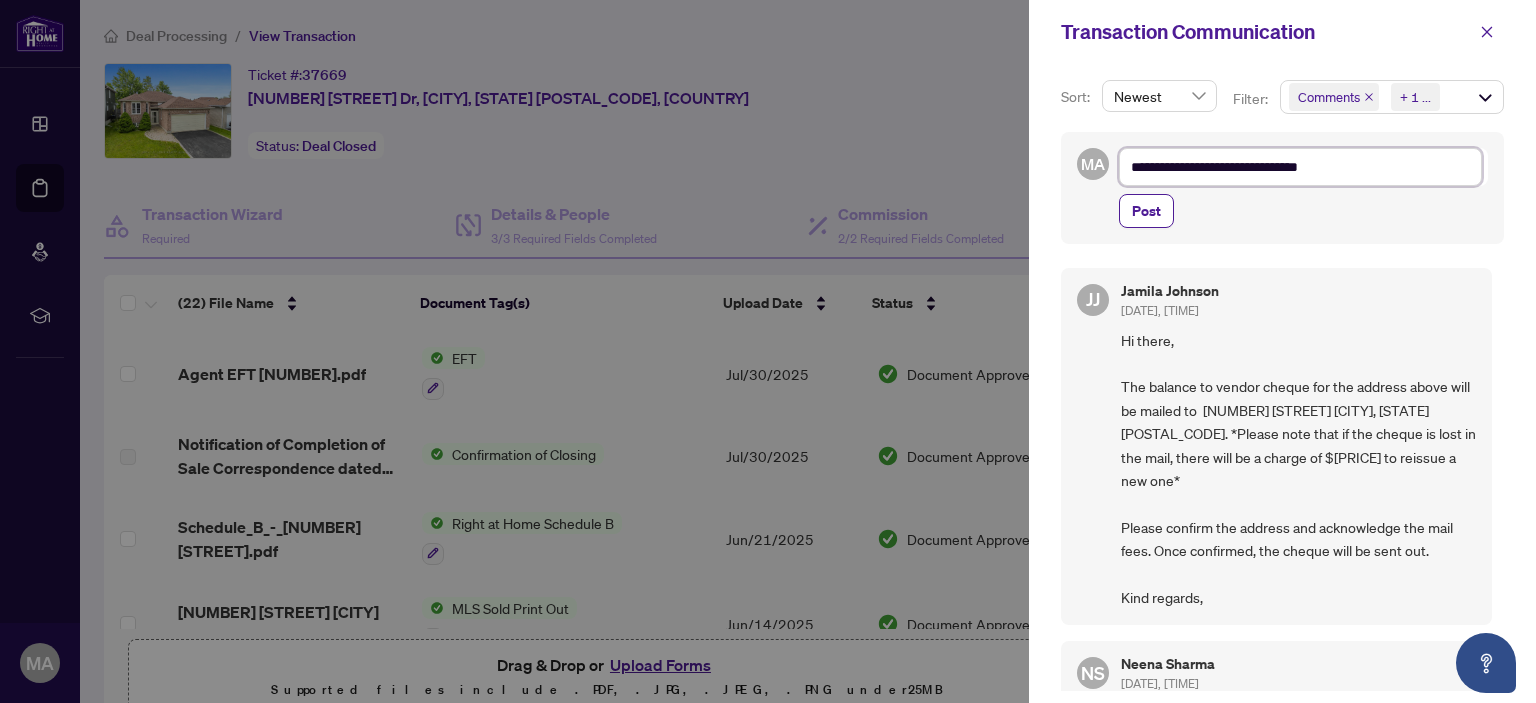 type on "**********" 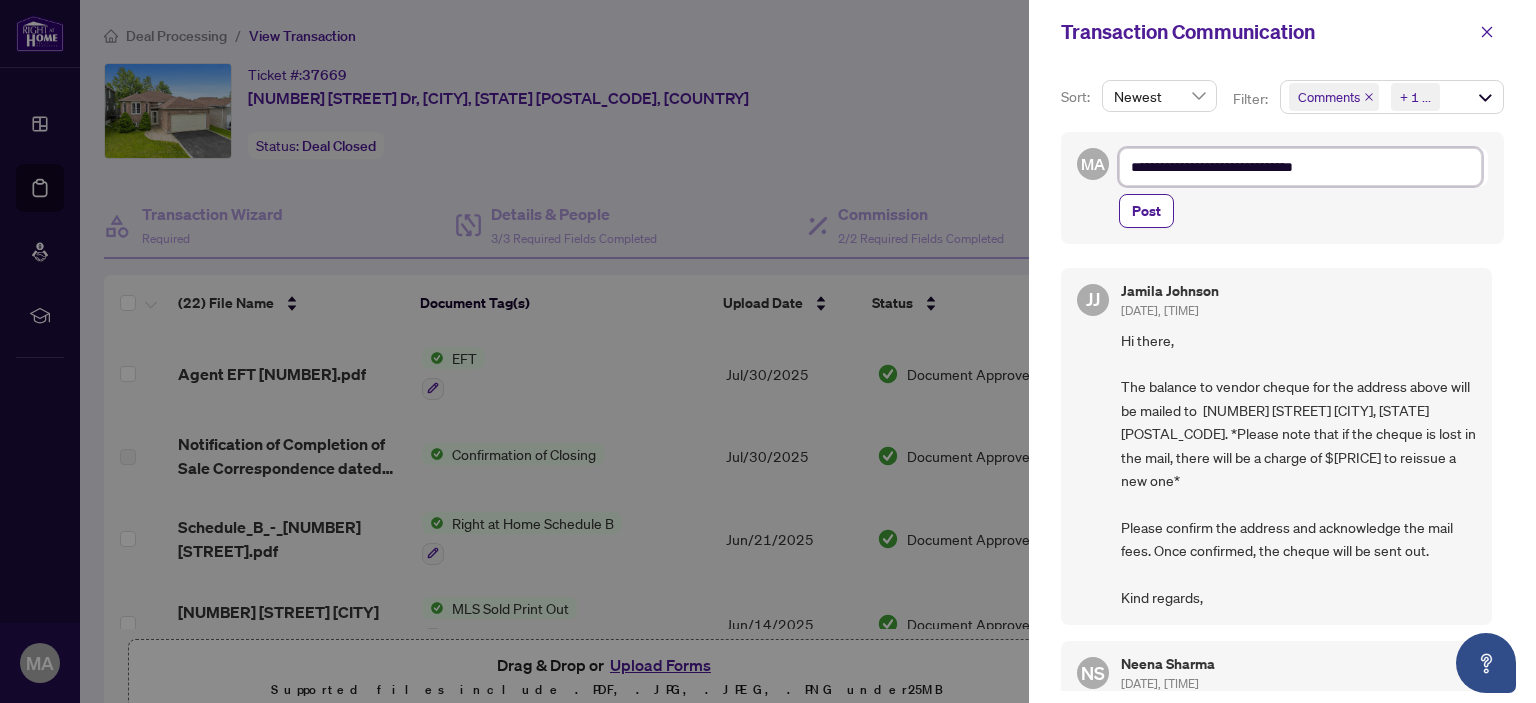 type on "**********" 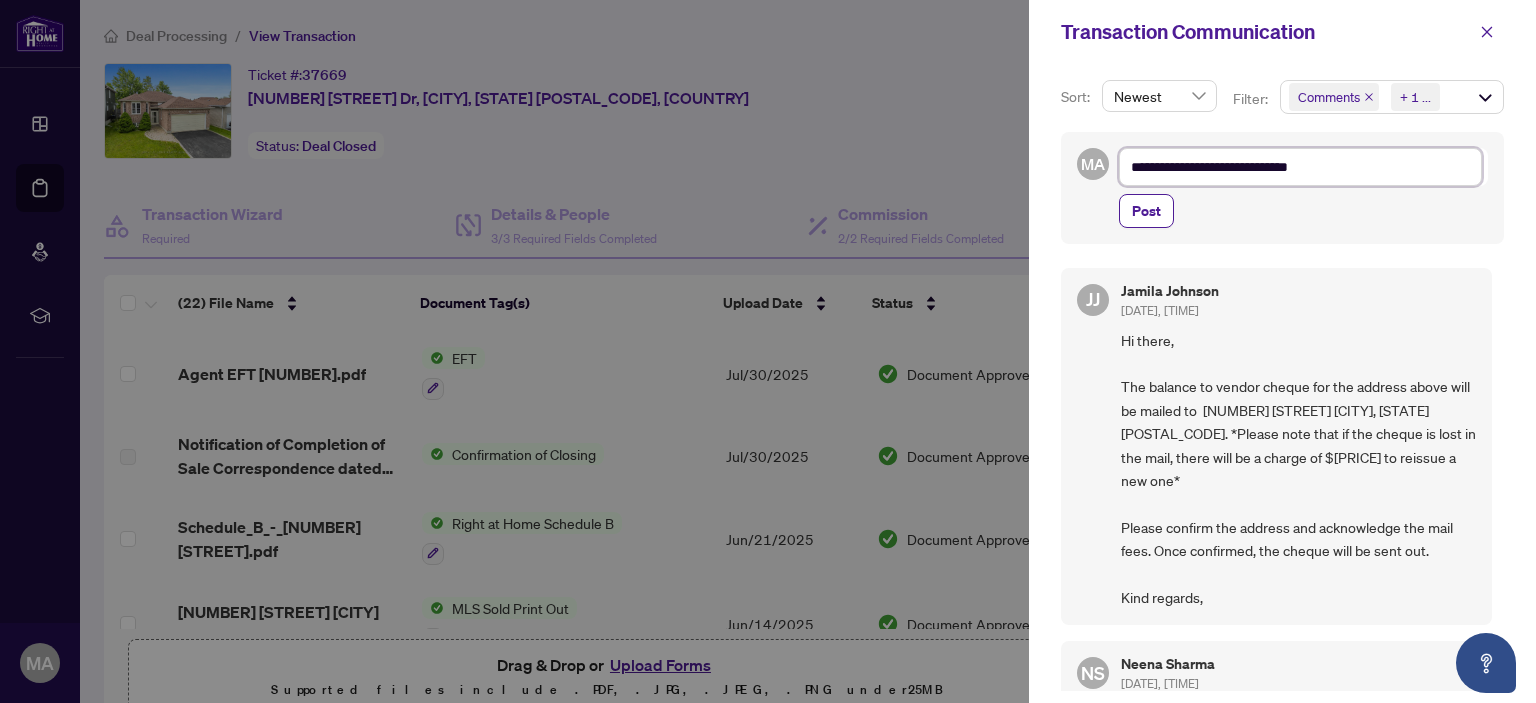 type on "**********" 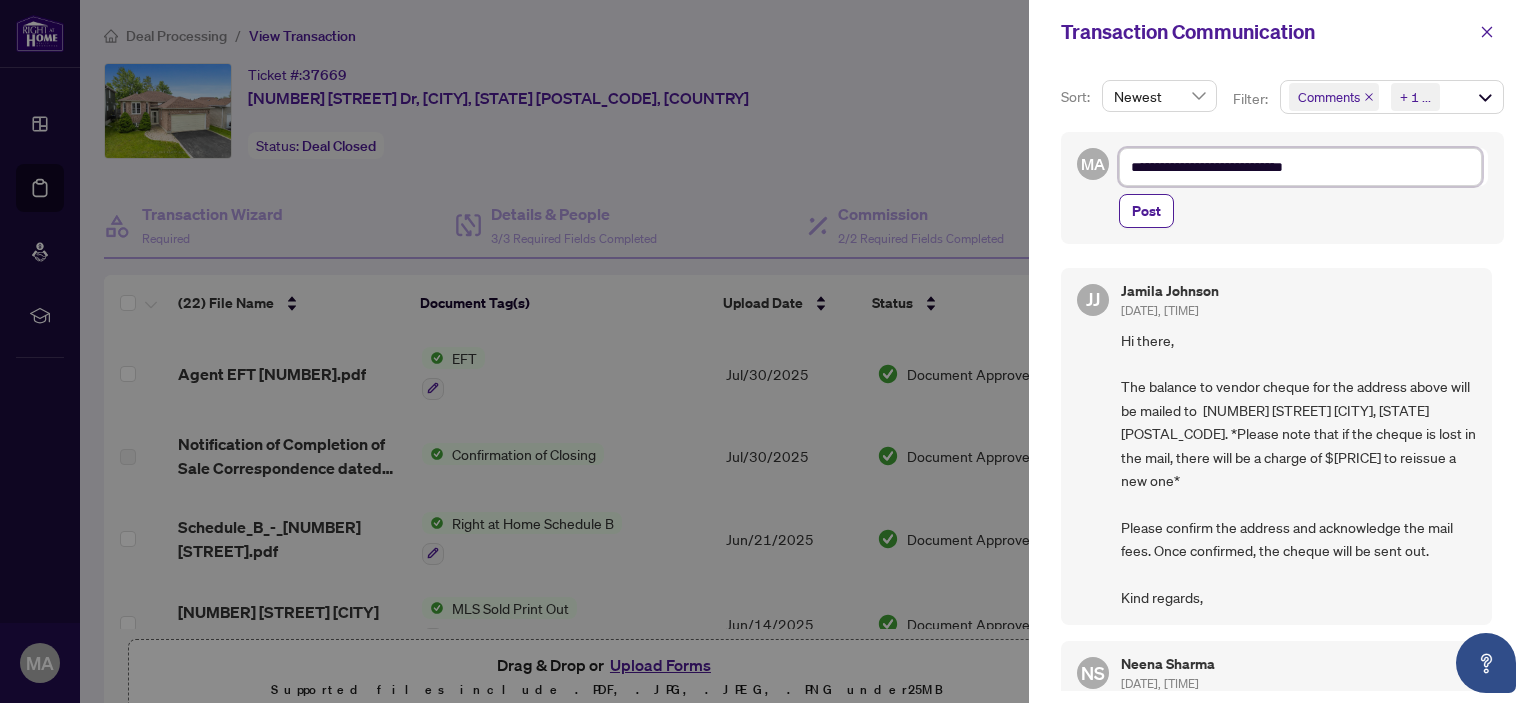 type on "**********" 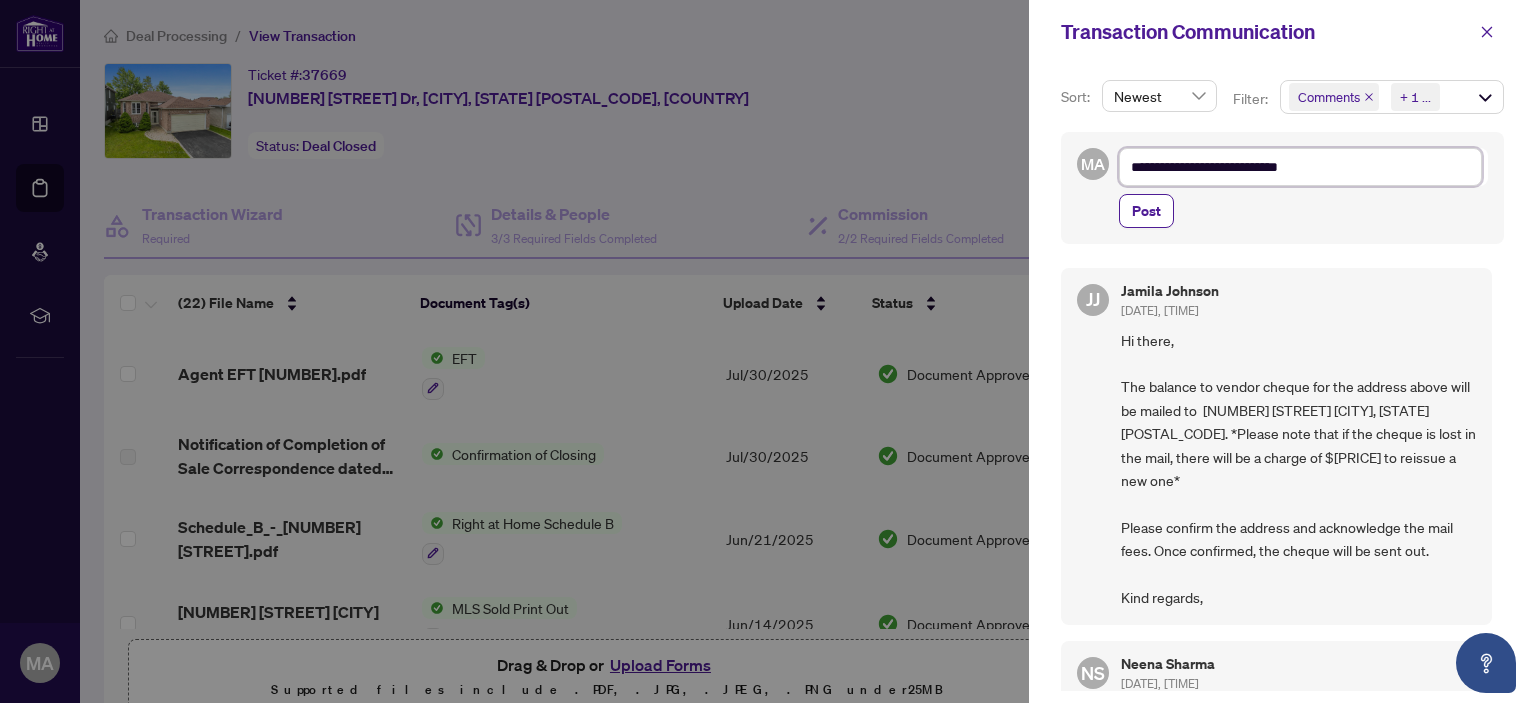 type on "**********" 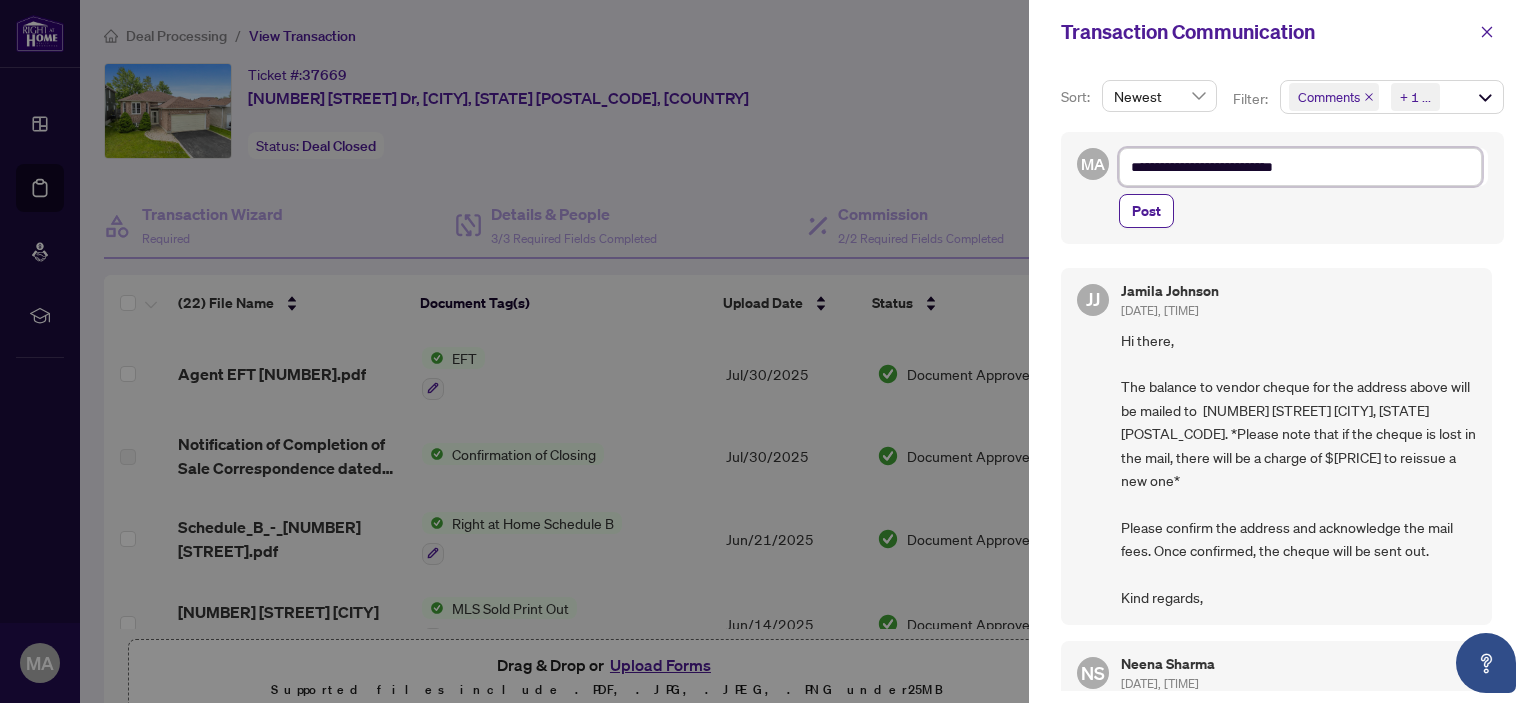 type on "**********" 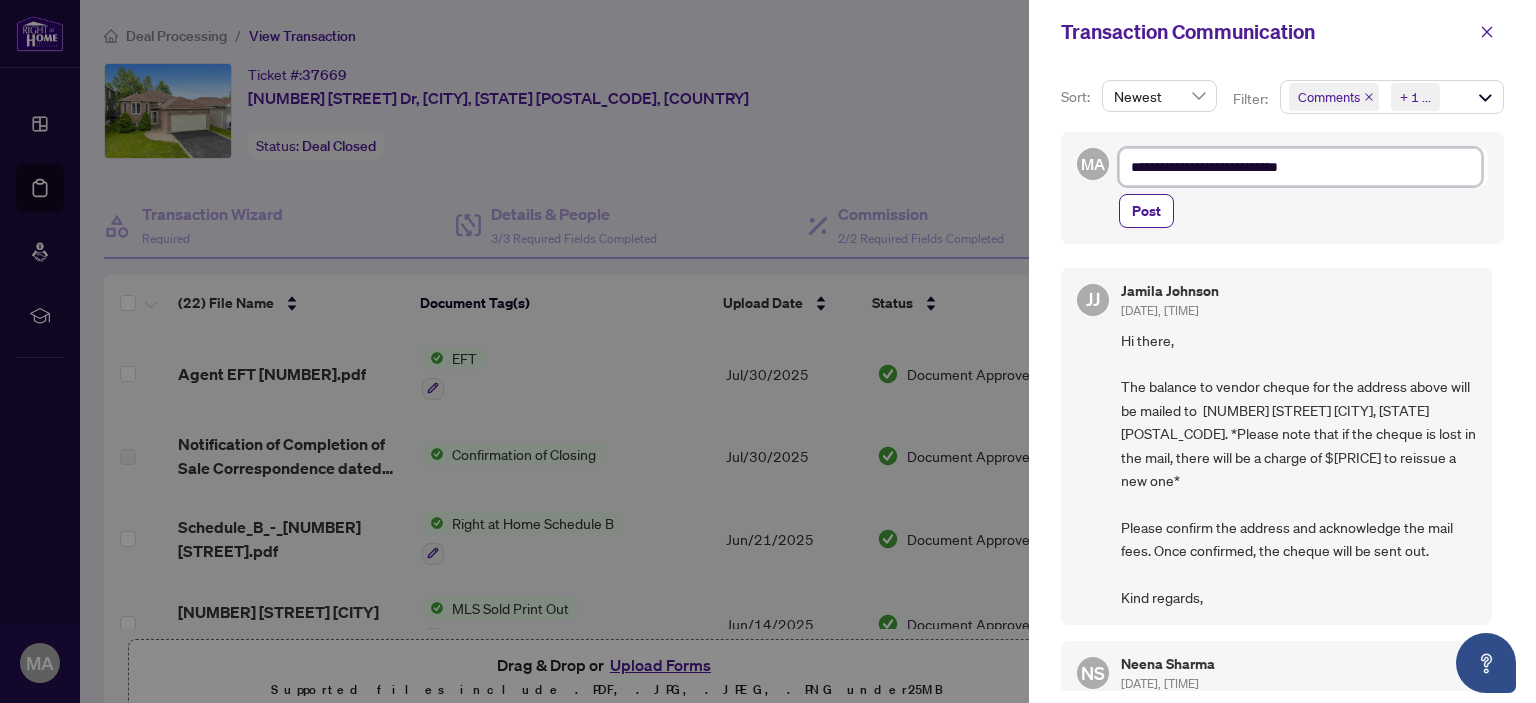 type on "**********" 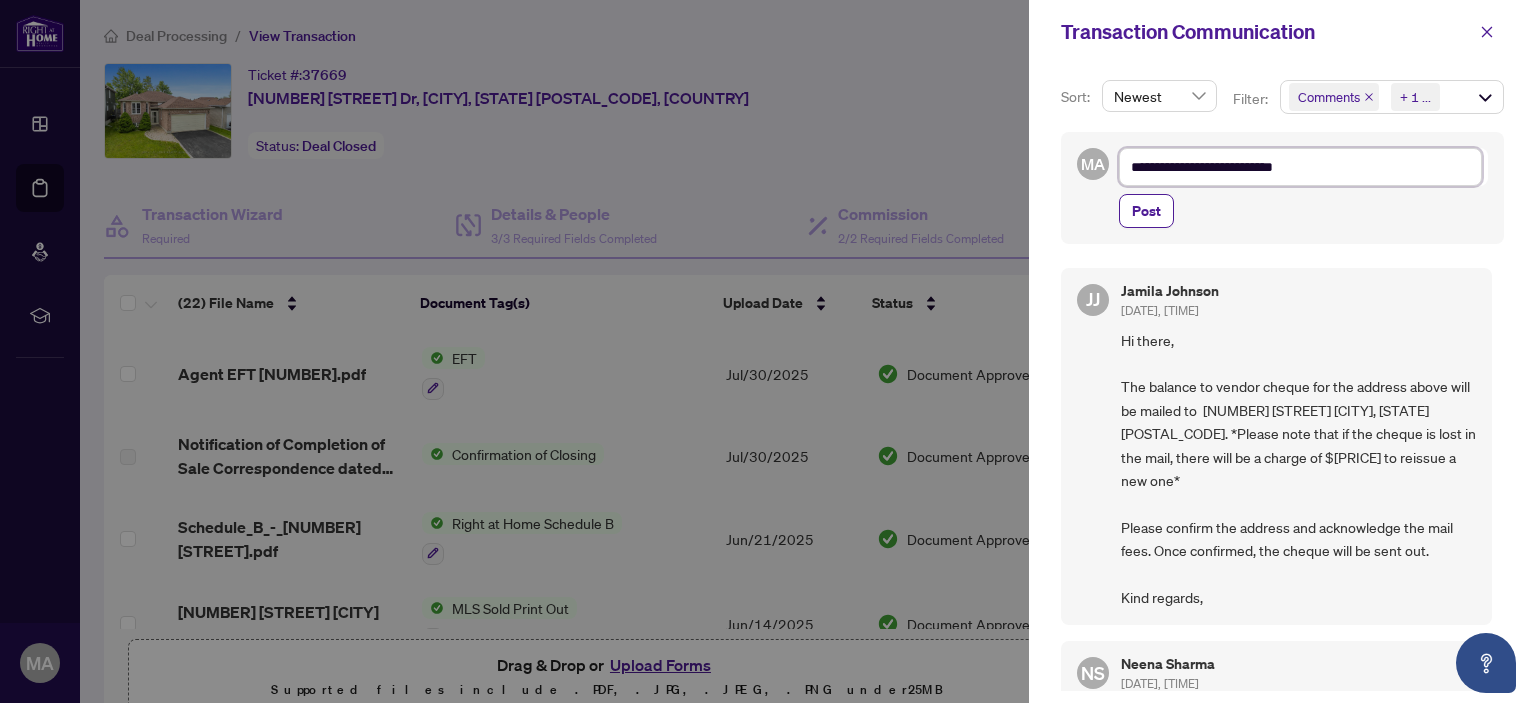 type on "**********" 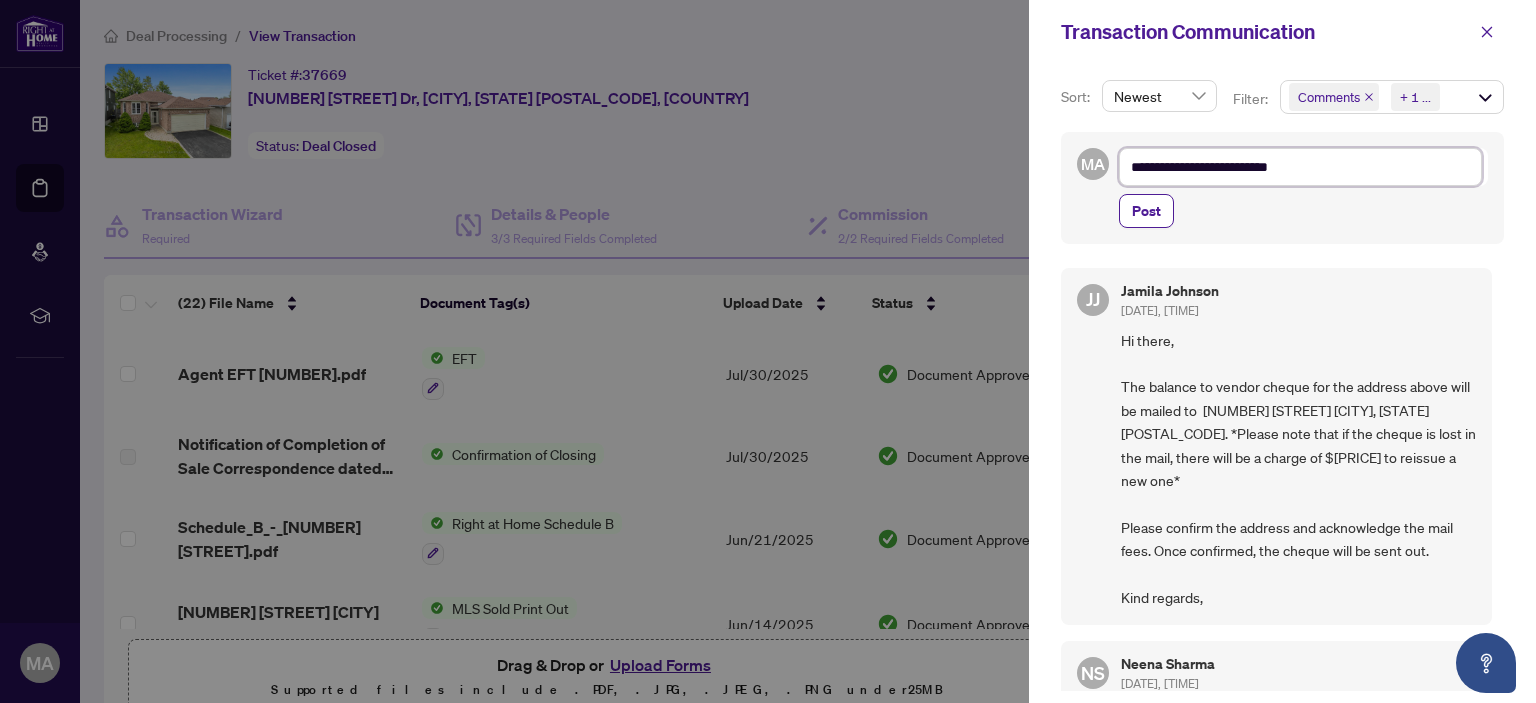 type on "**********" 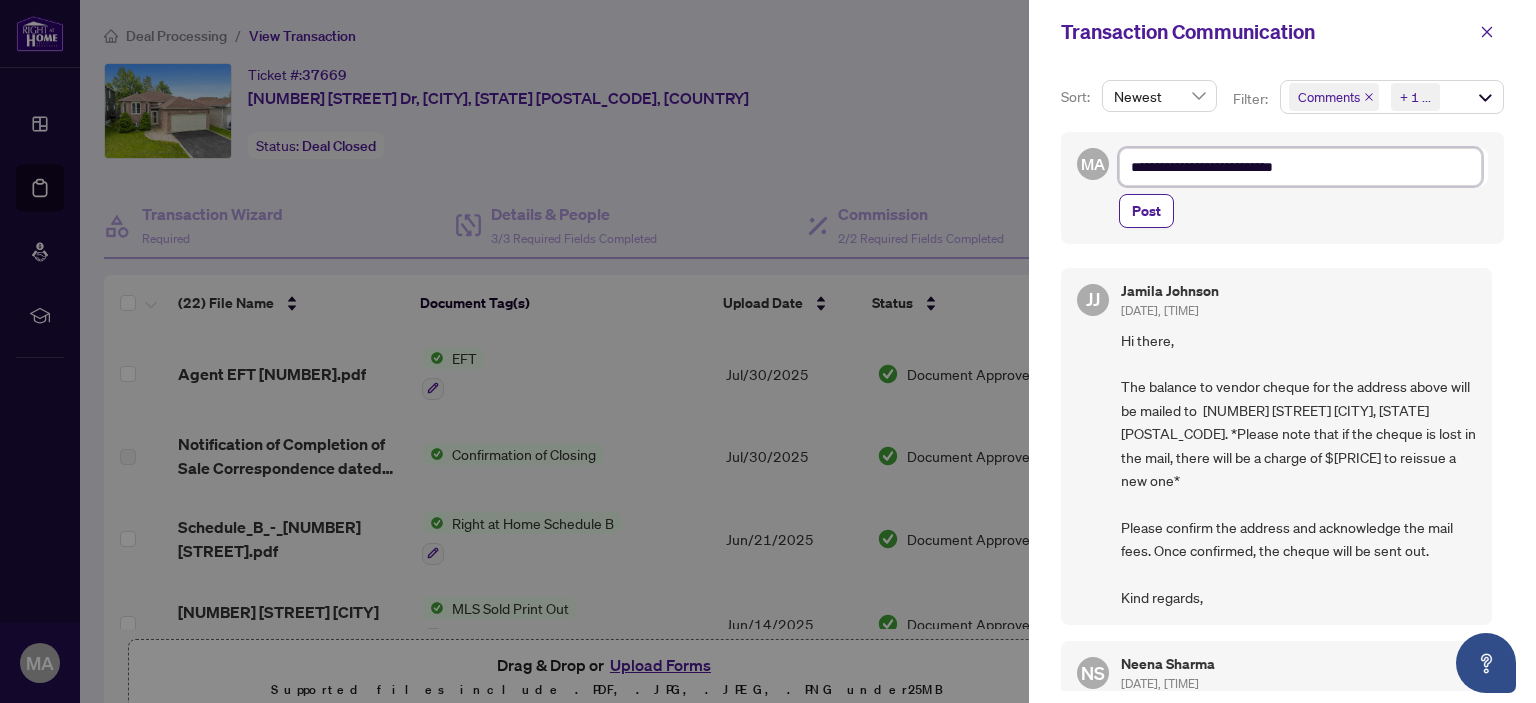 type on "**********" 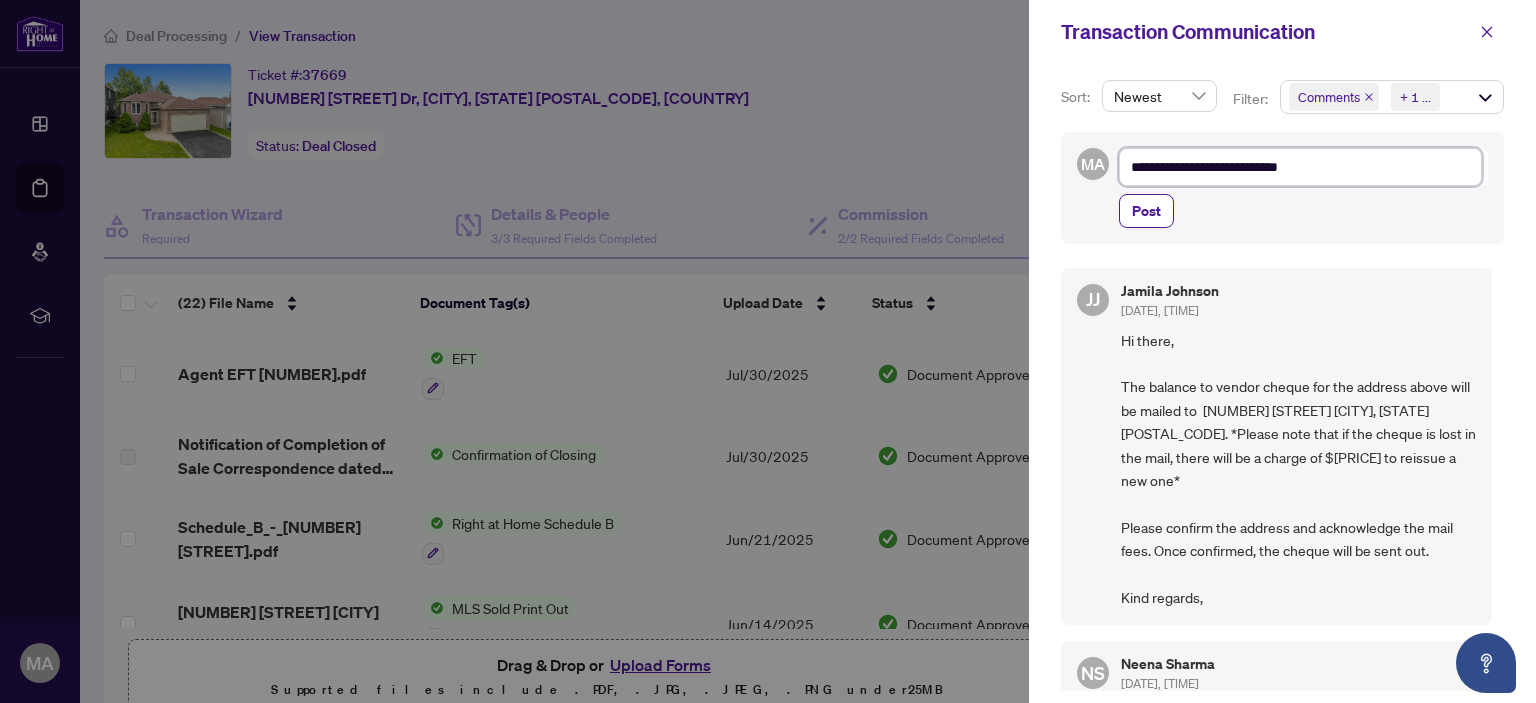 type on "**********" 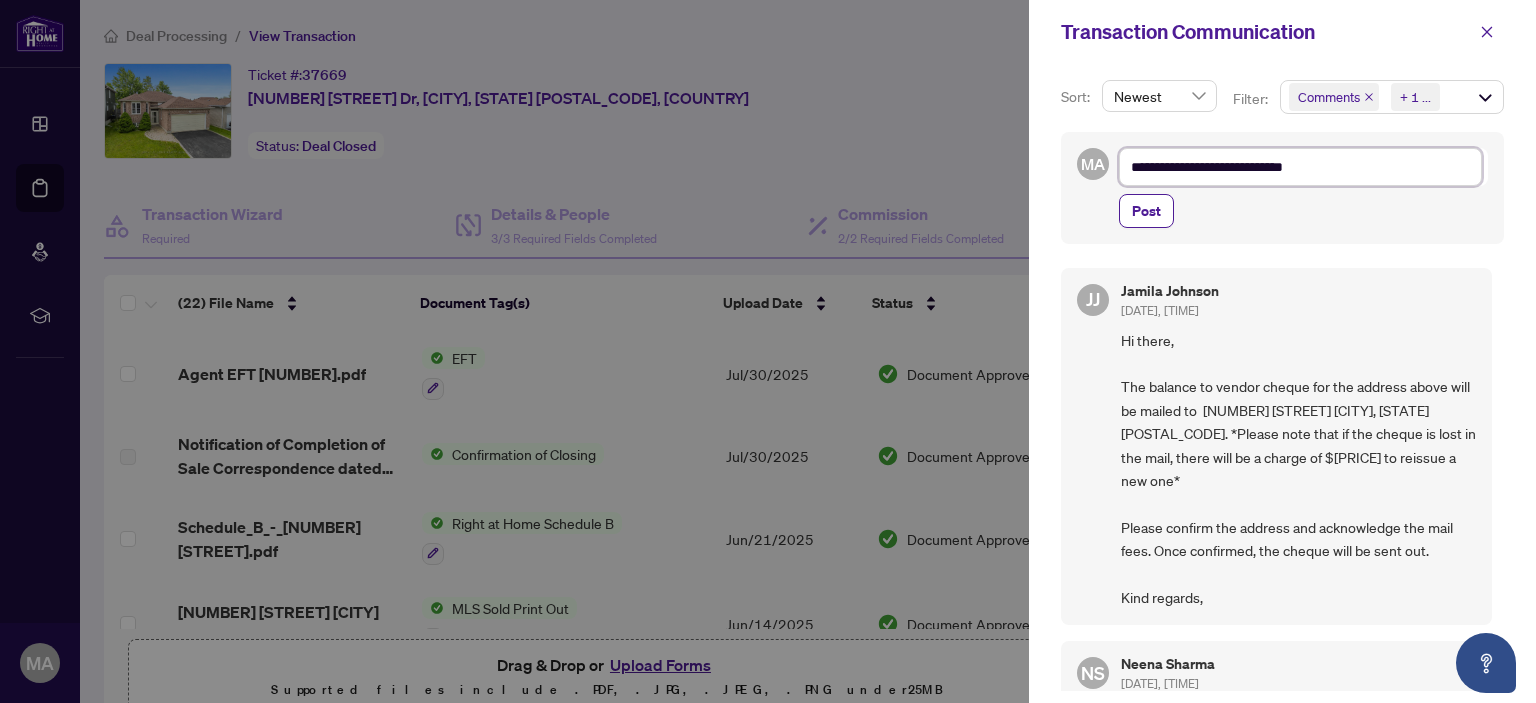 type on "**********" 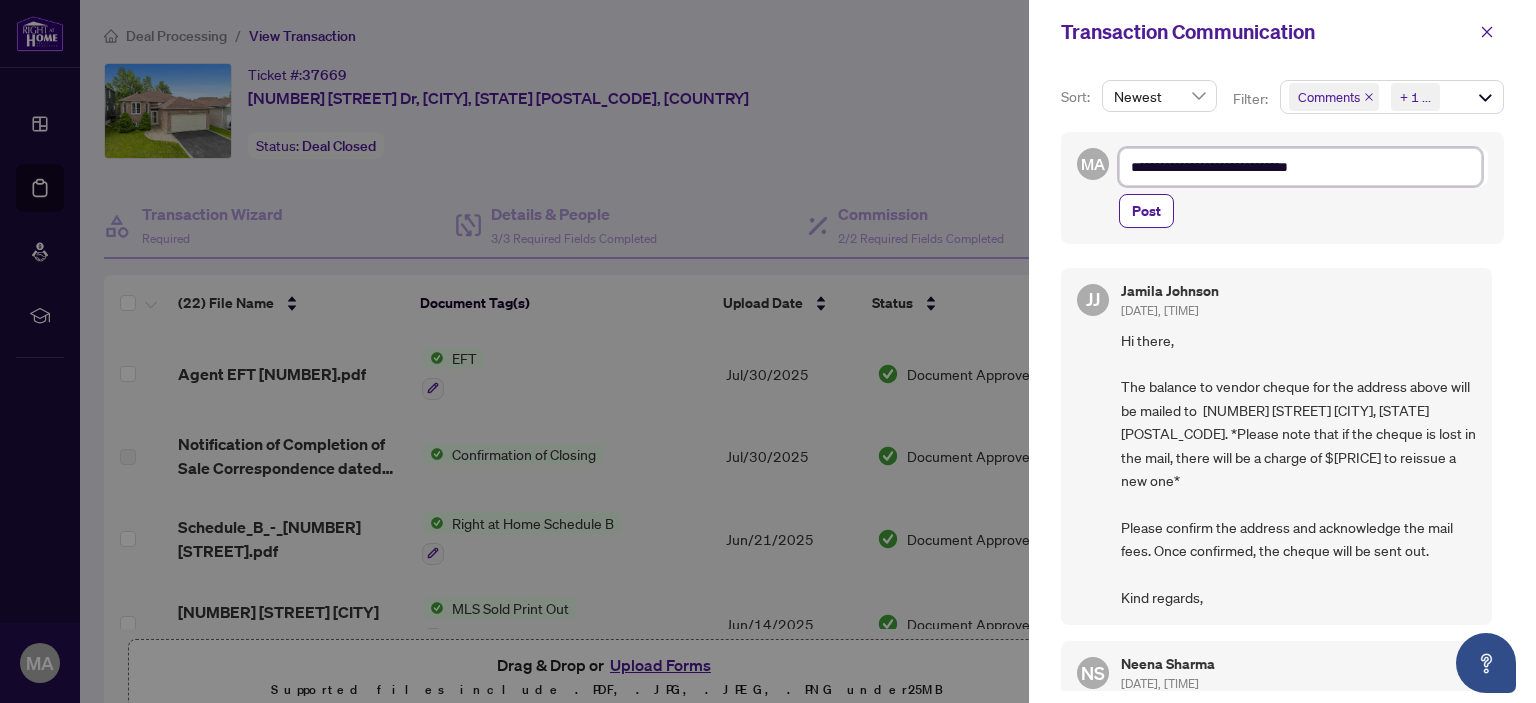 type on "**********" 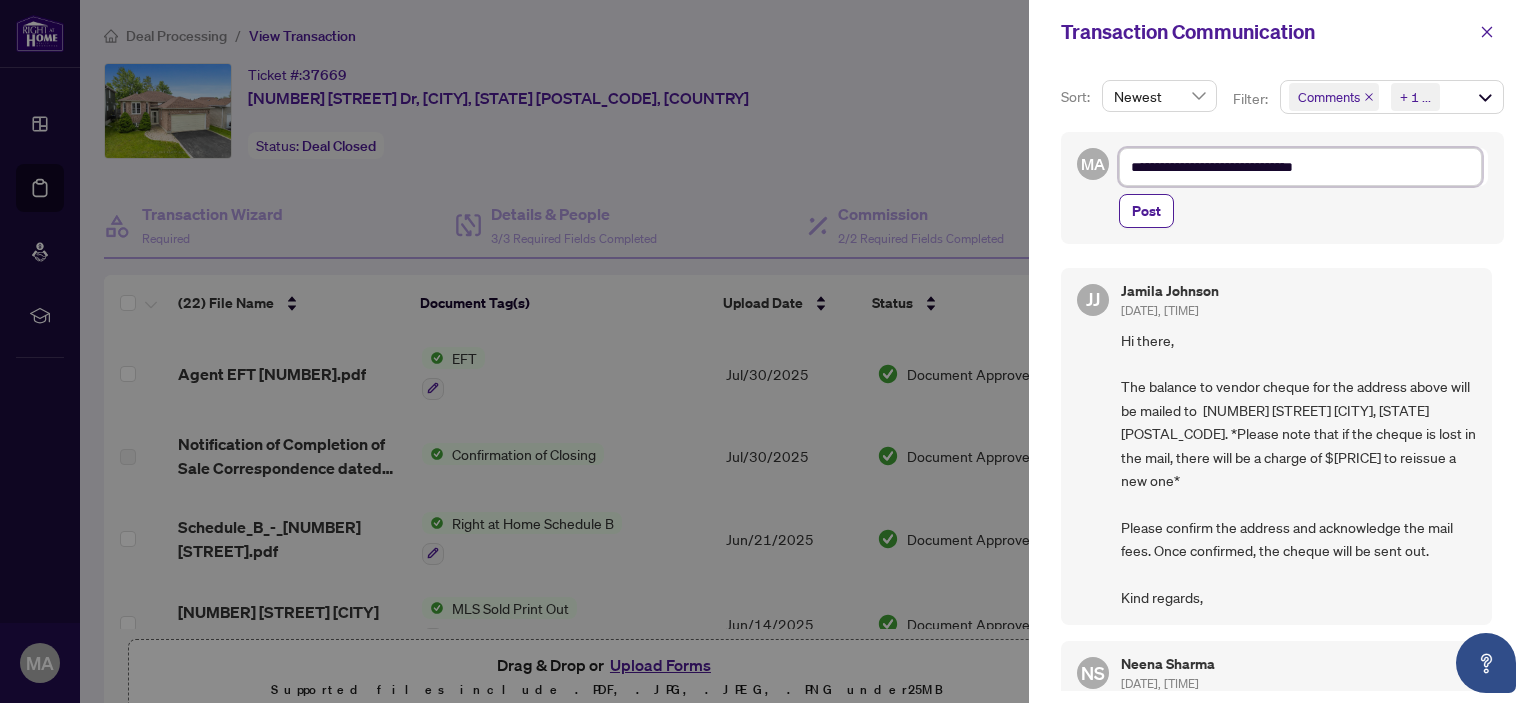 type on "**********" 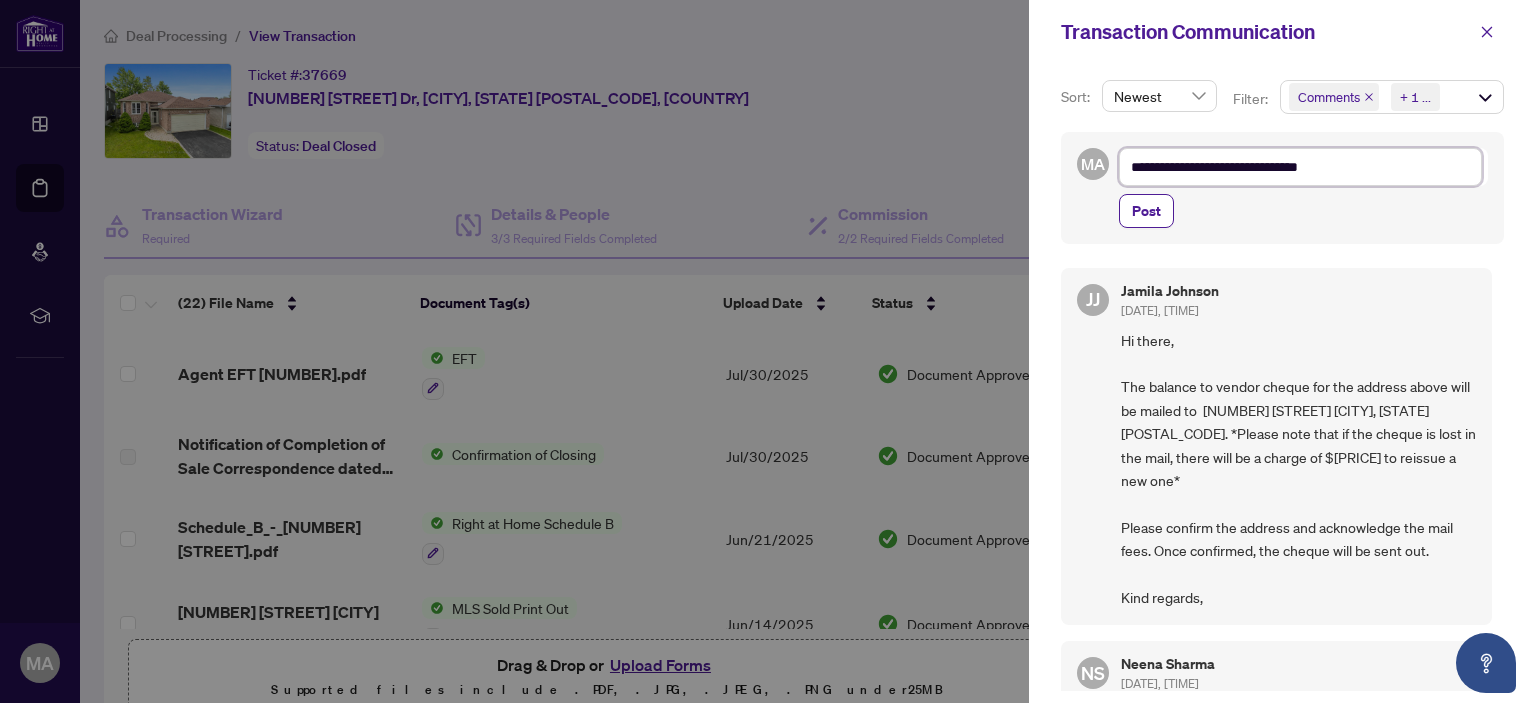 type on "**********" 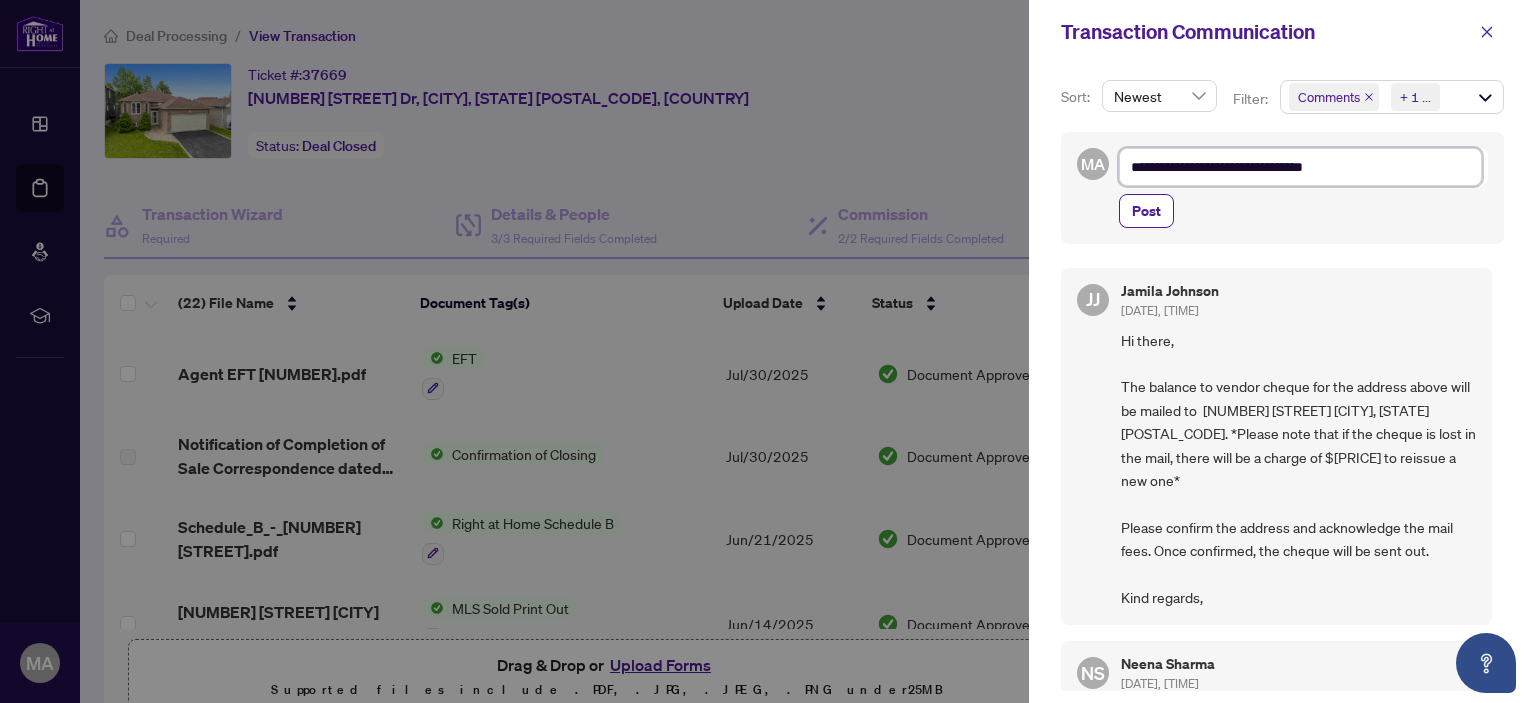 type on "**********" 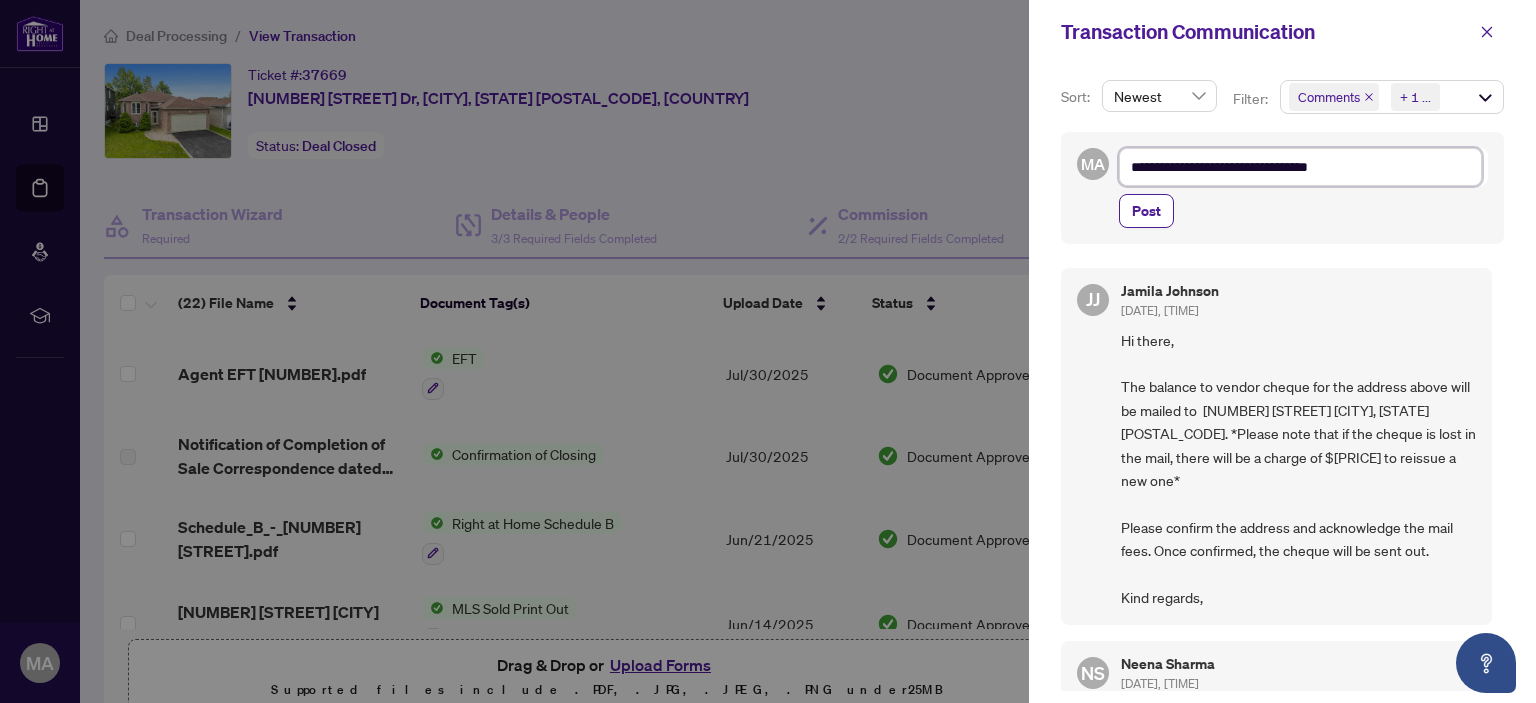 type on "**********" 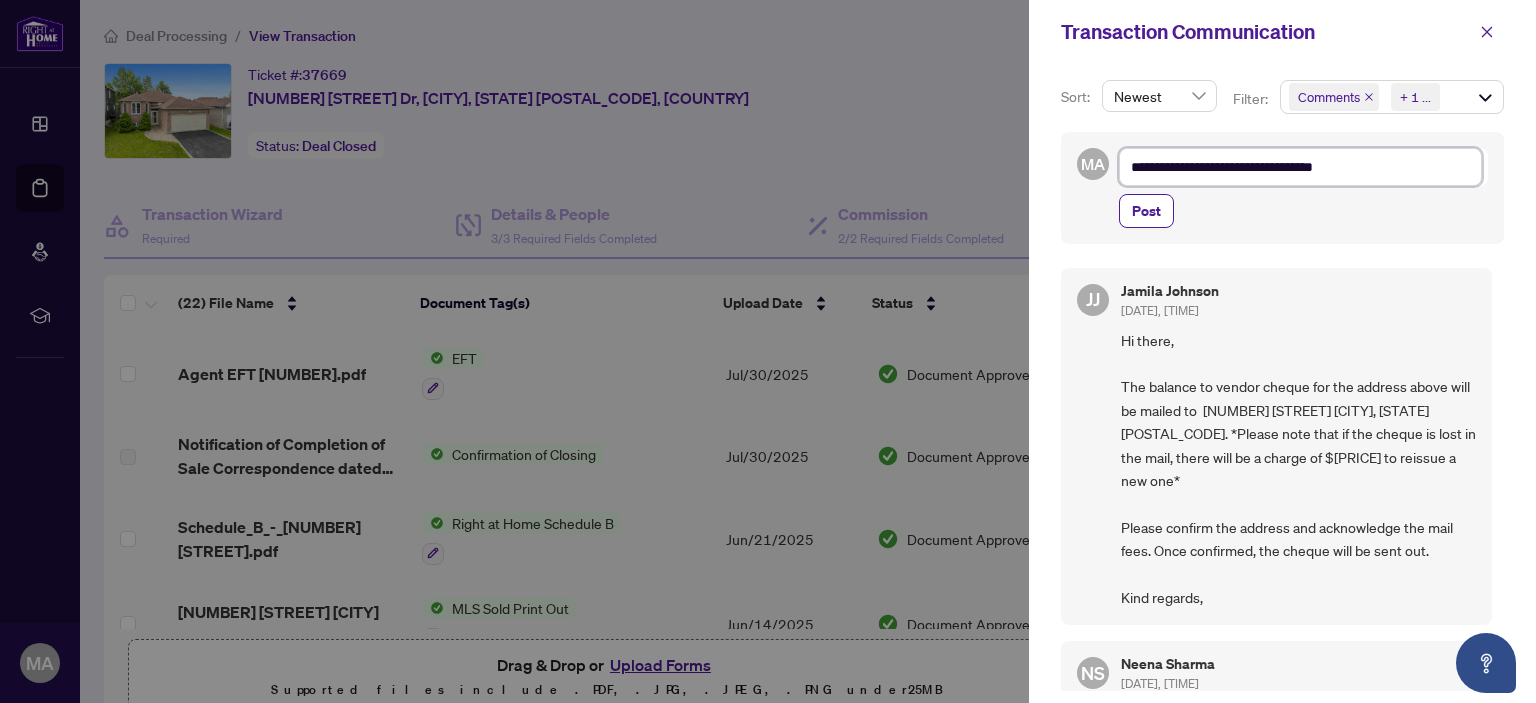 type on "**********" 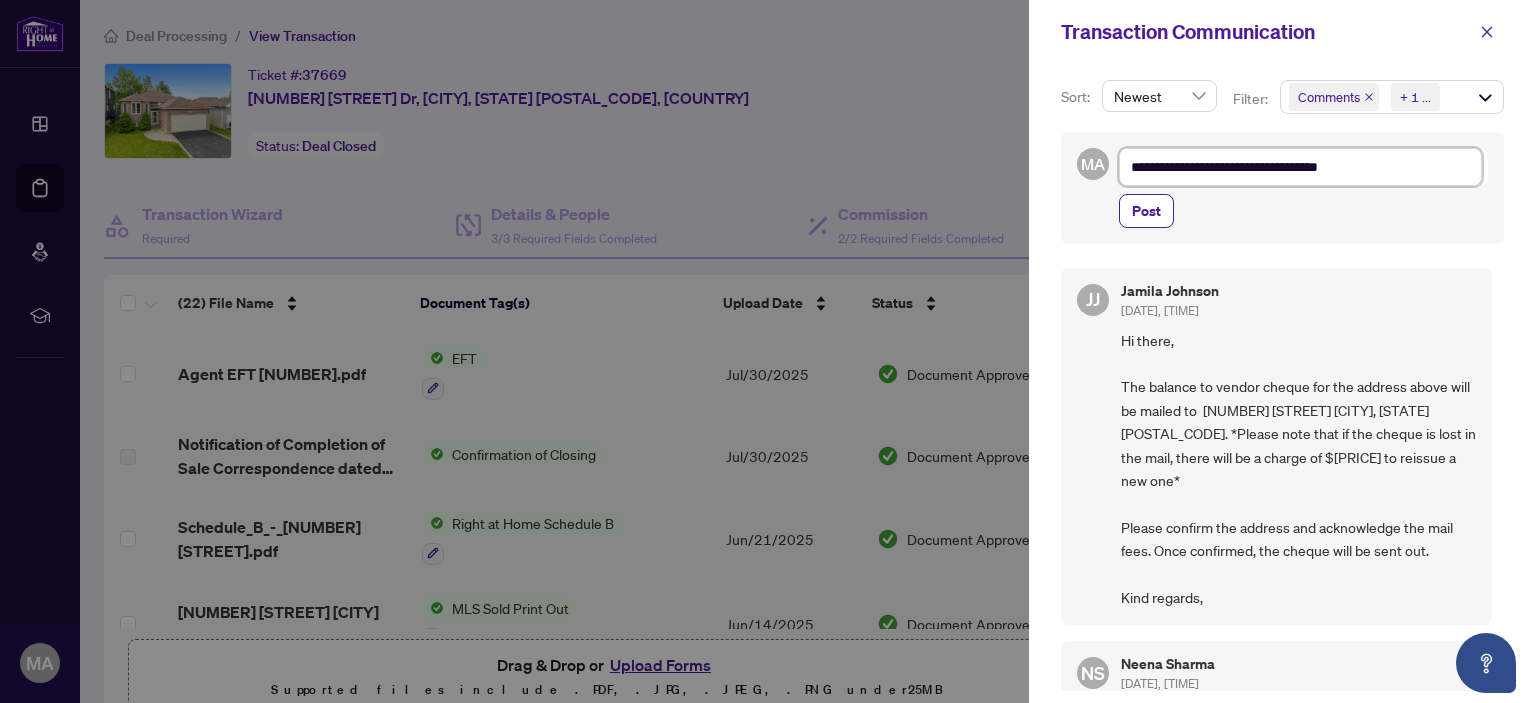 type on "**********" 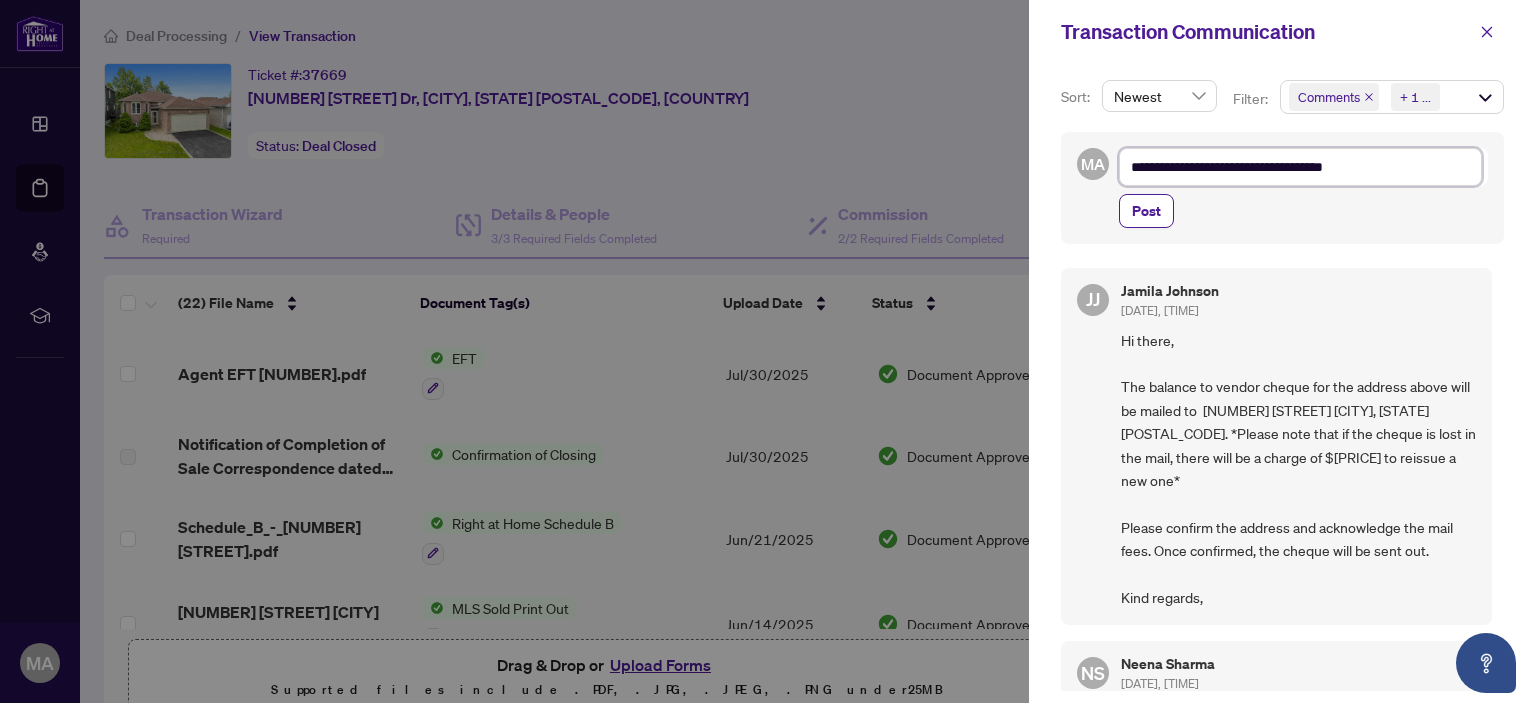 type on "**********" 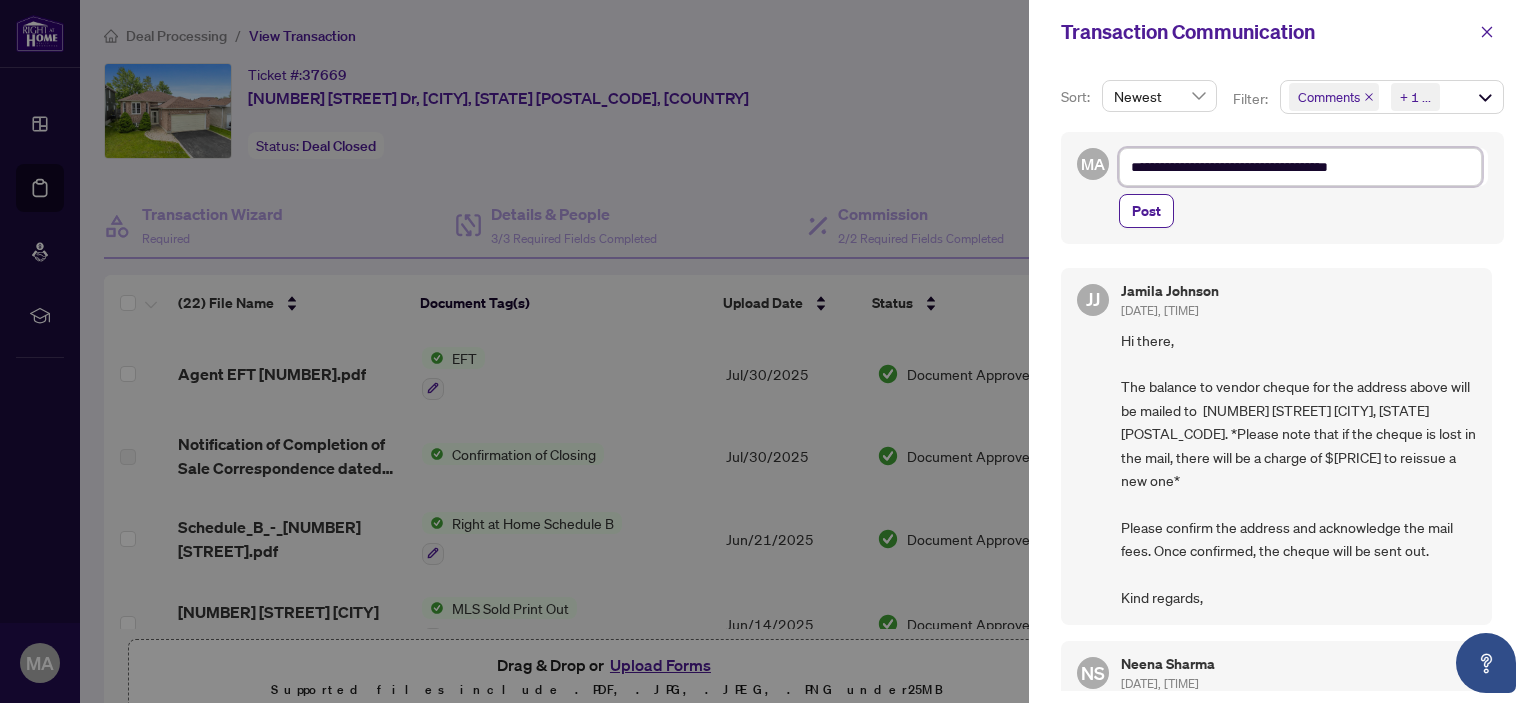 type on "**********" 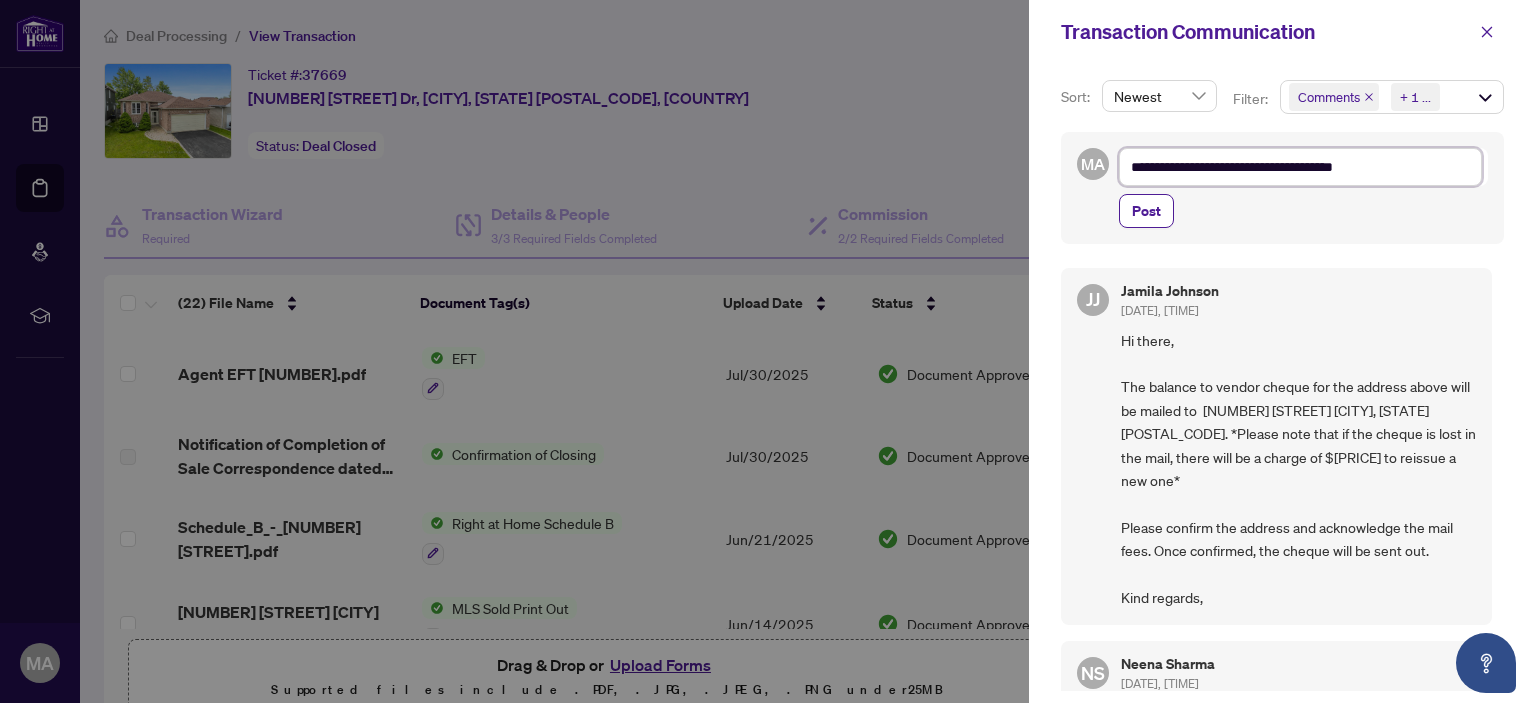 type on "**********" 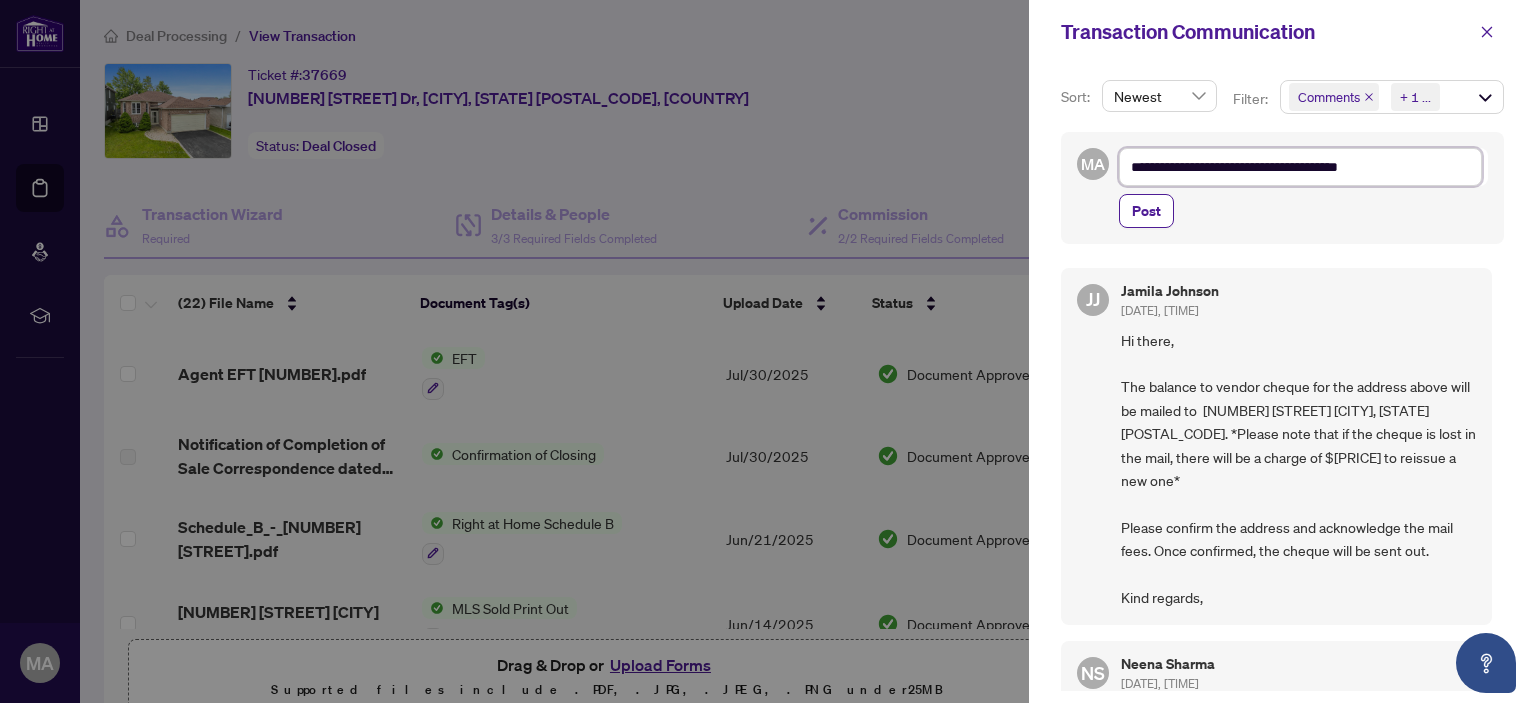 type on "**********" 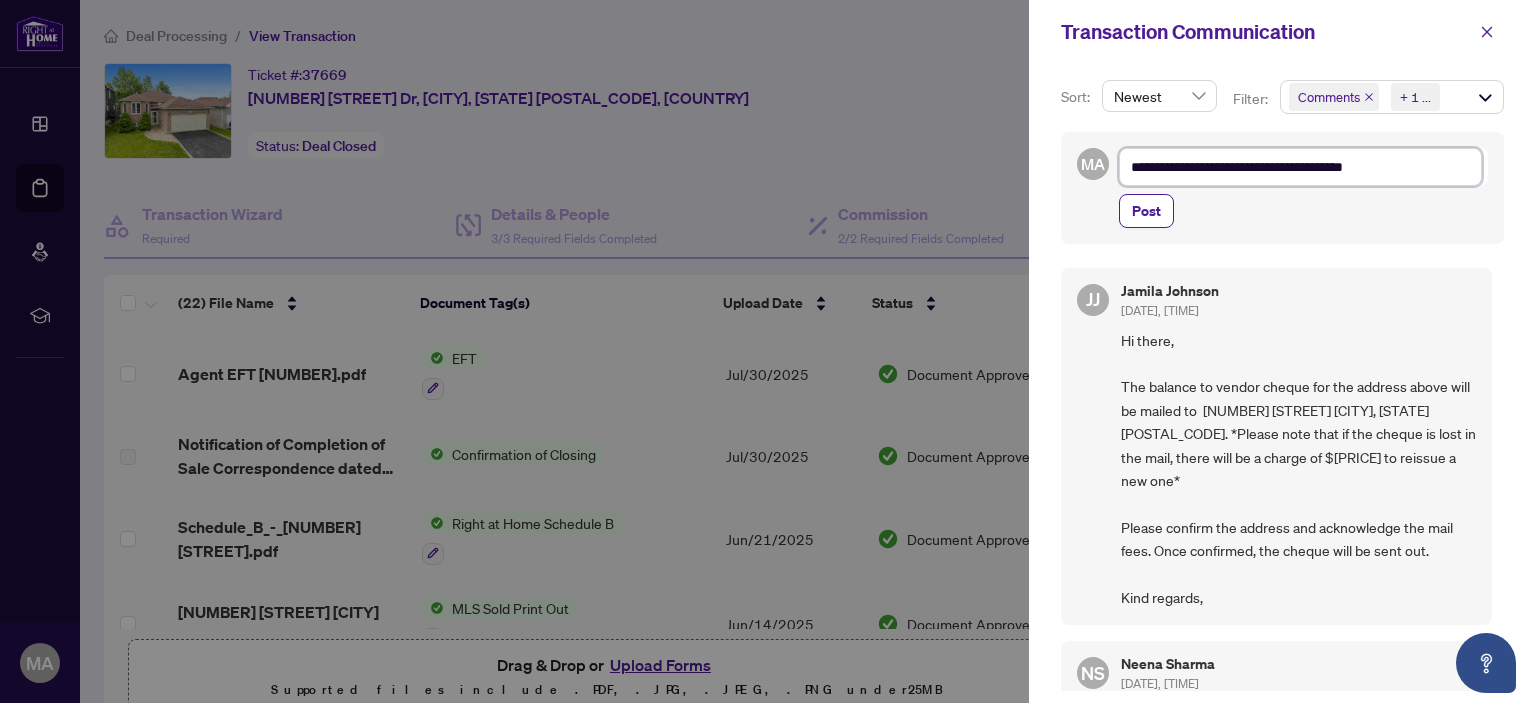 type on "**********" 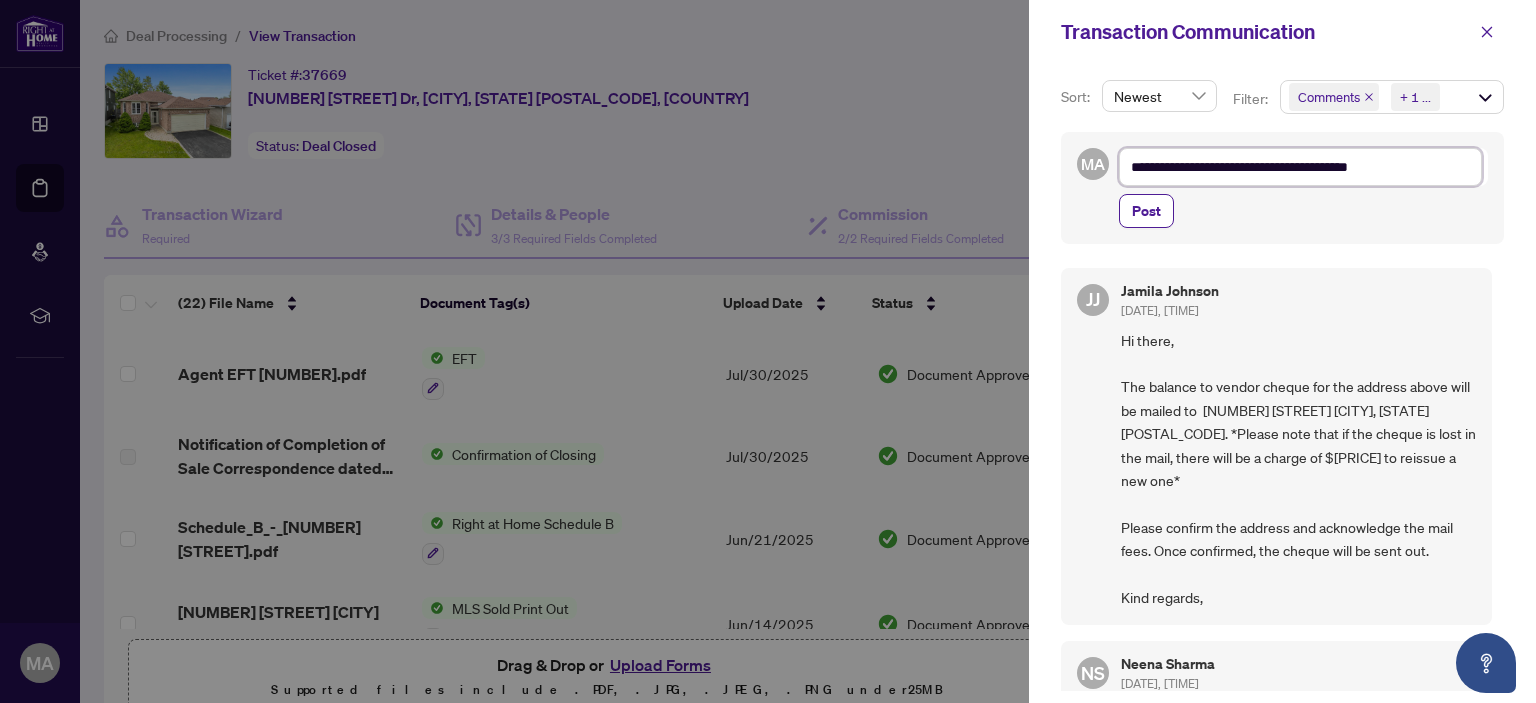 type on "**********" 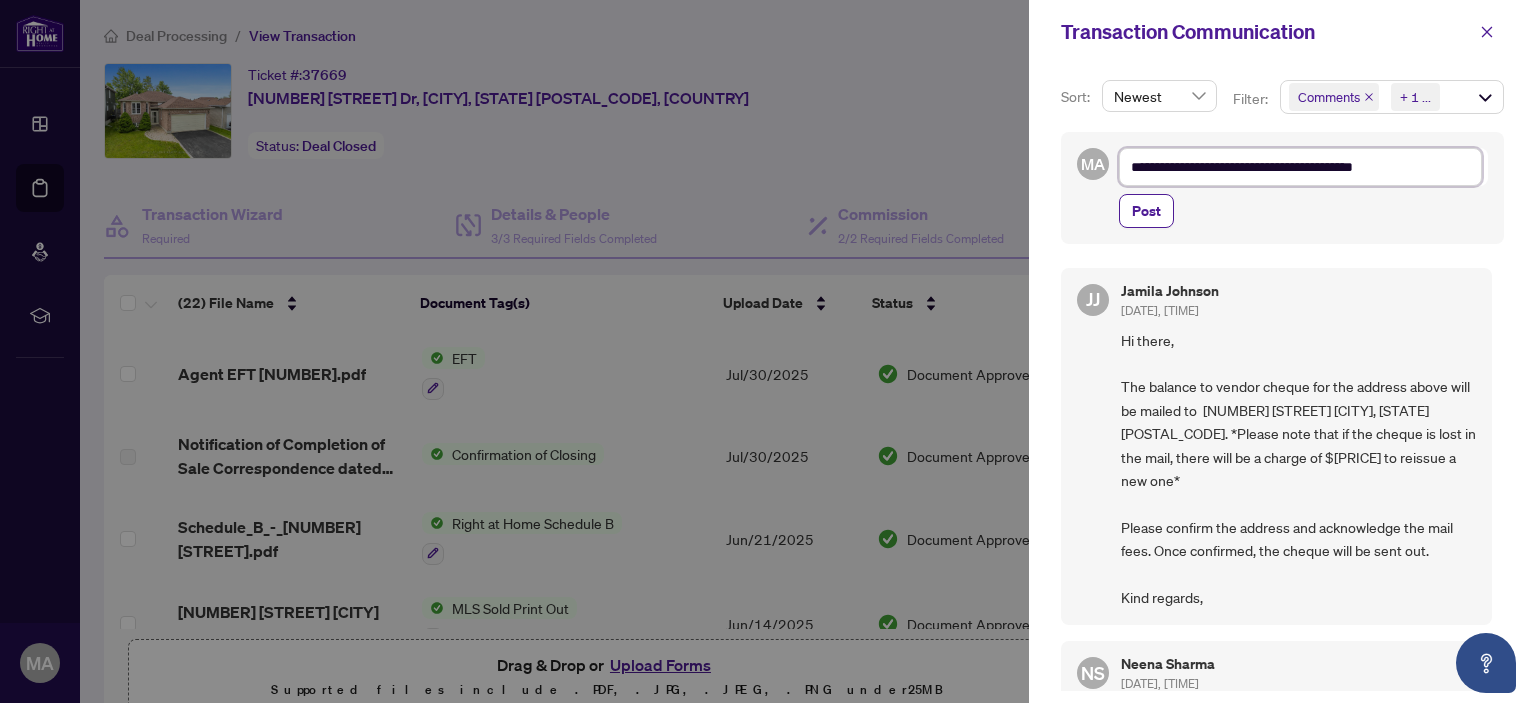 type on "**********" 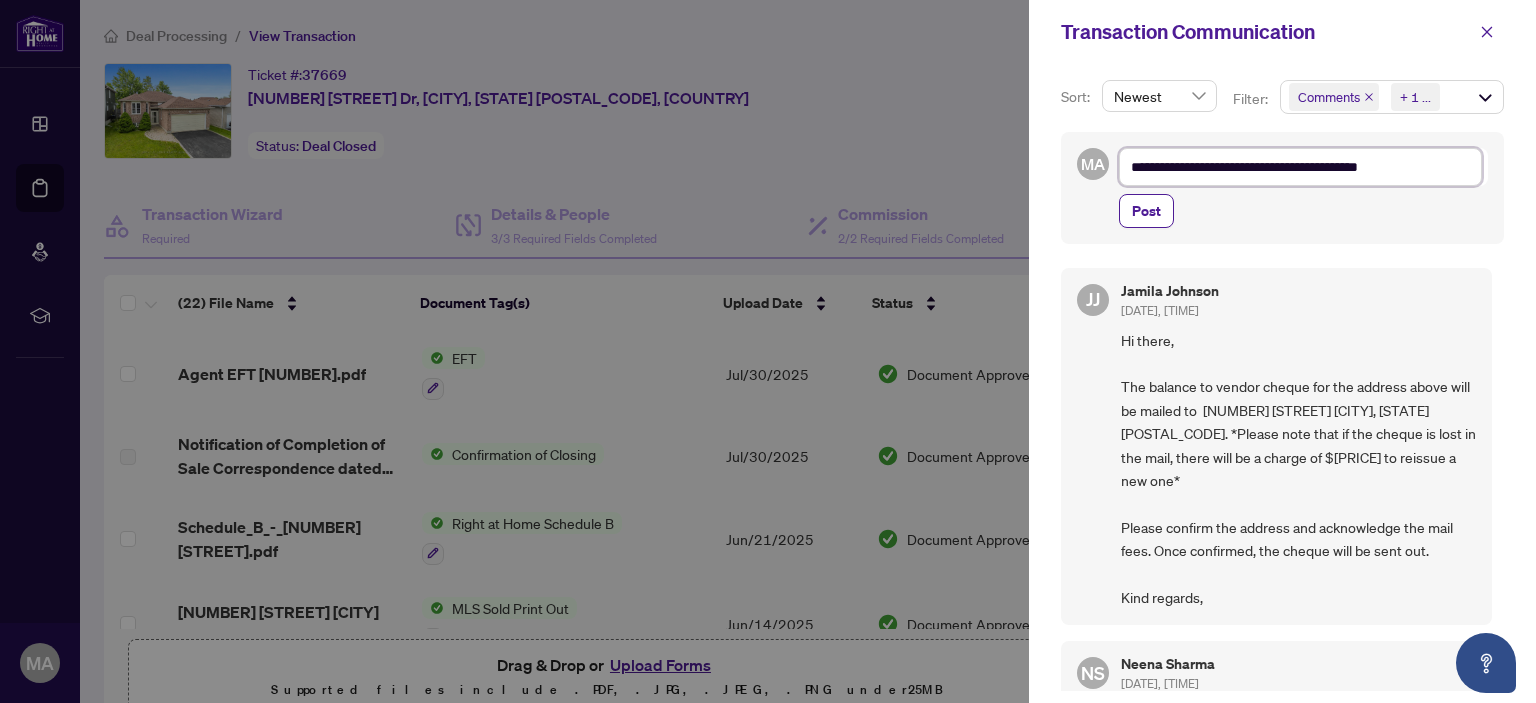 type on "**********" 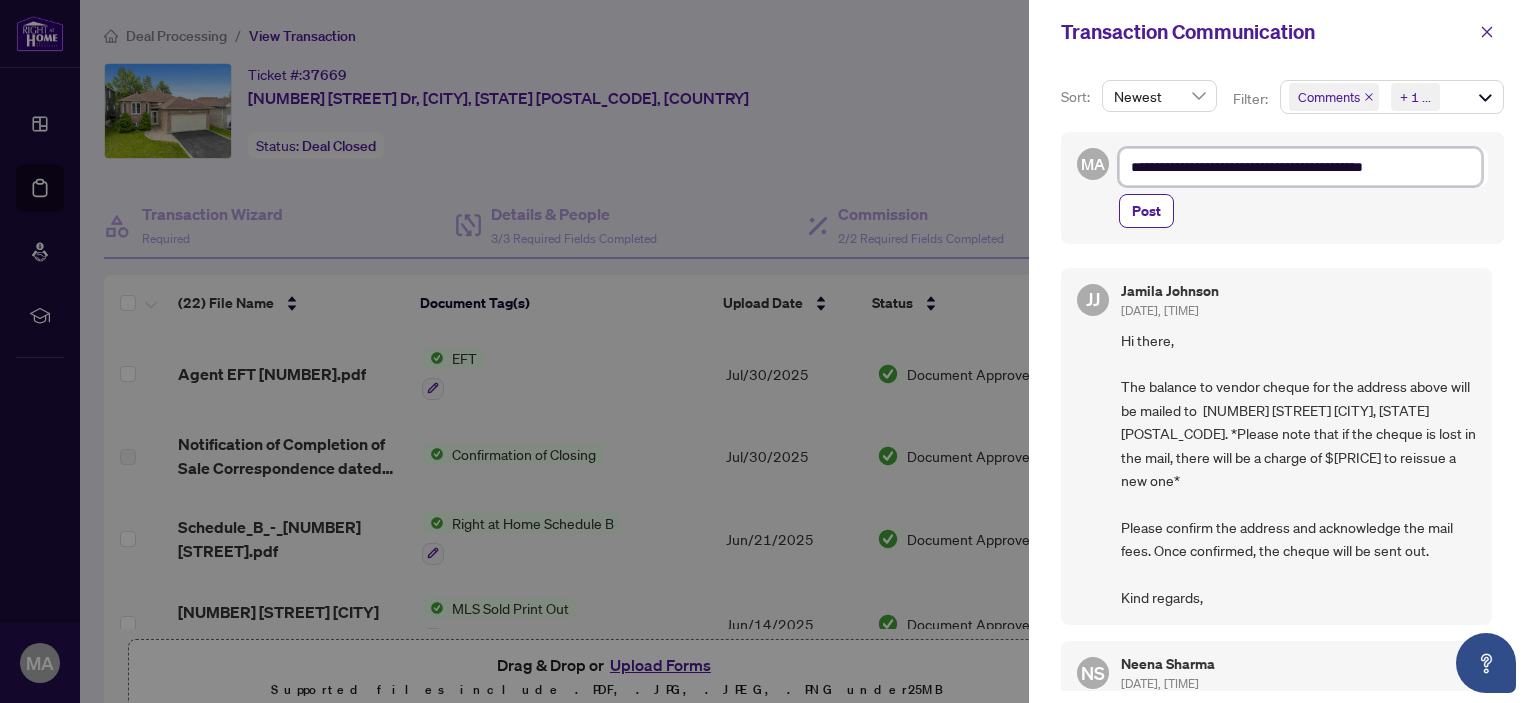 type on "**********" 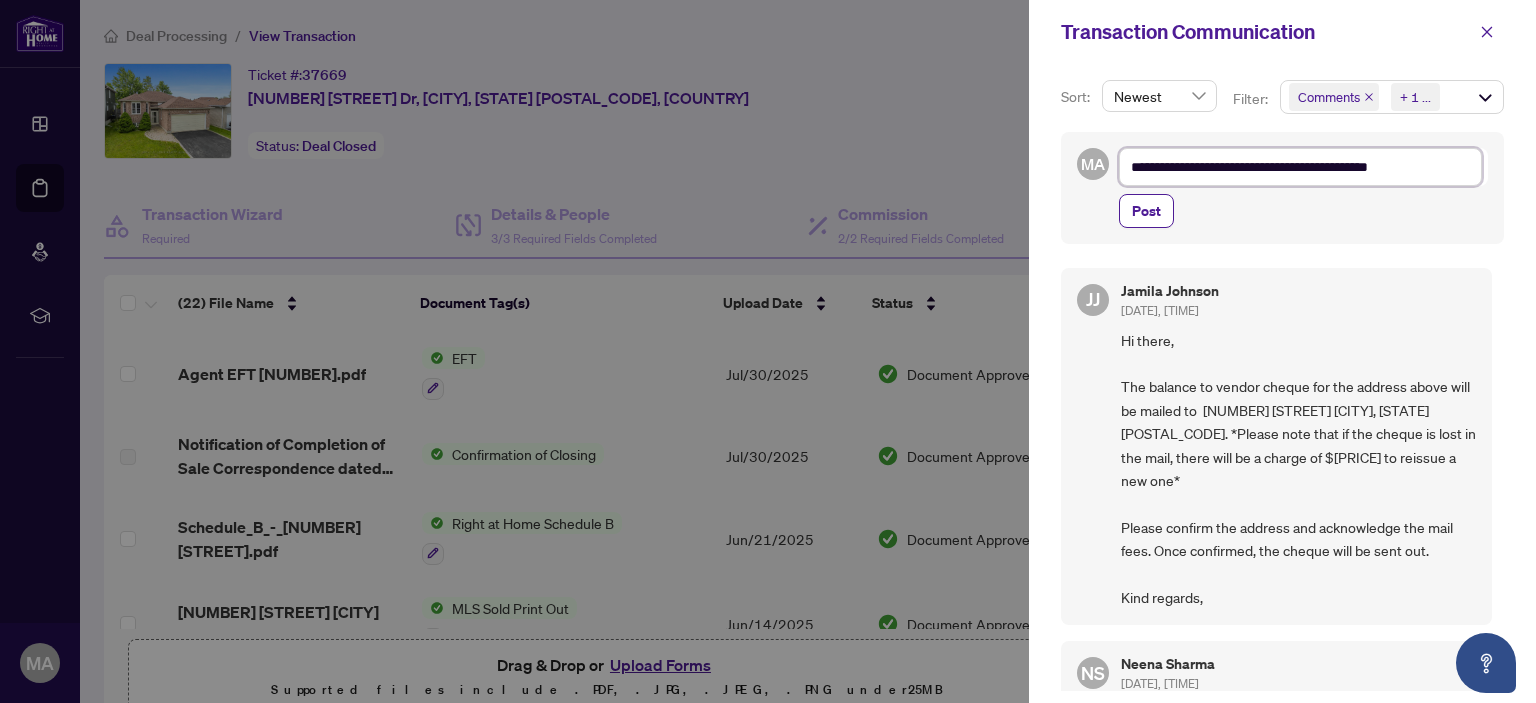 type on "**********" 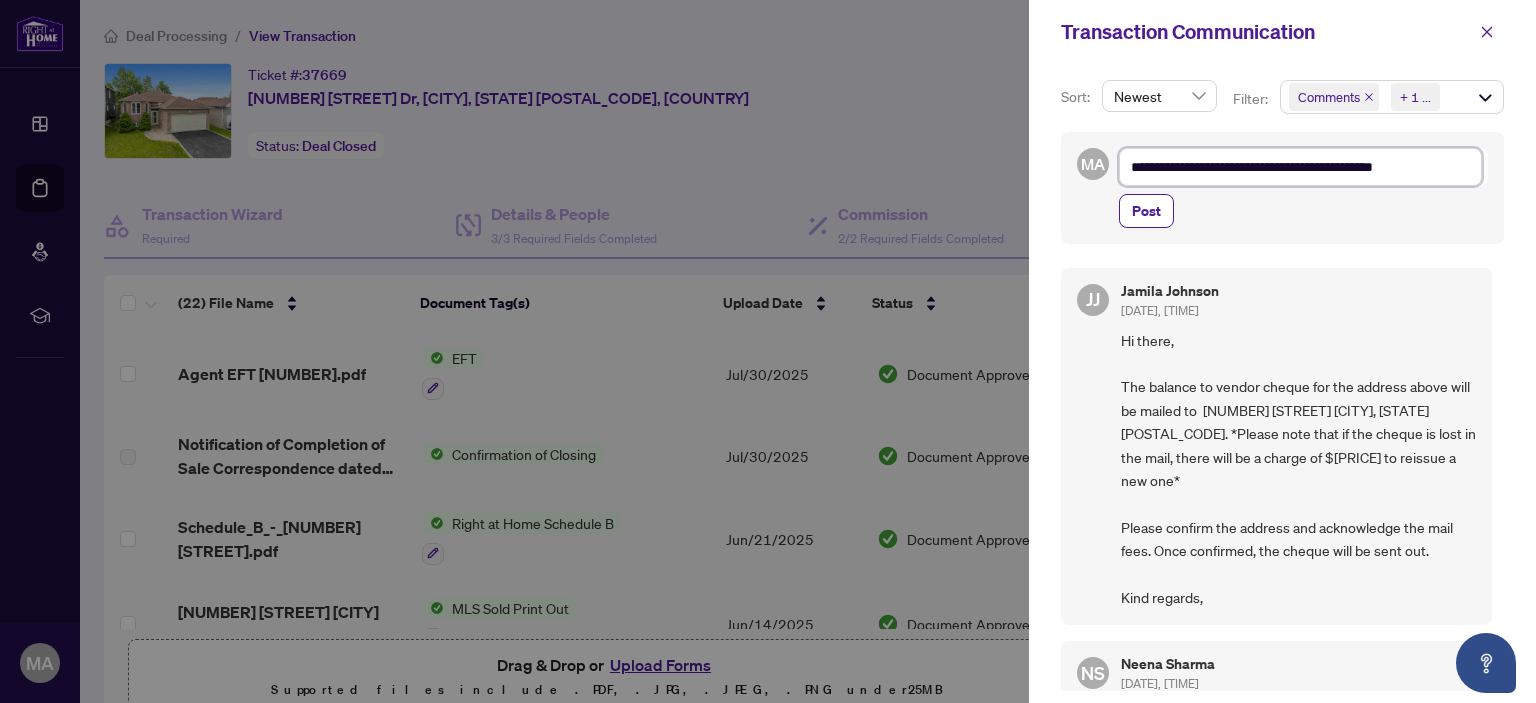 type on "**********" 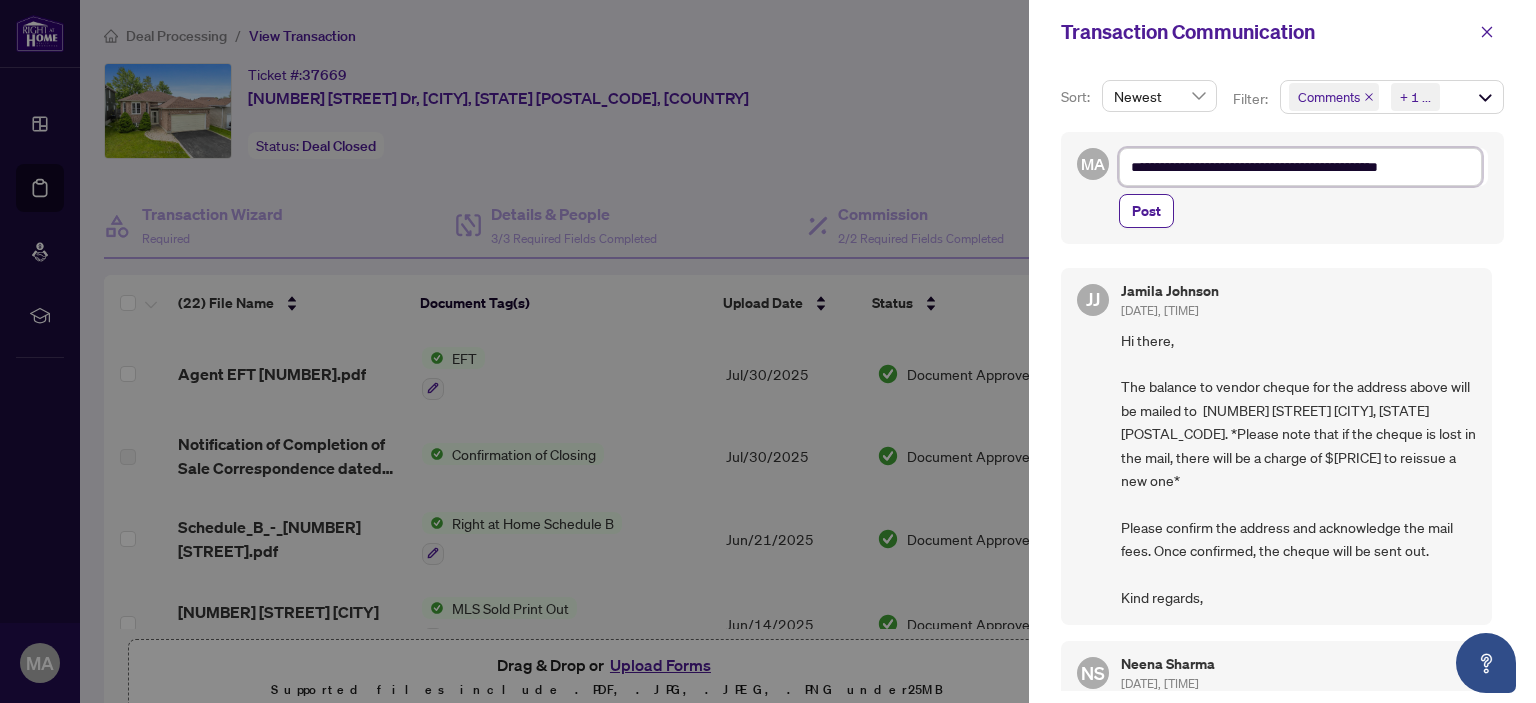 type on "**********" 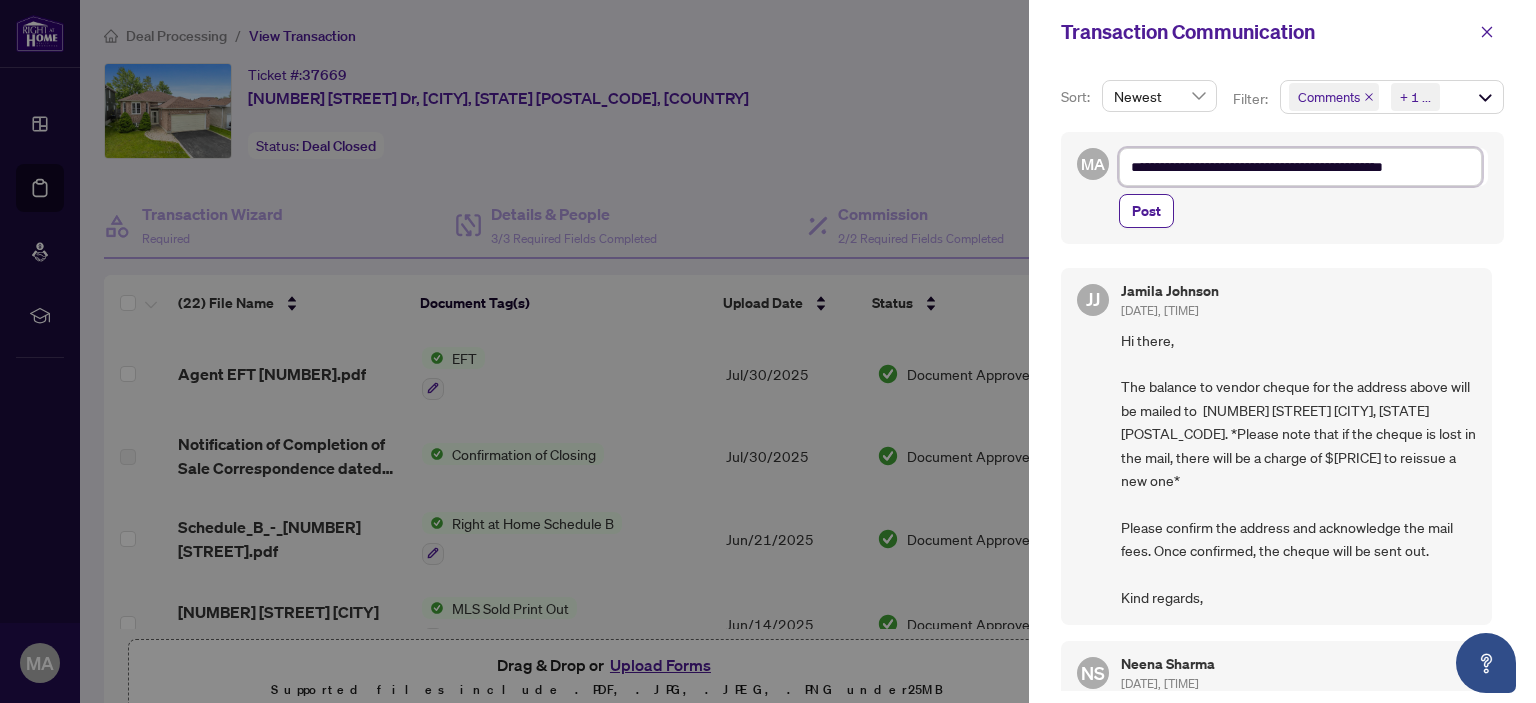 type on "**********" 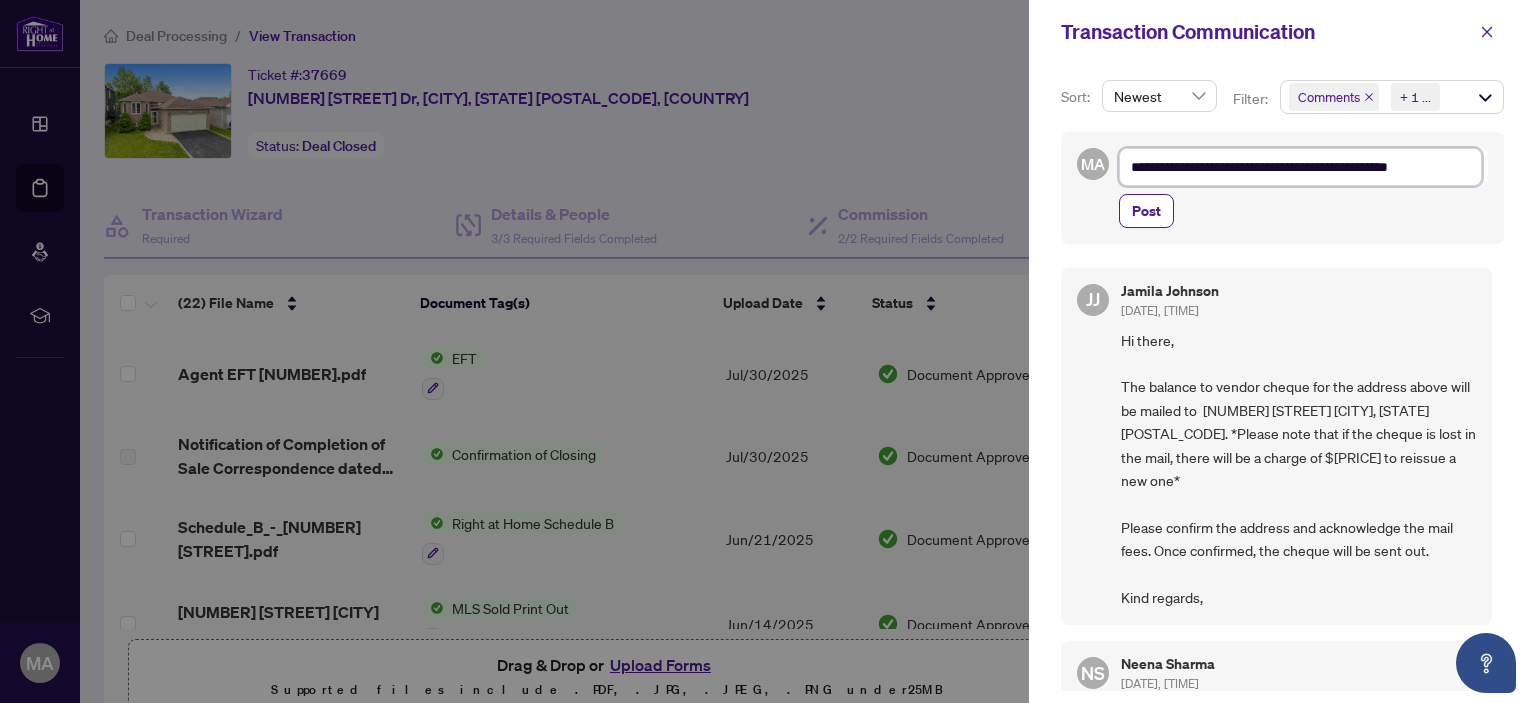 type on "**********" 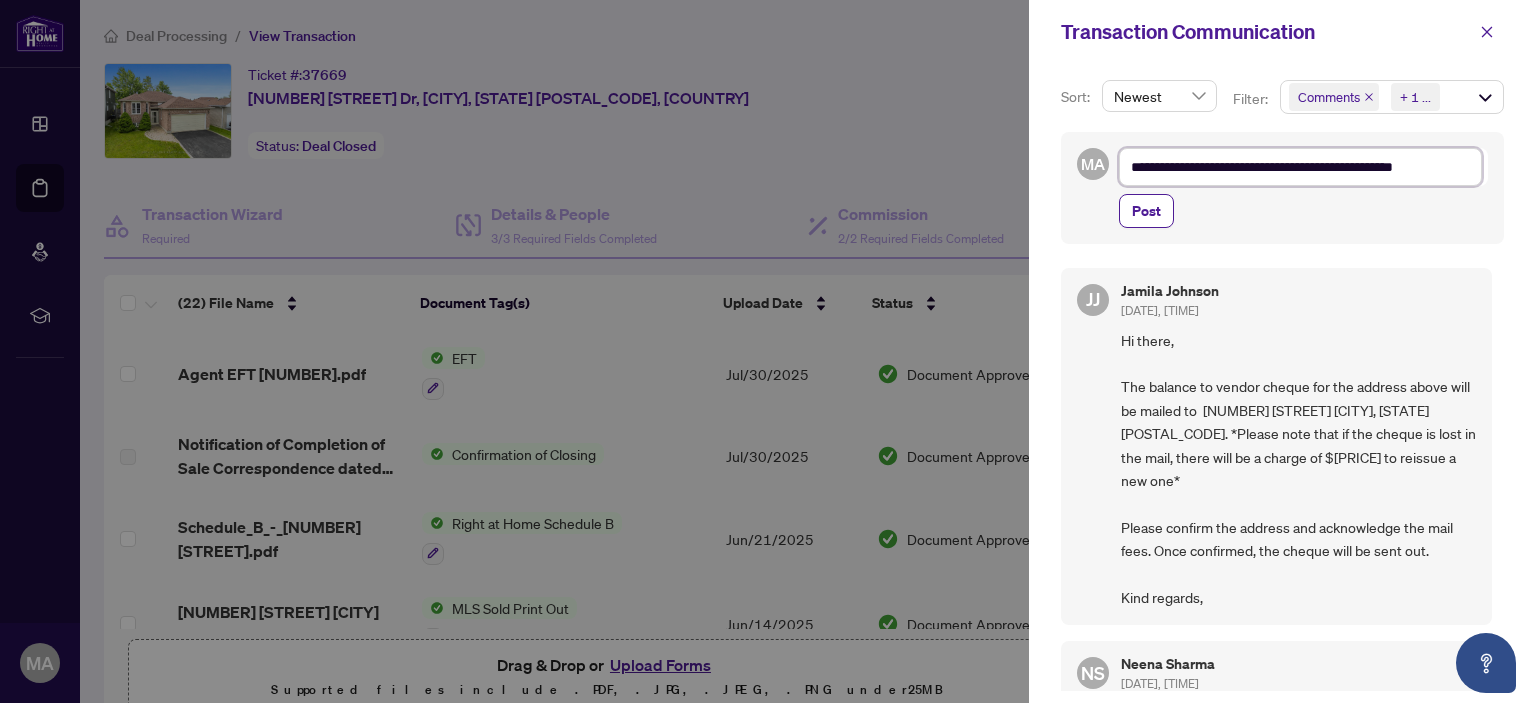 type on "**********" 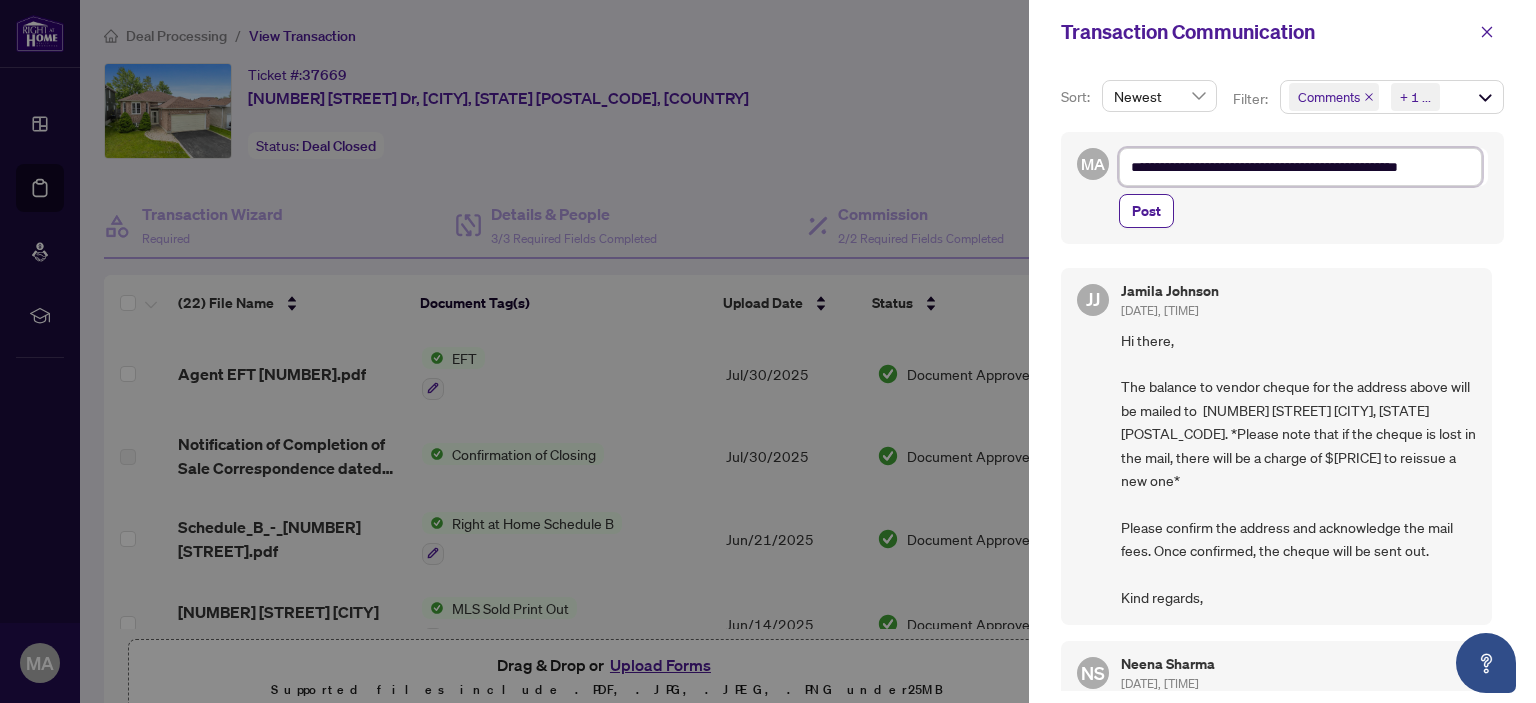 type on "**********" 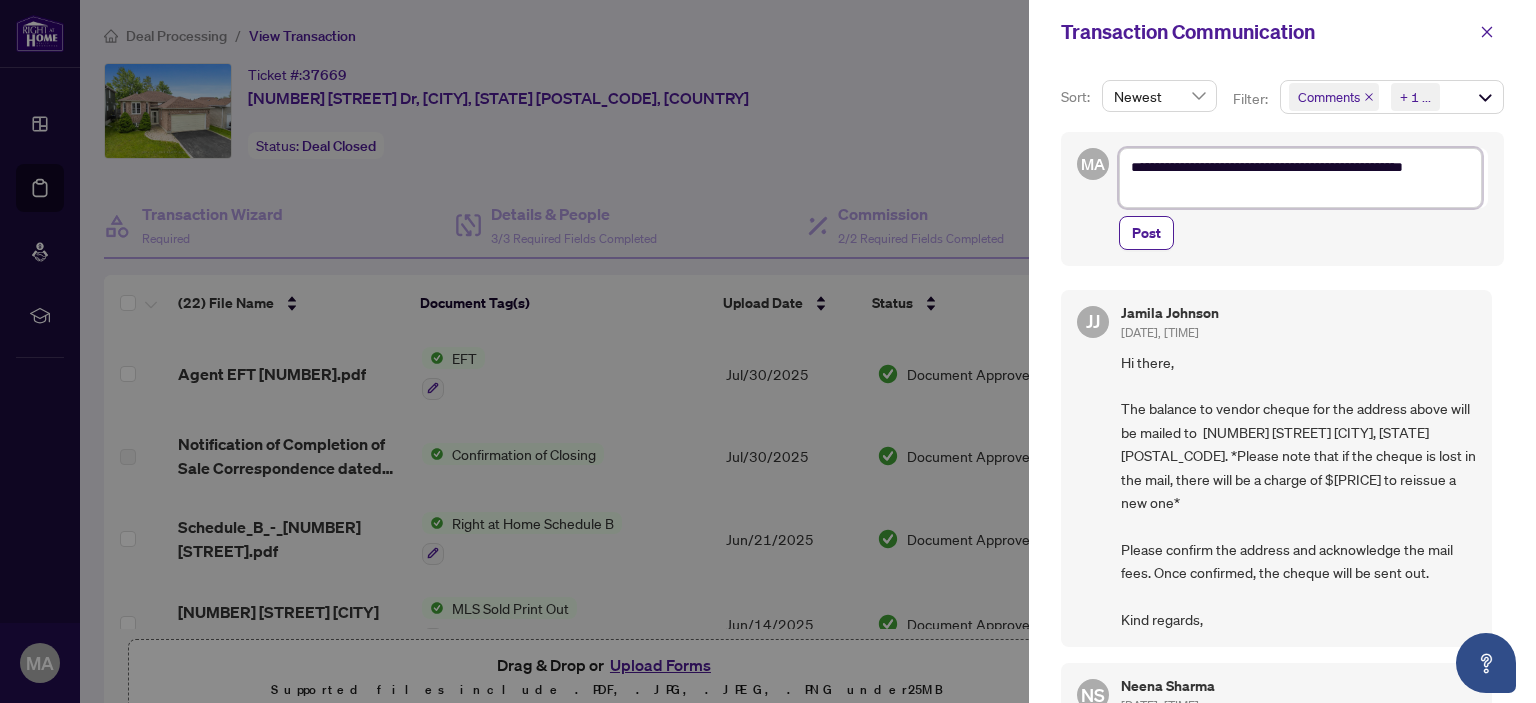type on "**********" 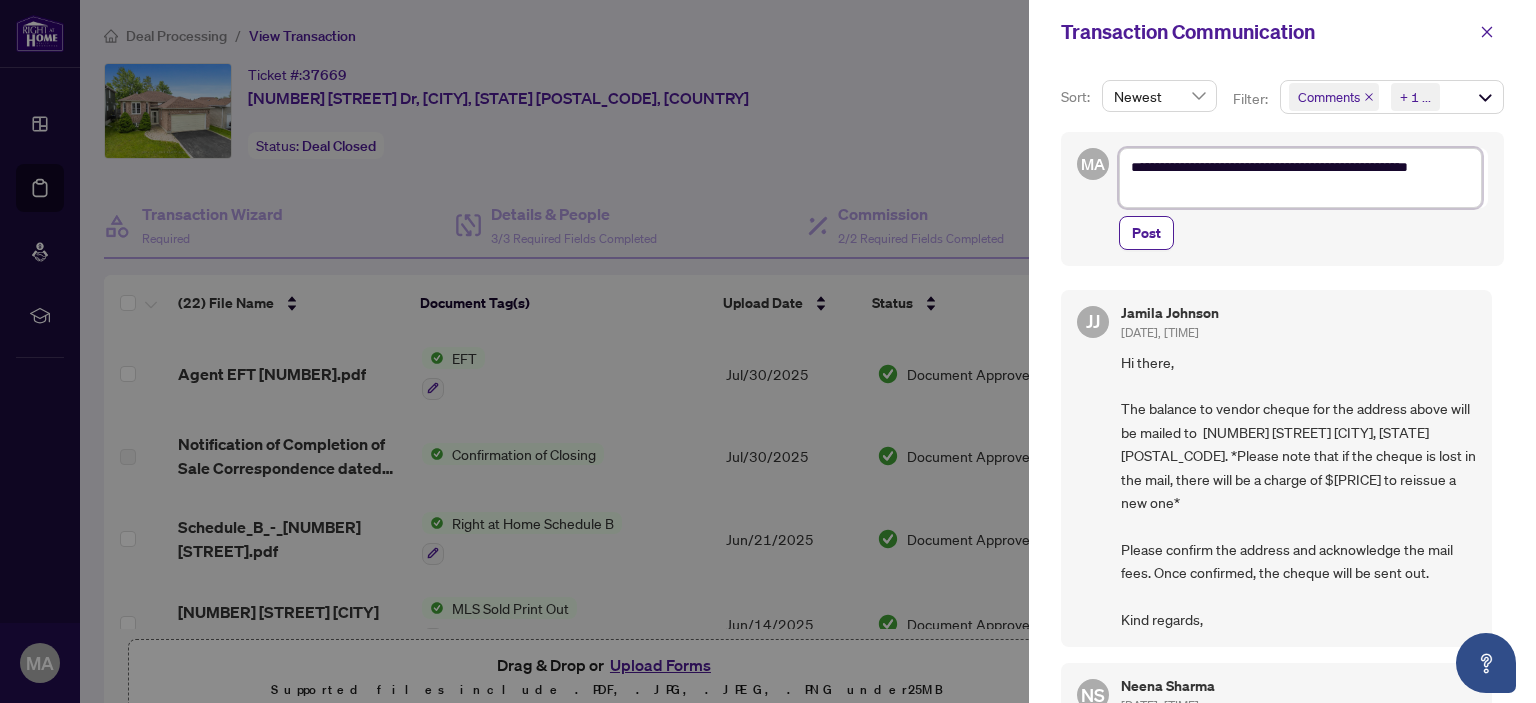 type on "**********" 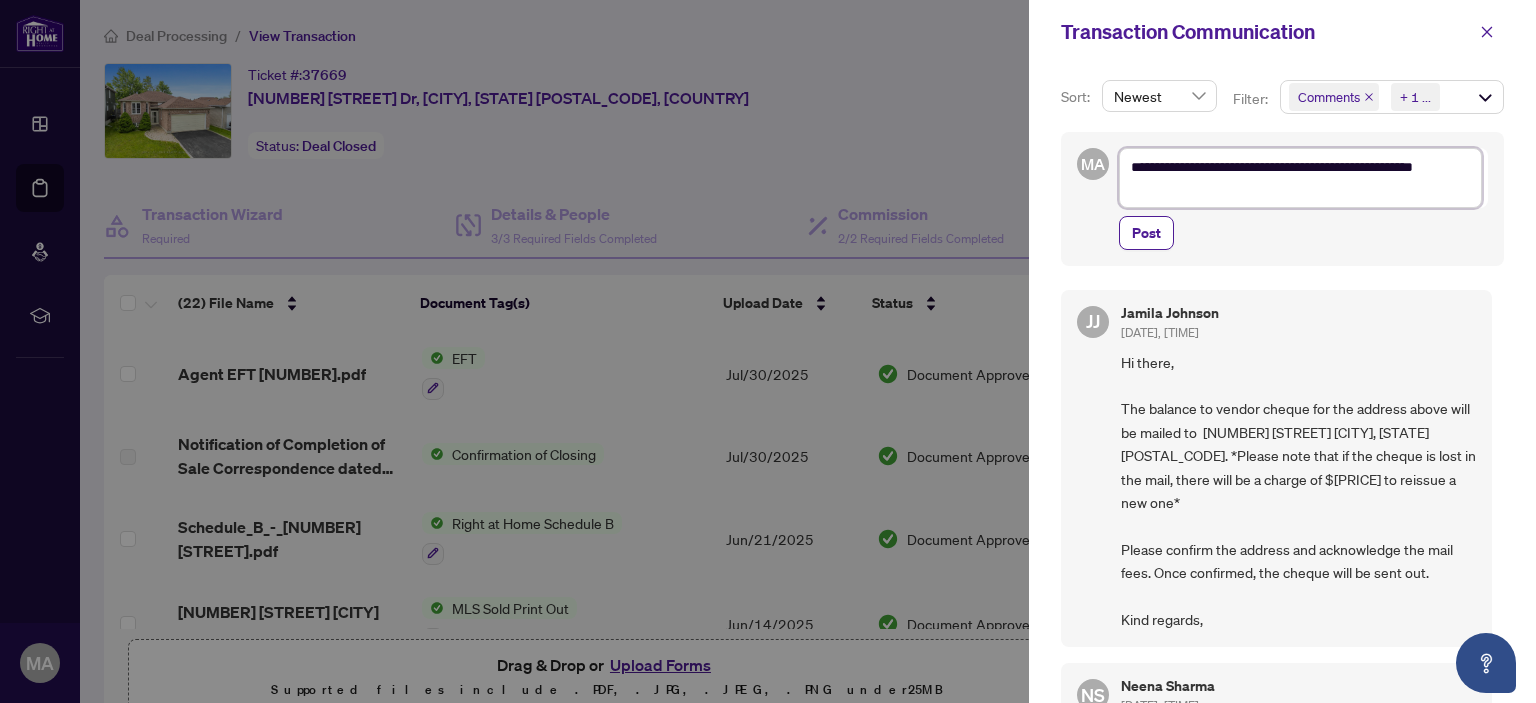 type on "**********" 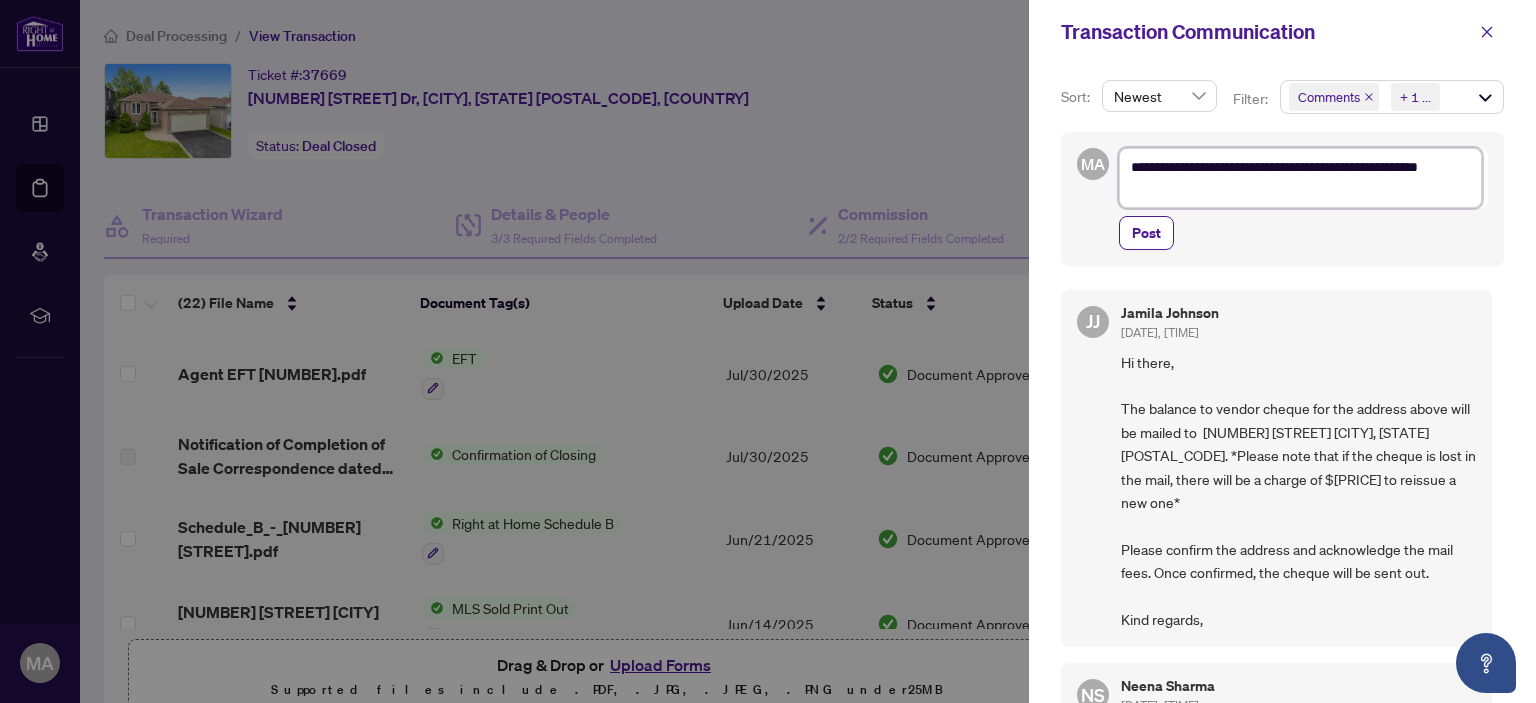 type on "**********" 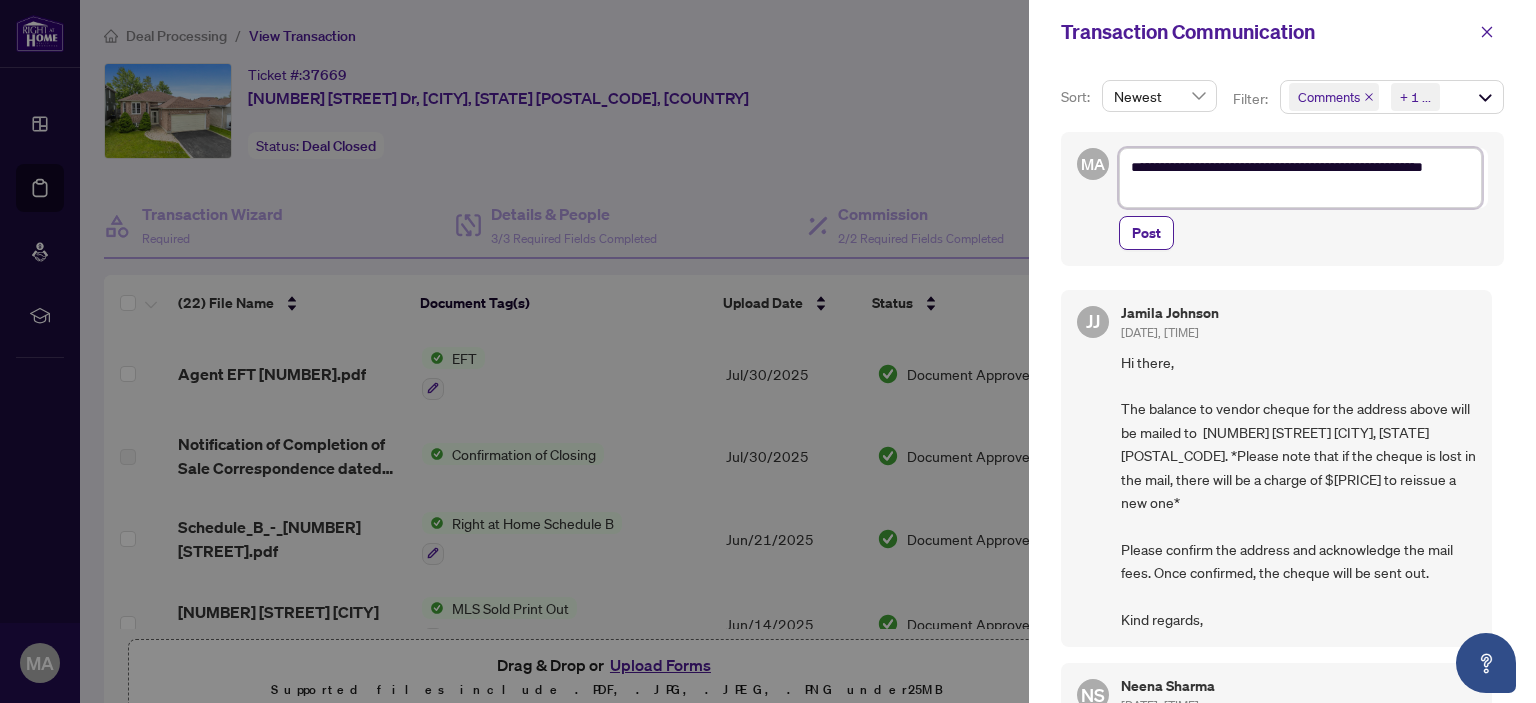 type on "**********" 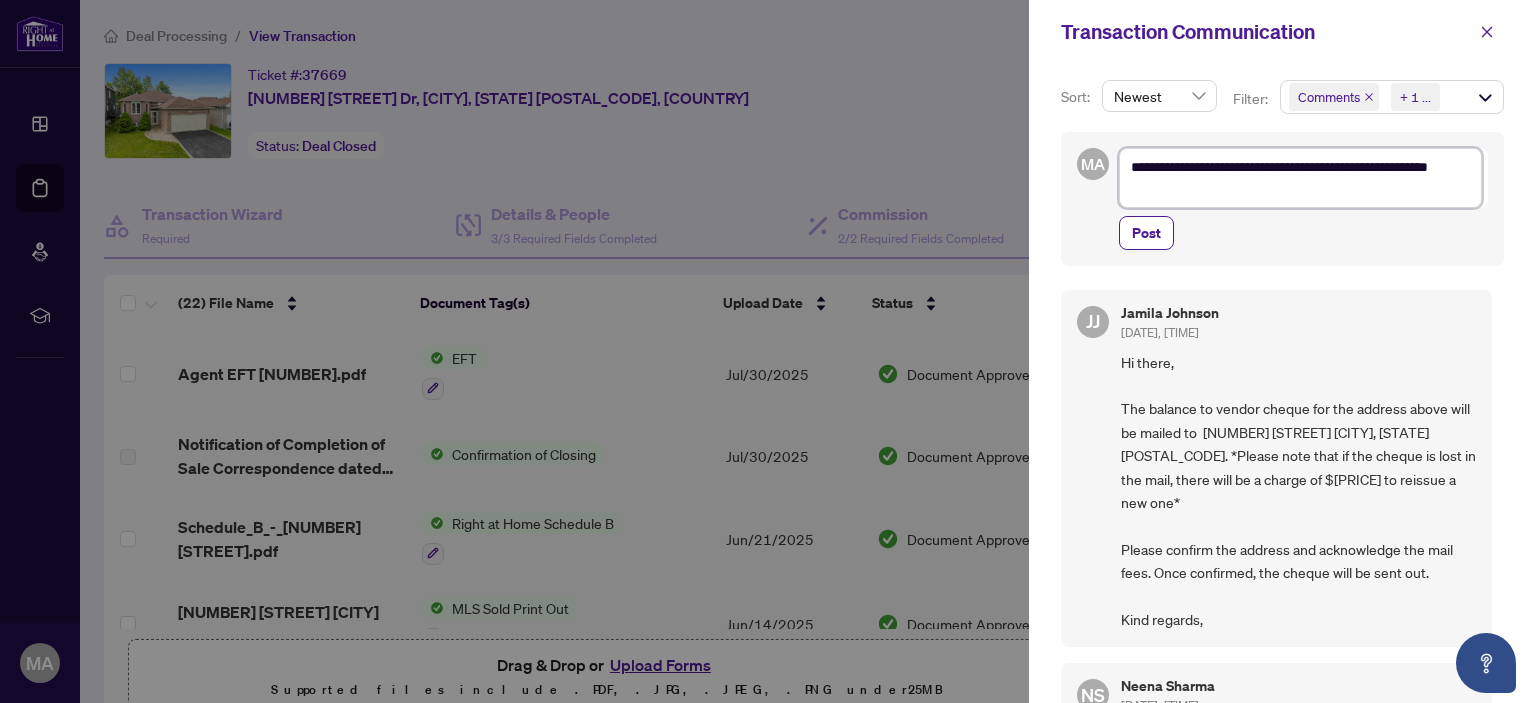 type on "**********" 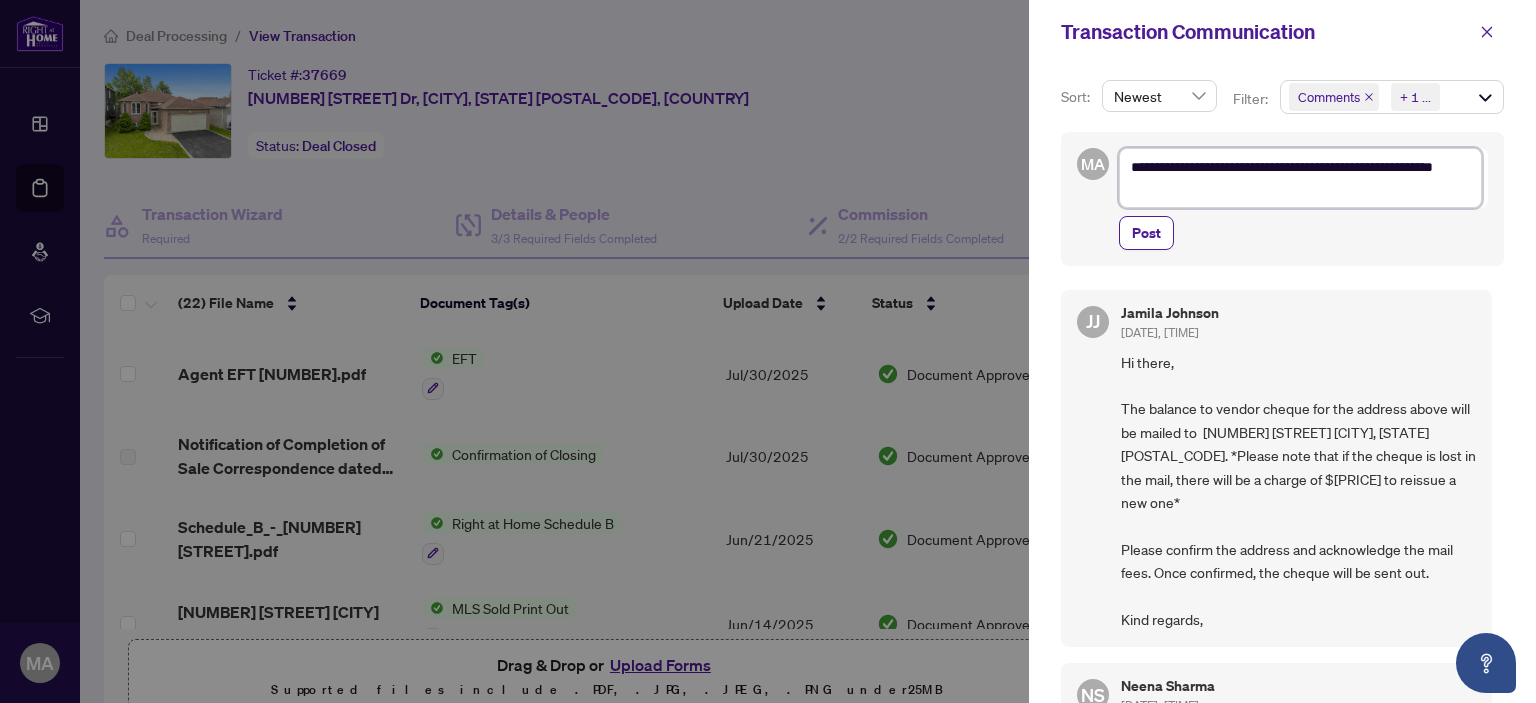type on "**********" 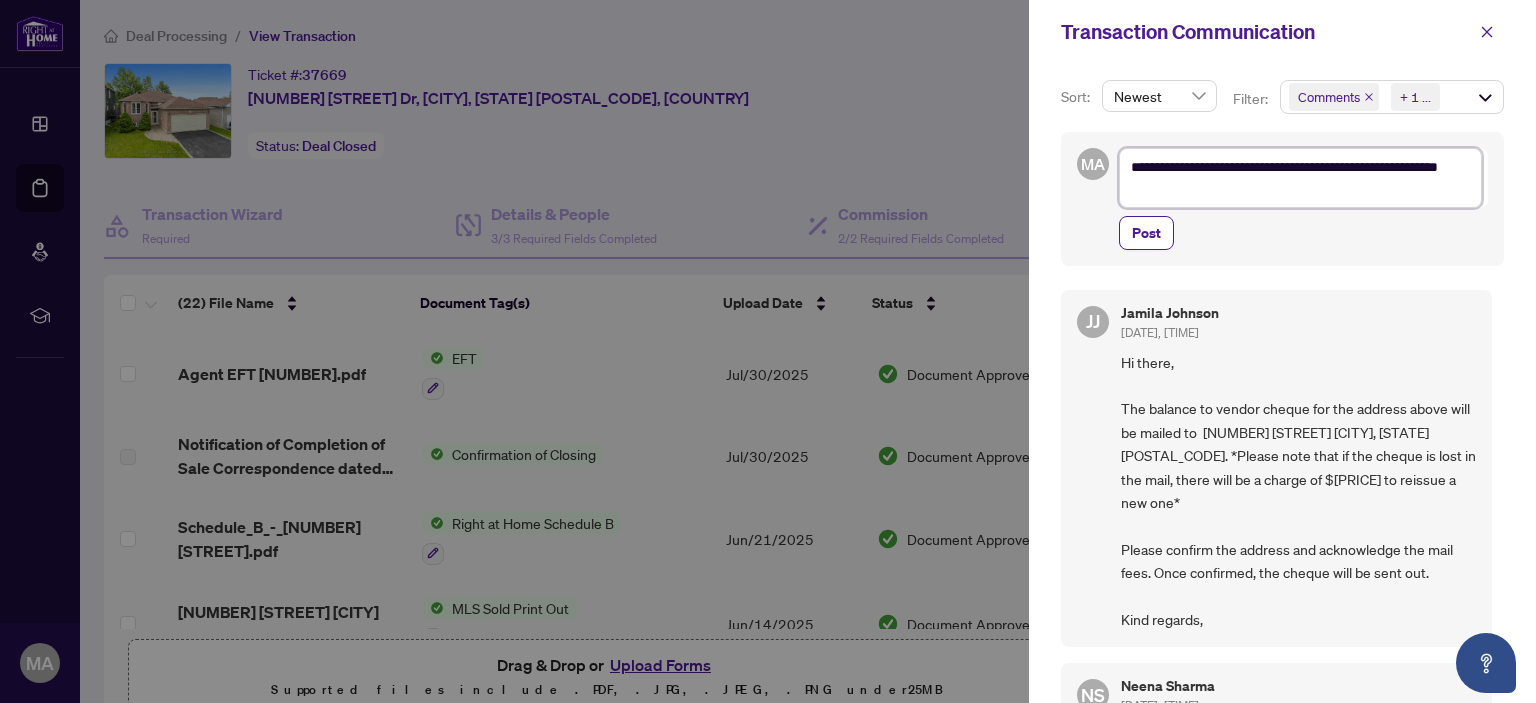 type on "**********" 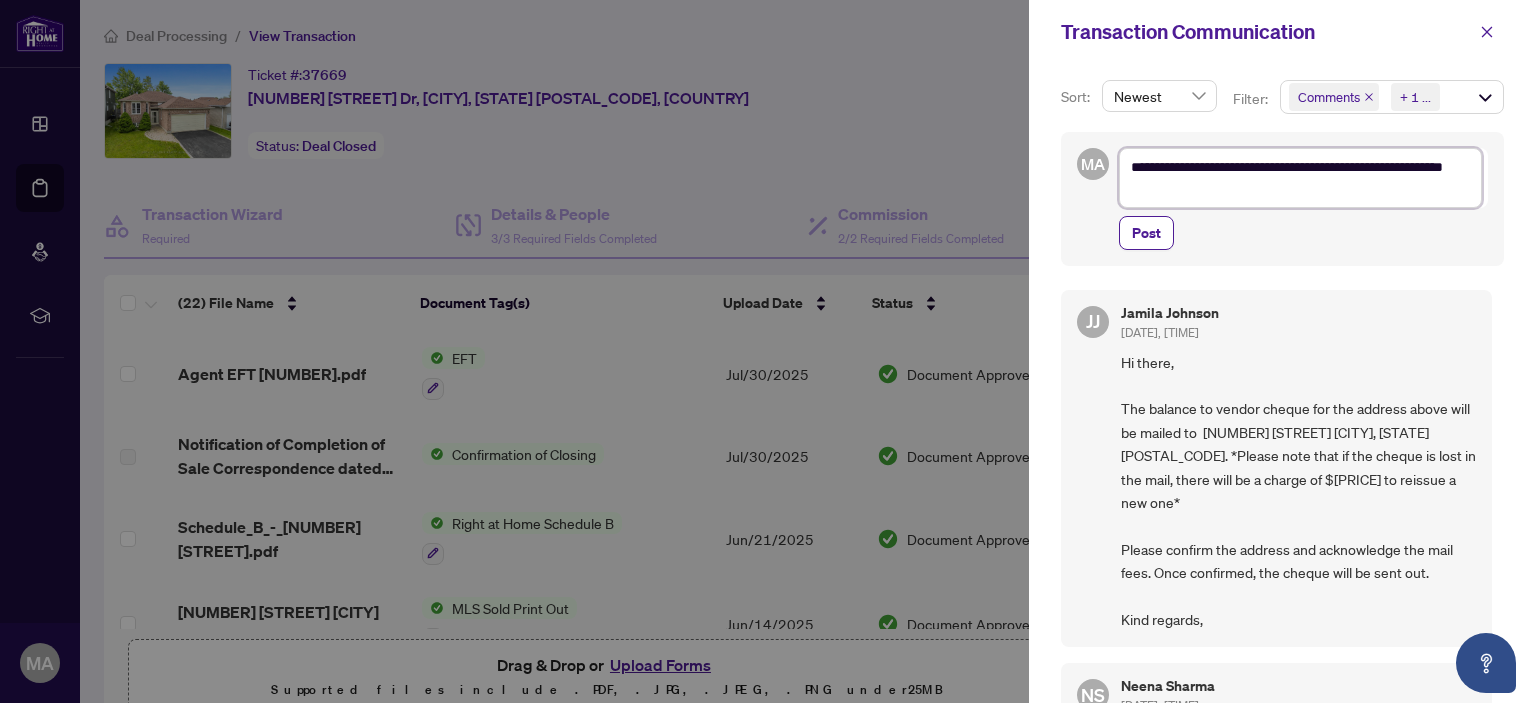type on "**********" 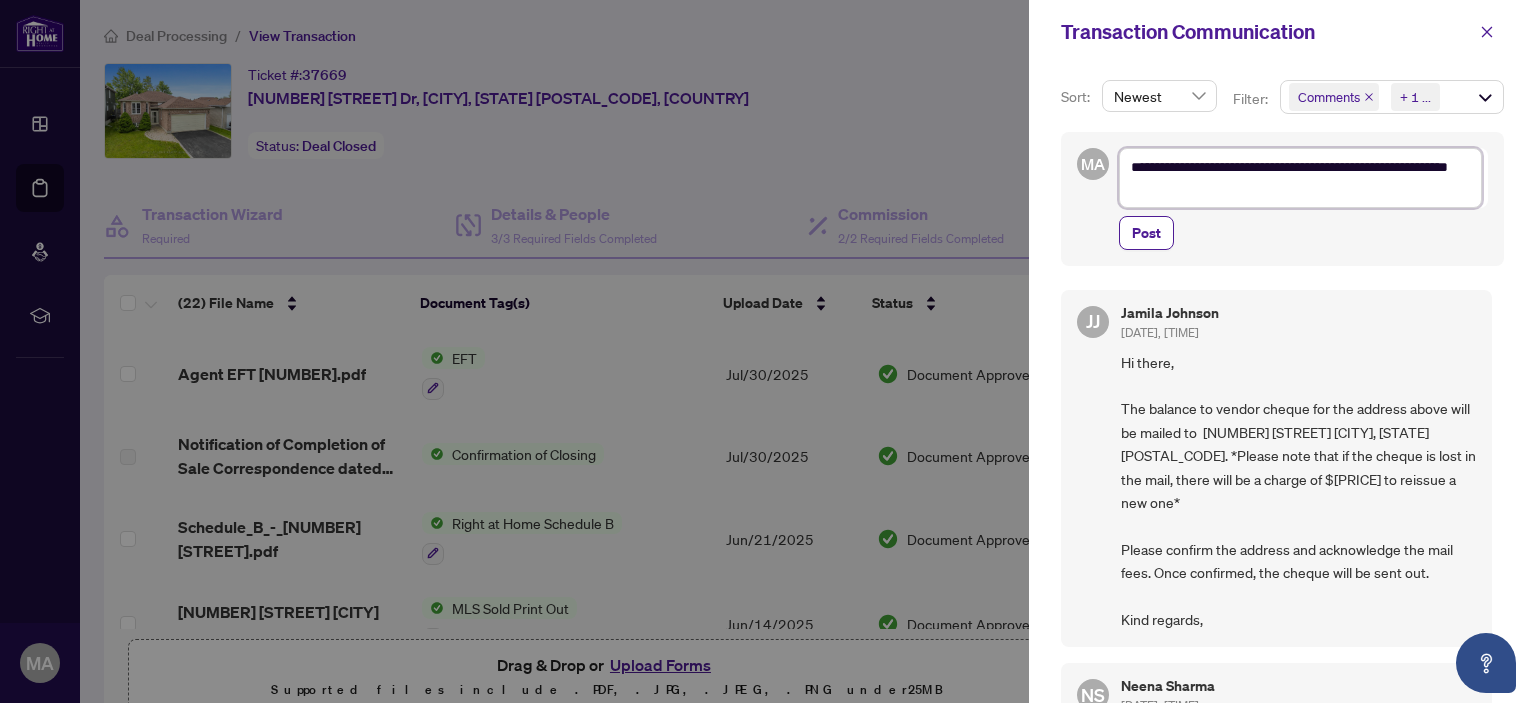type on "**********" 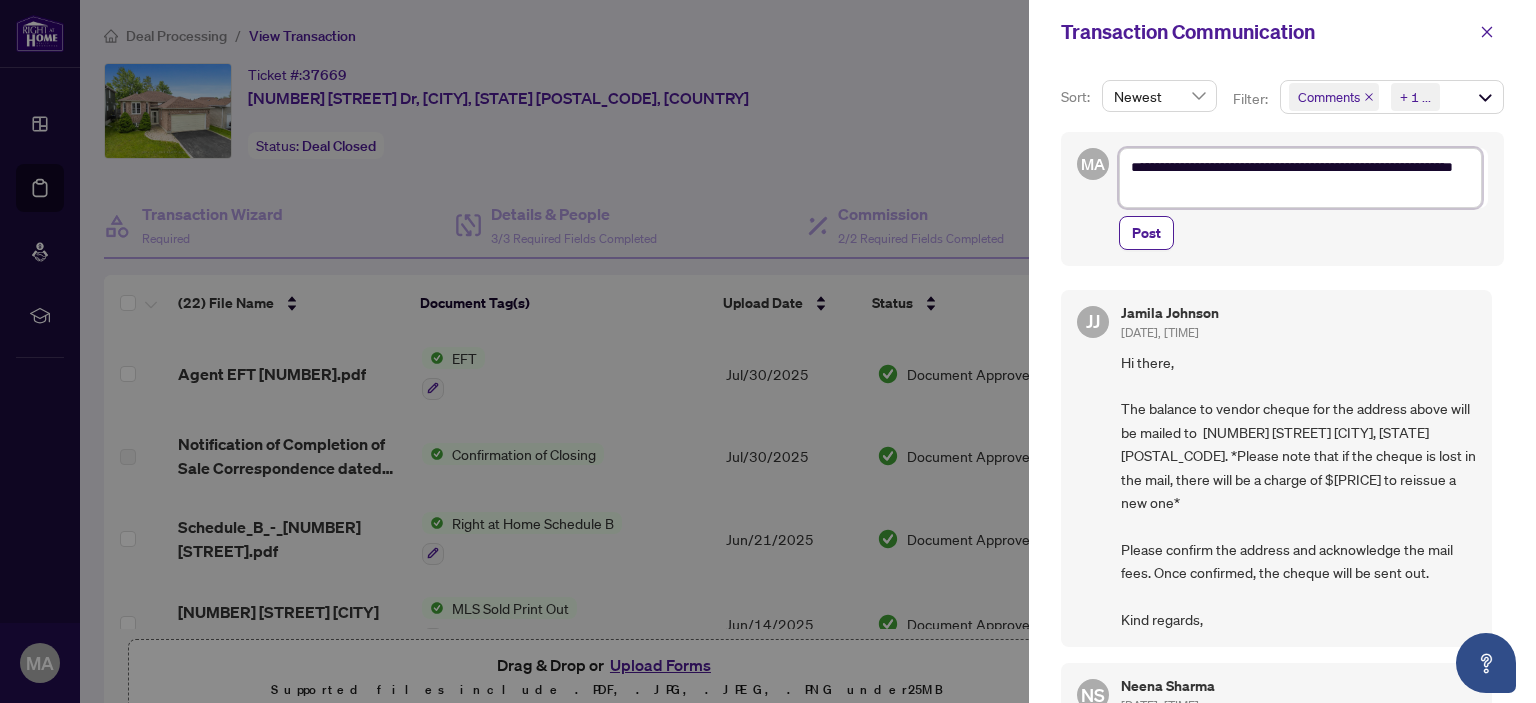 type on "**********" 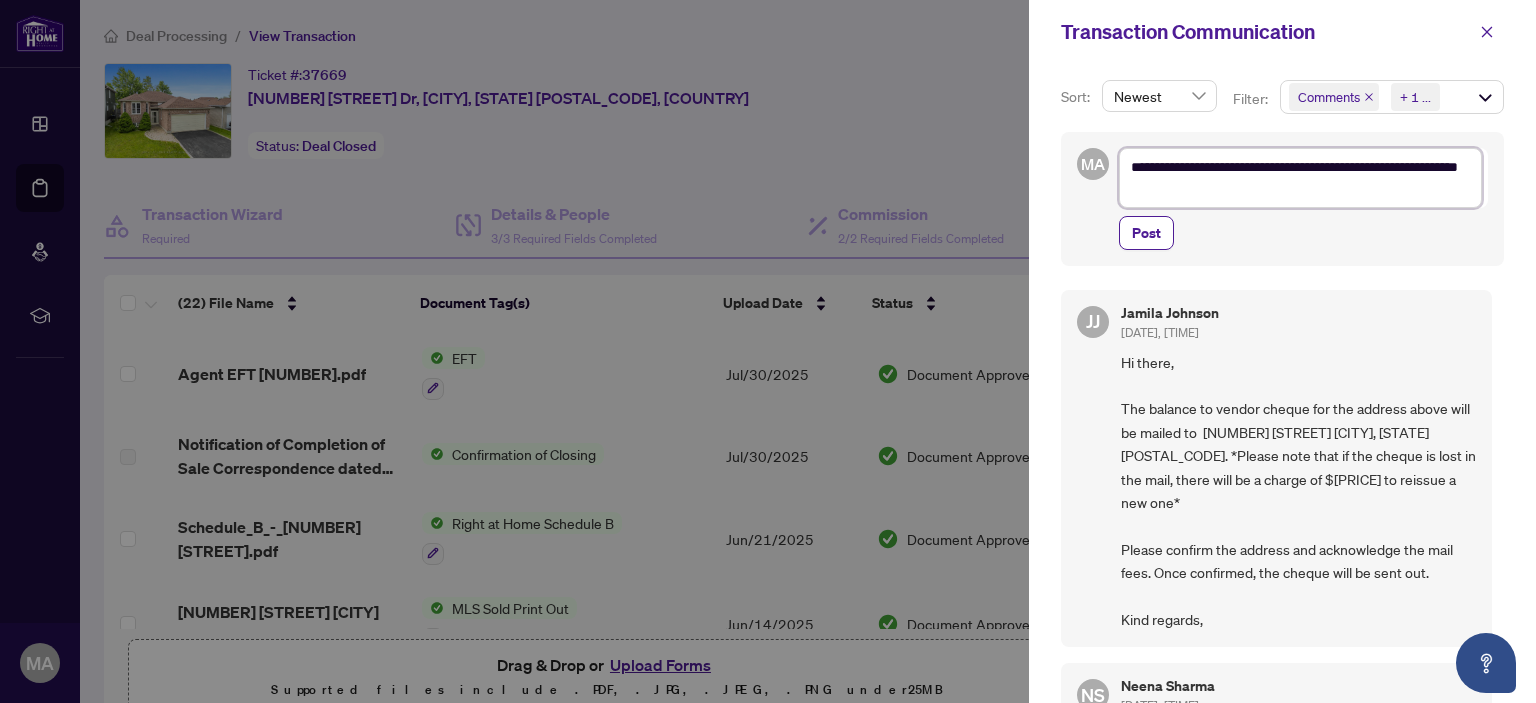 type on "**********" 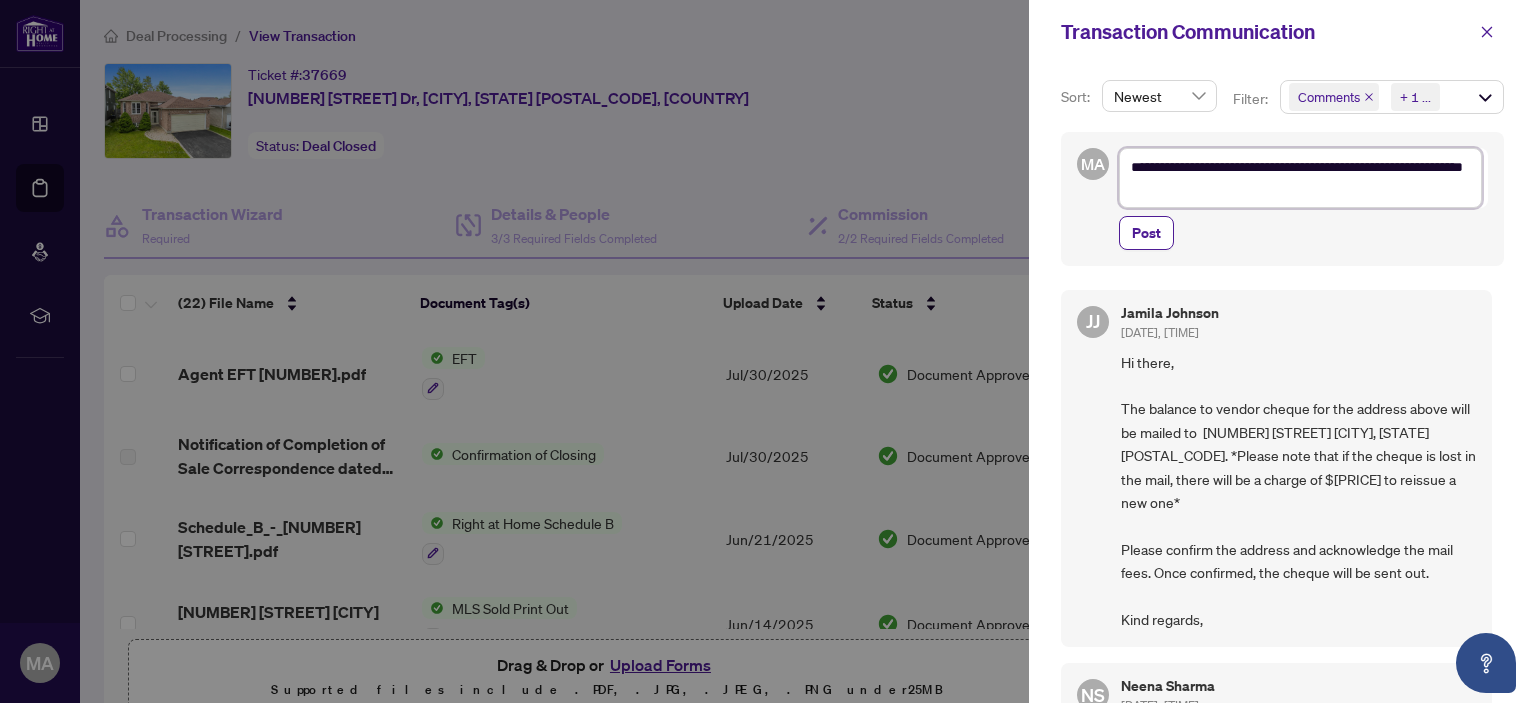 type on "**********" 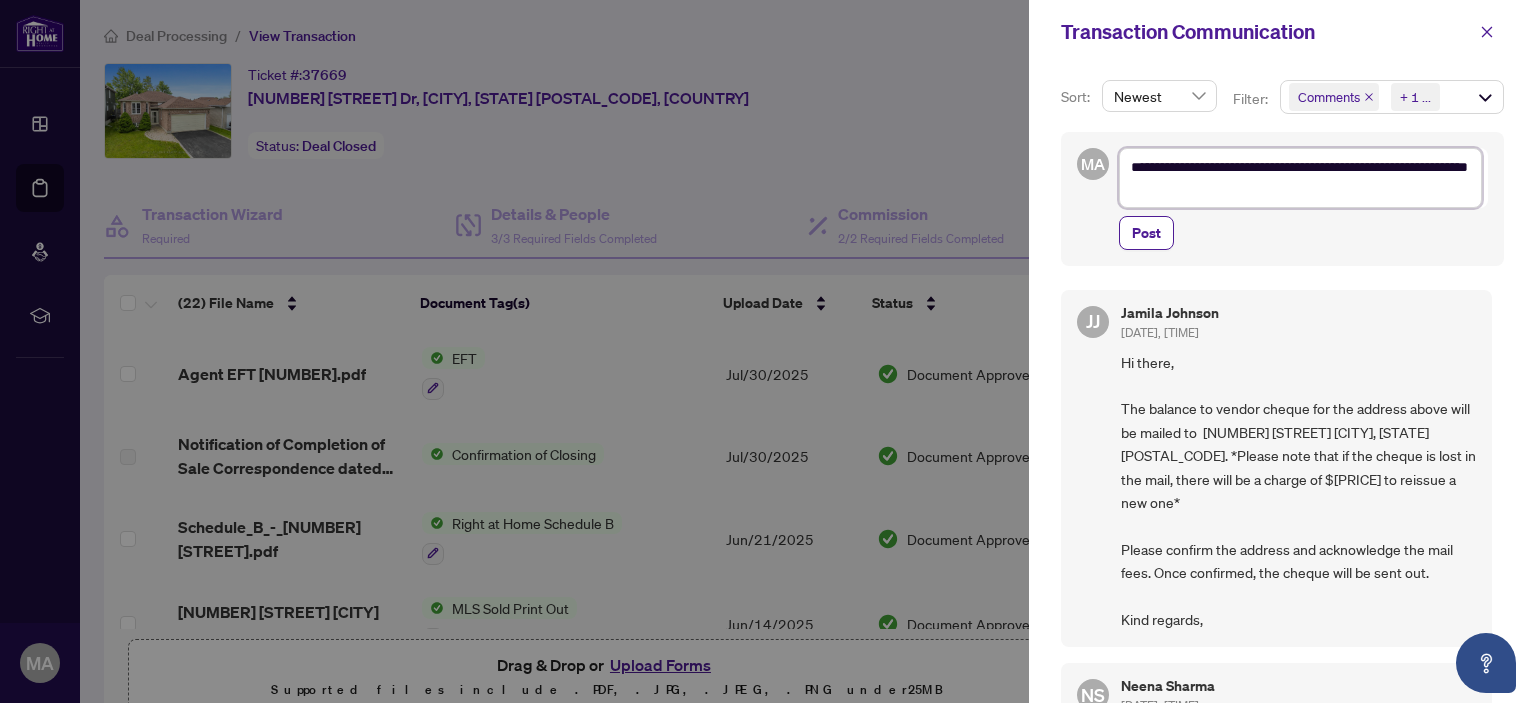type on "**********" 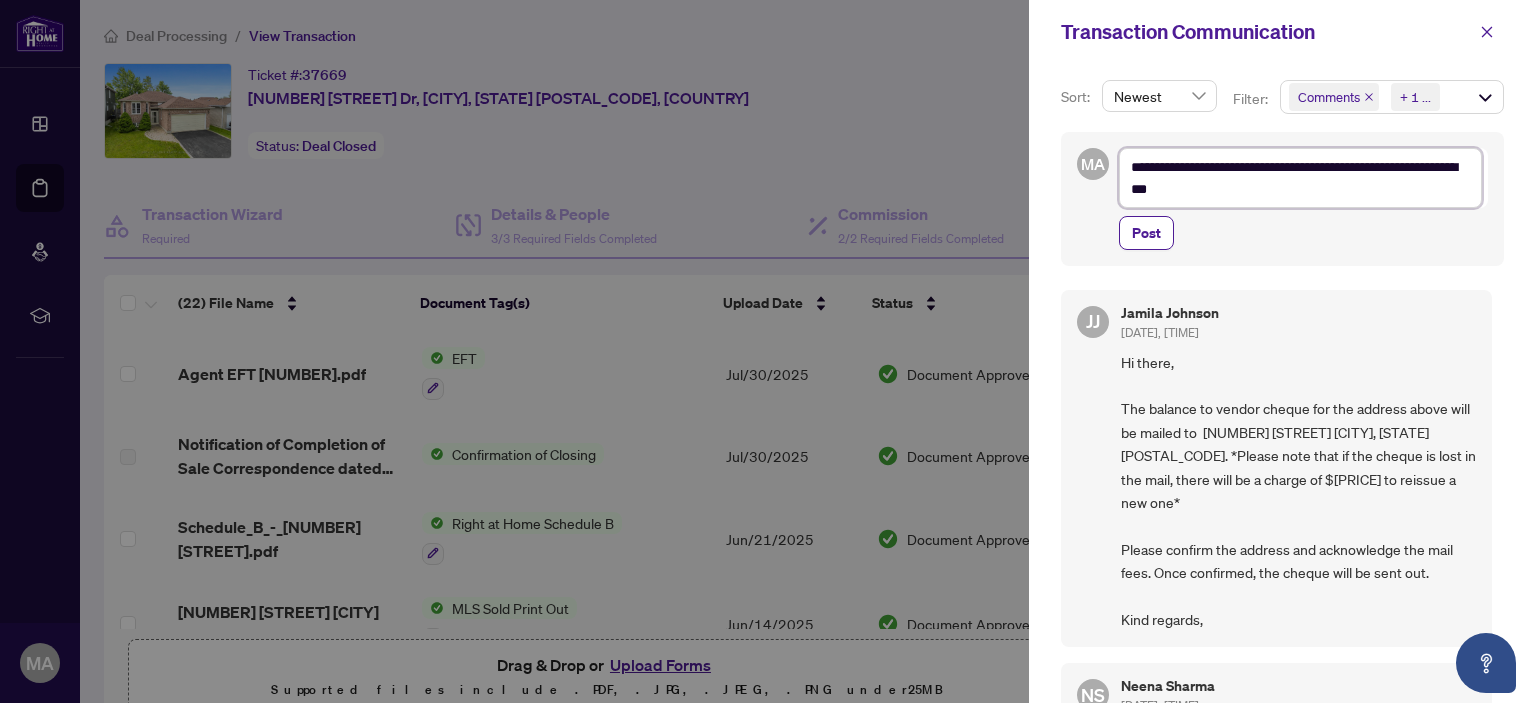 type on "**********" 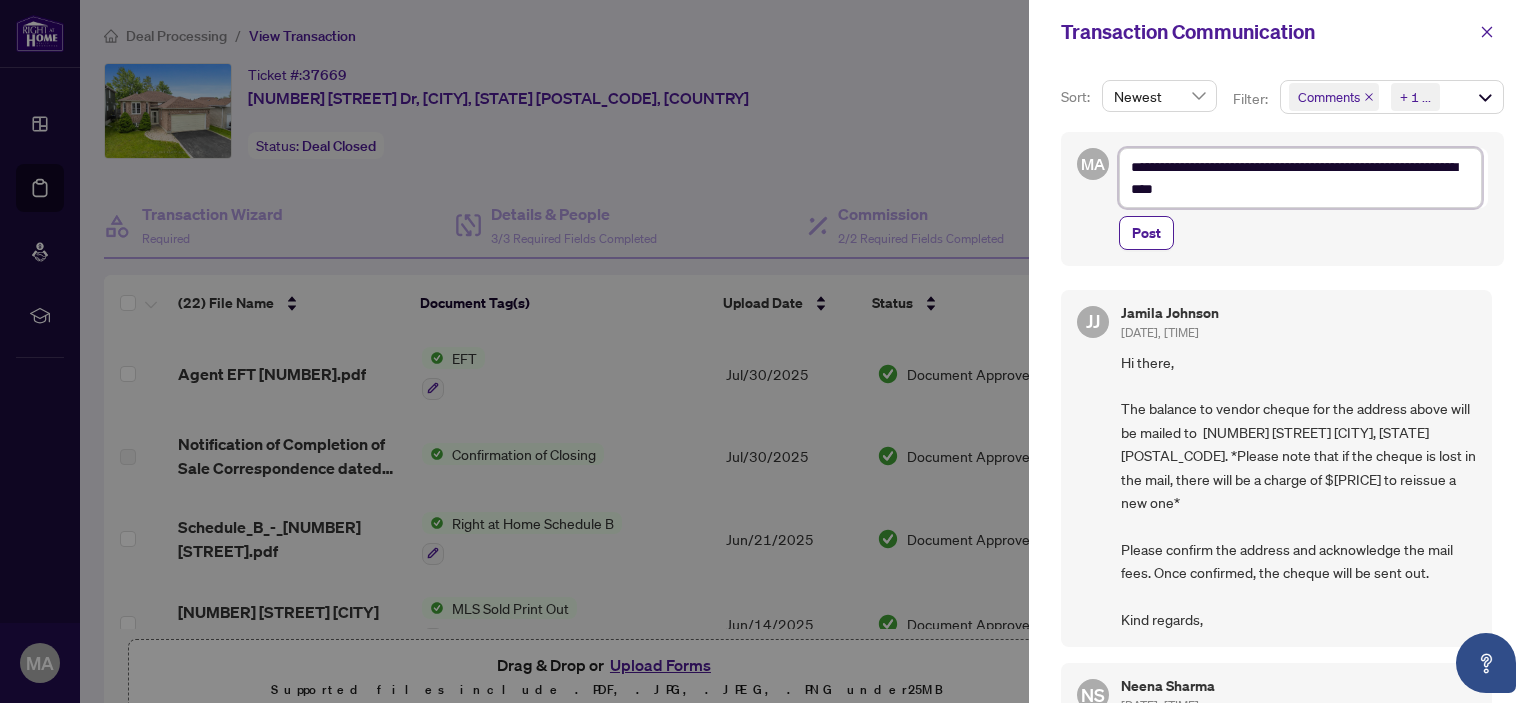 type on "**********" 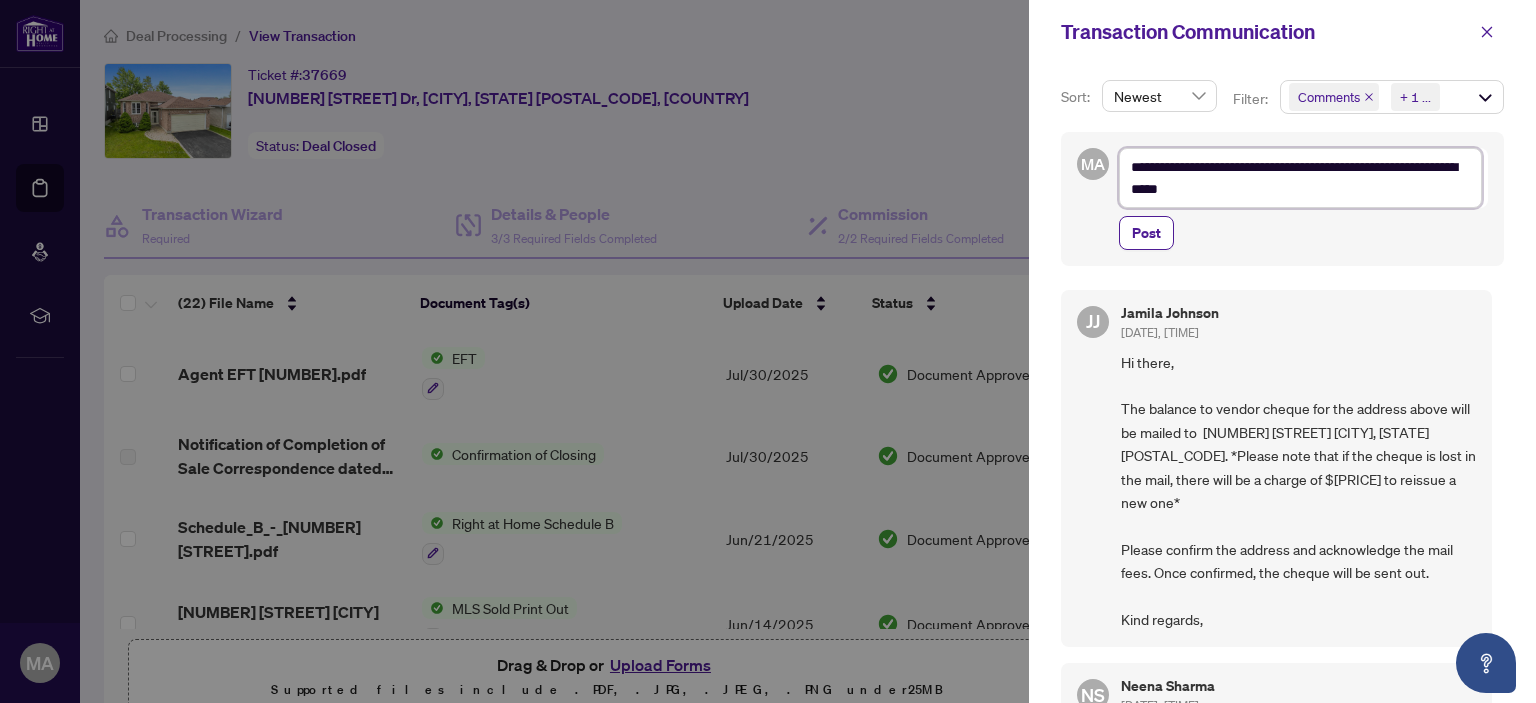 type on "**********" 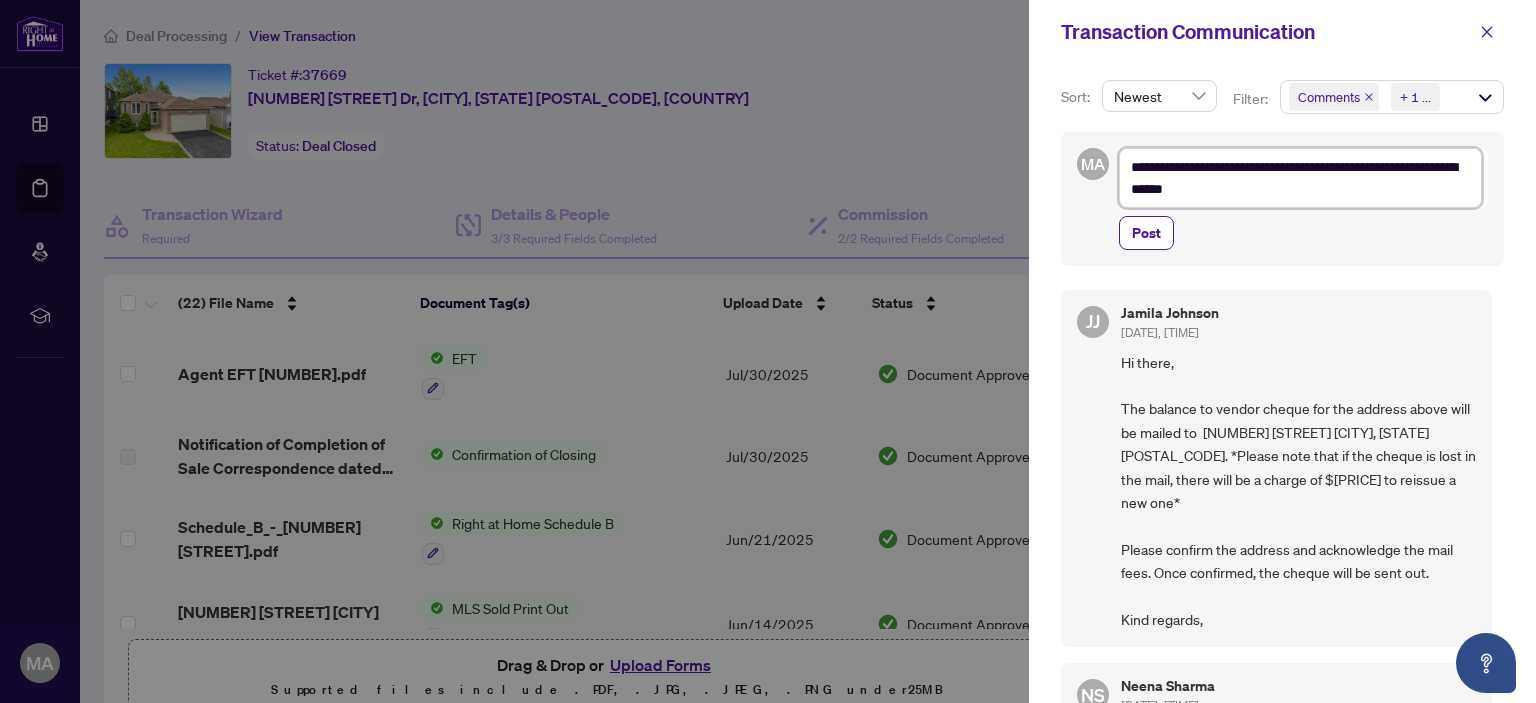 type on "**********" 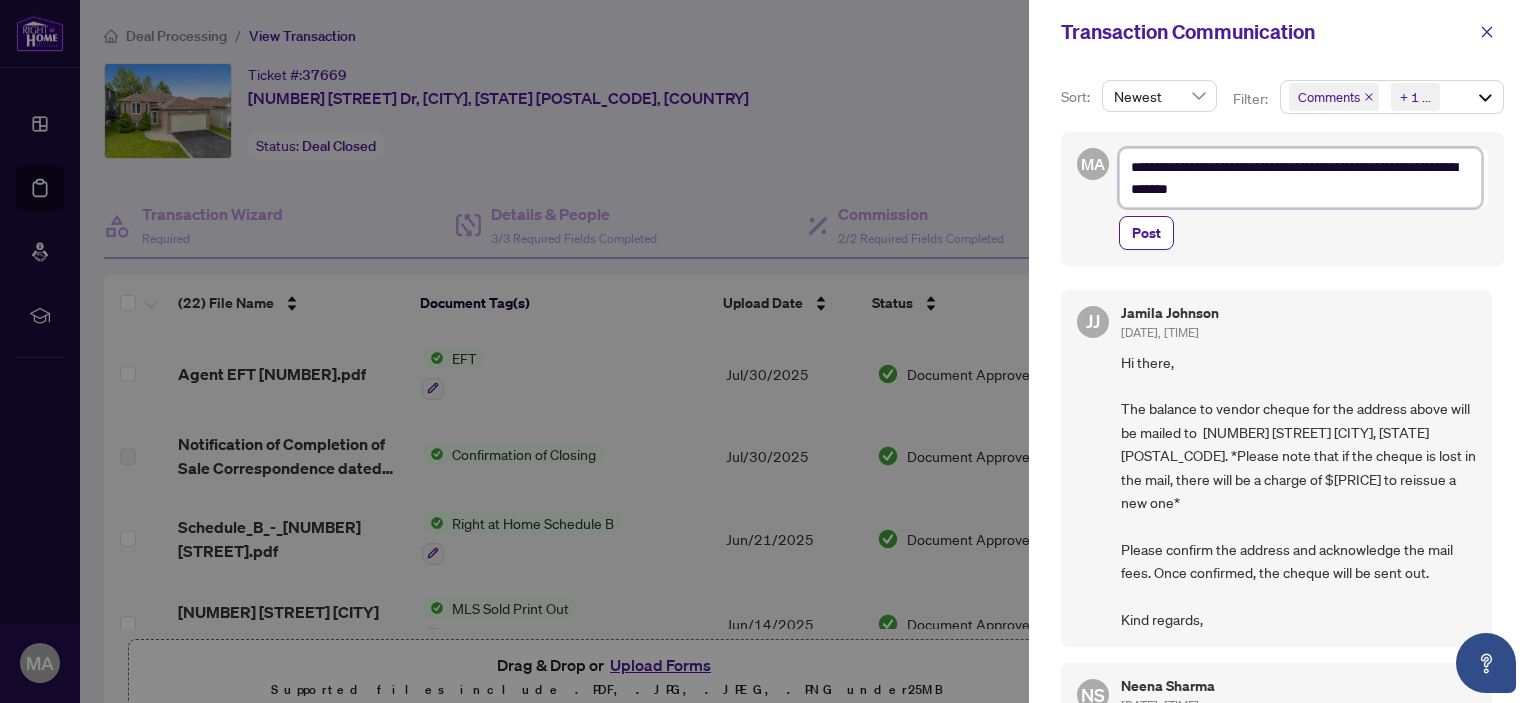 type on "**********" 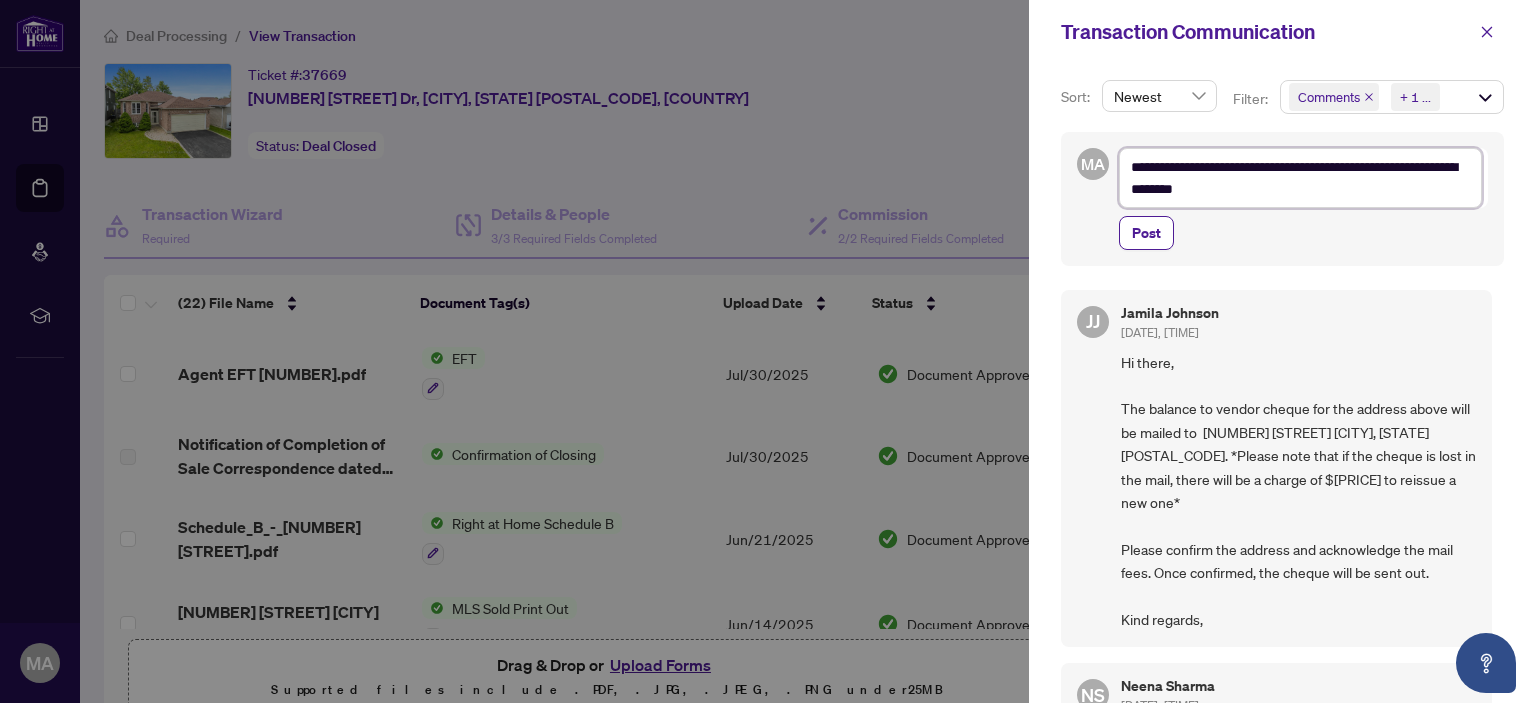 type on "**********" 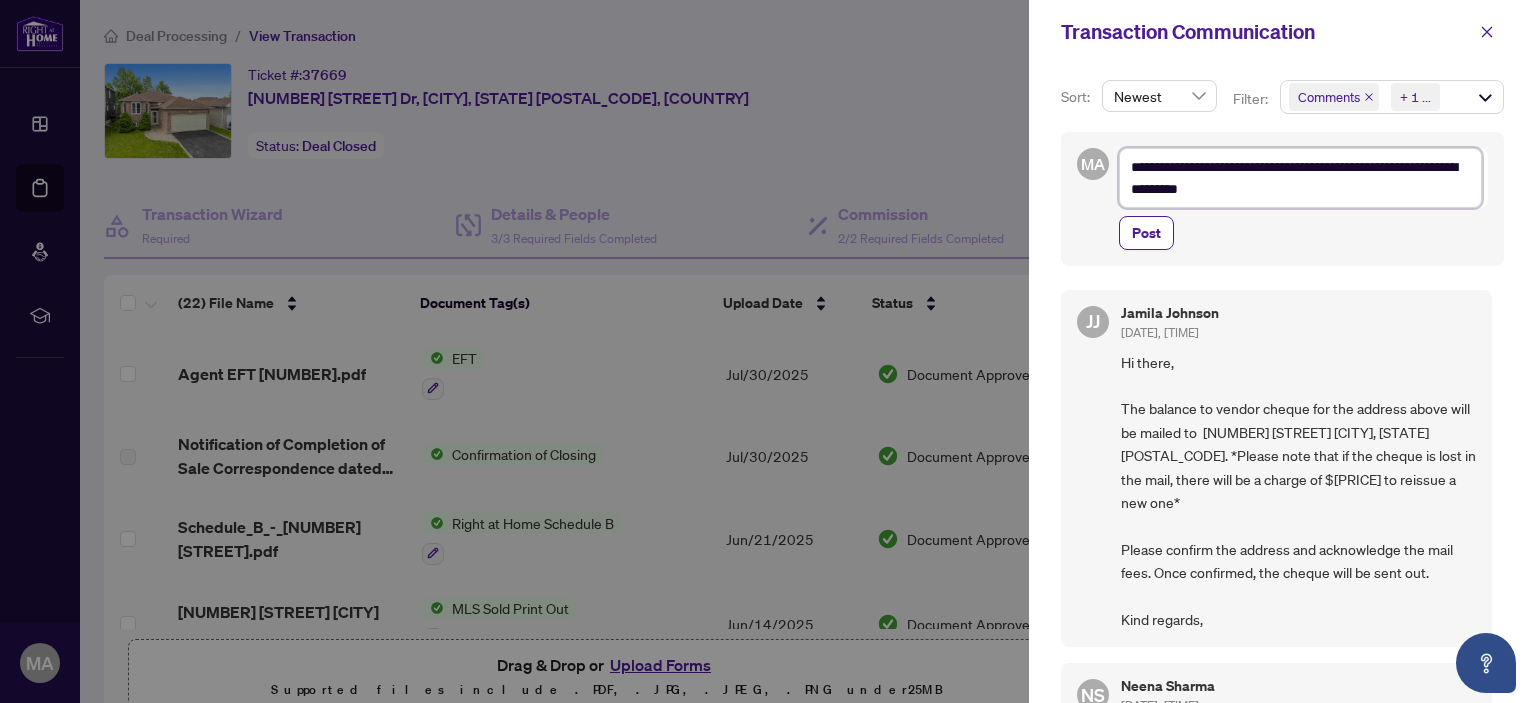 type on "**********" 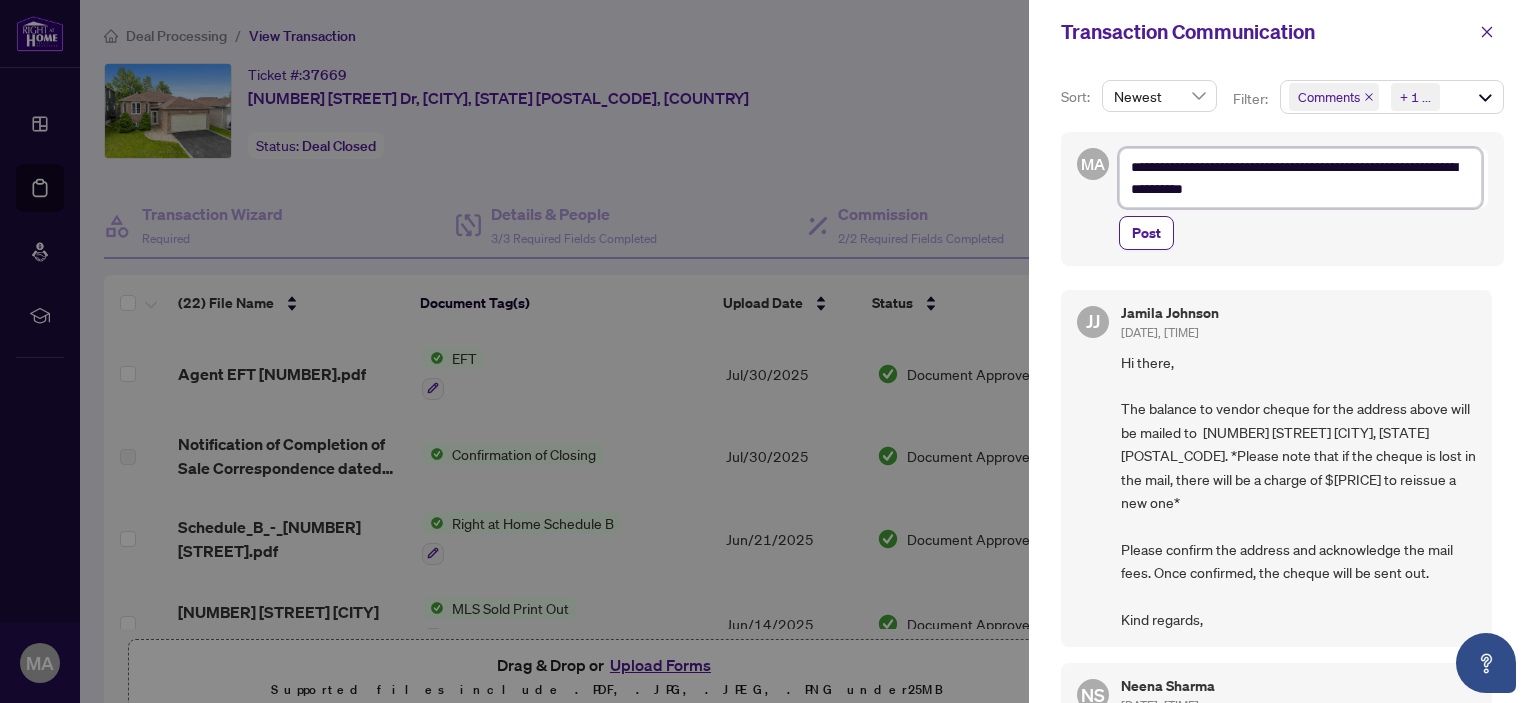 type on "**********" 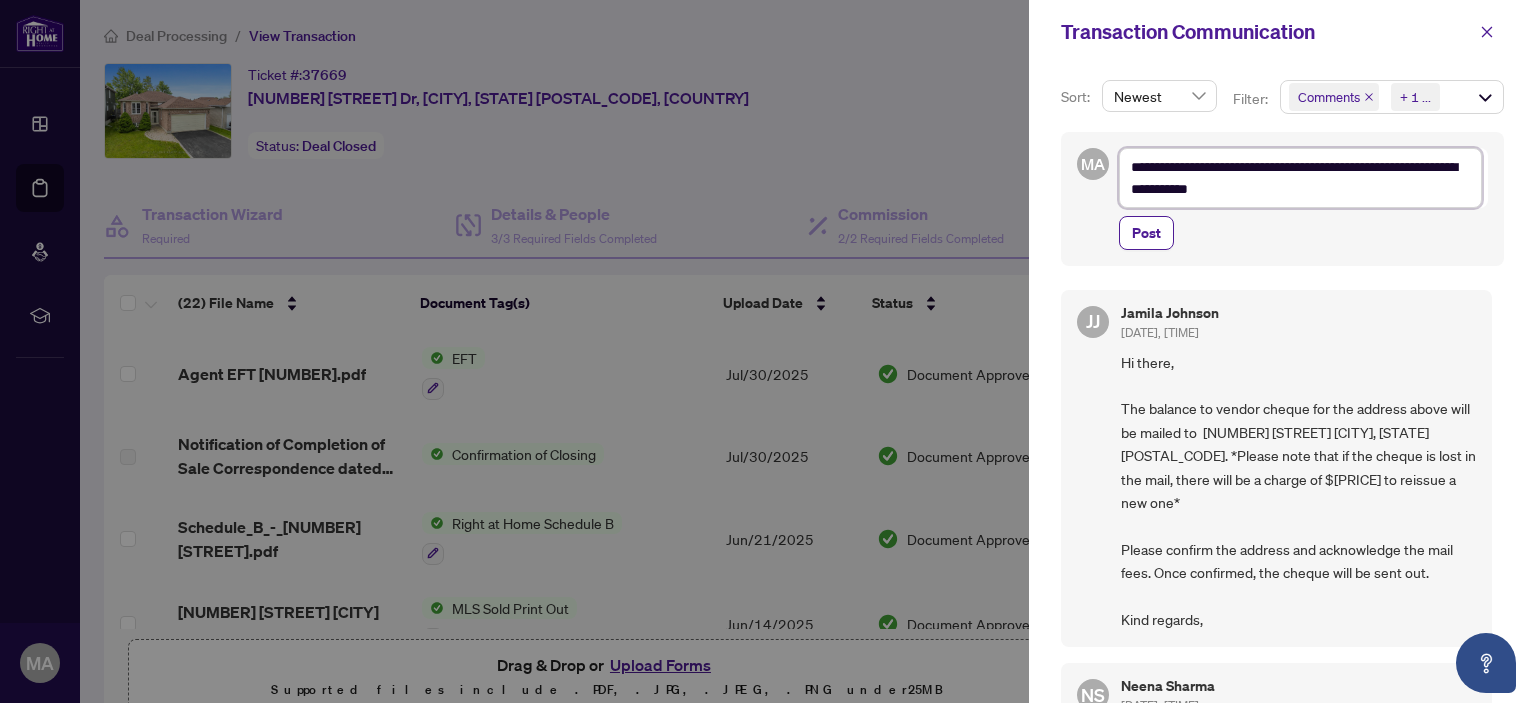 type on "**********" 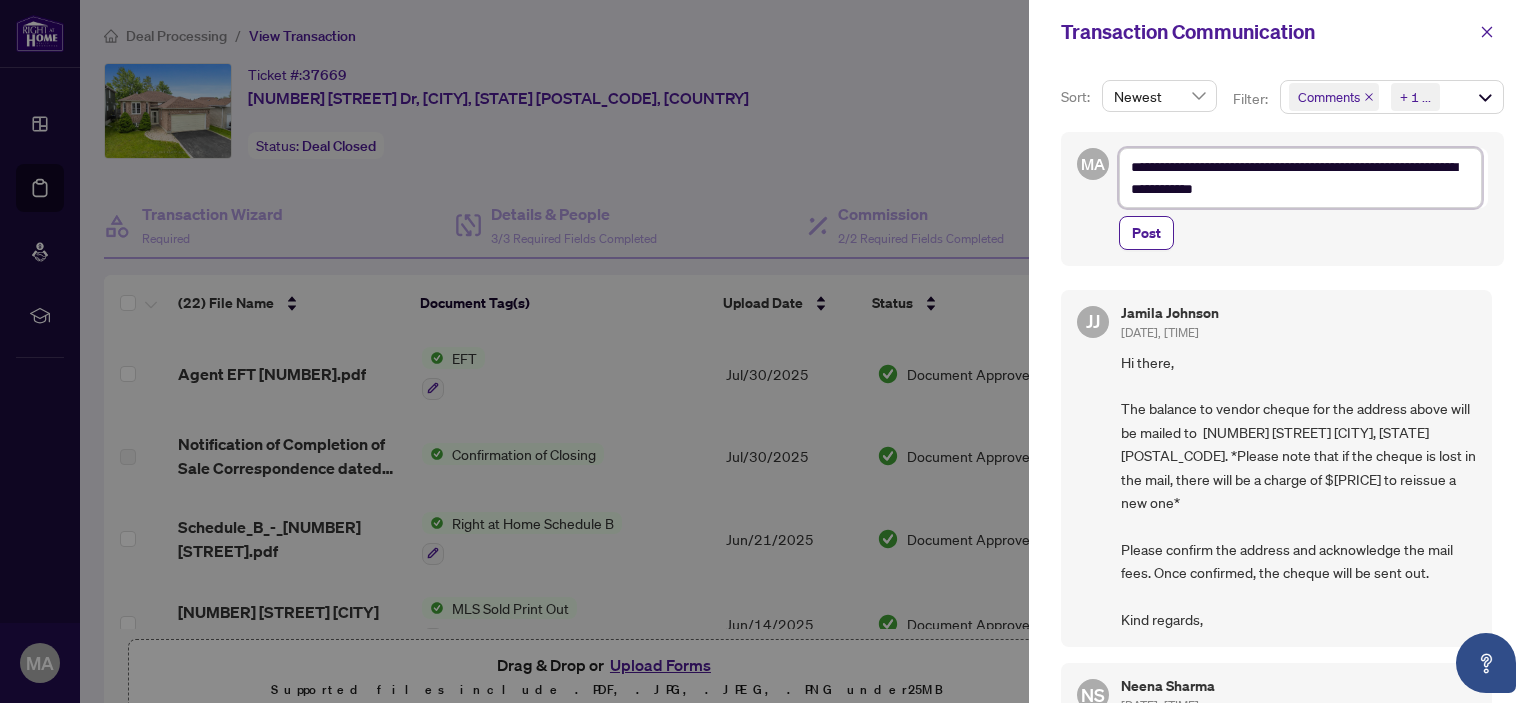 type on "**********" 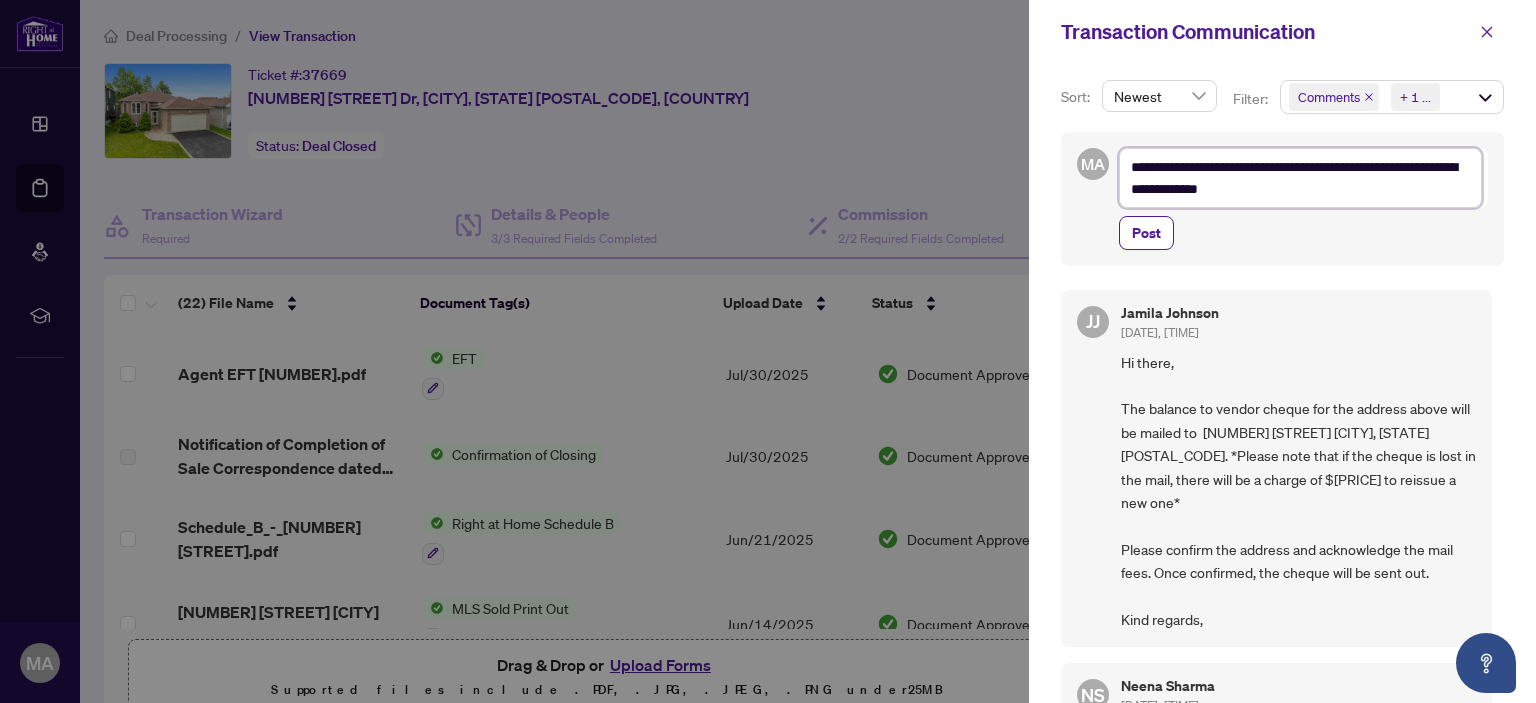 type on "**********" 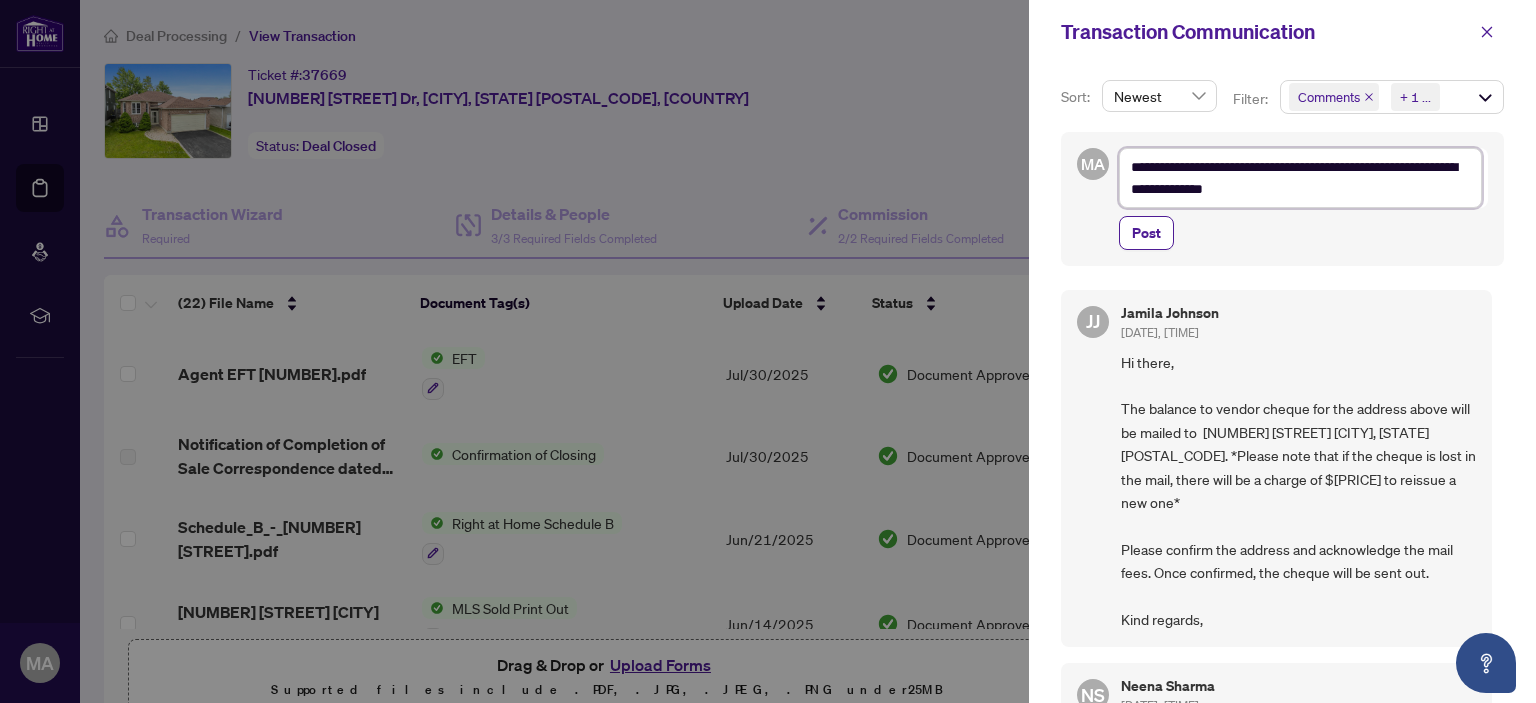 type on "**********" 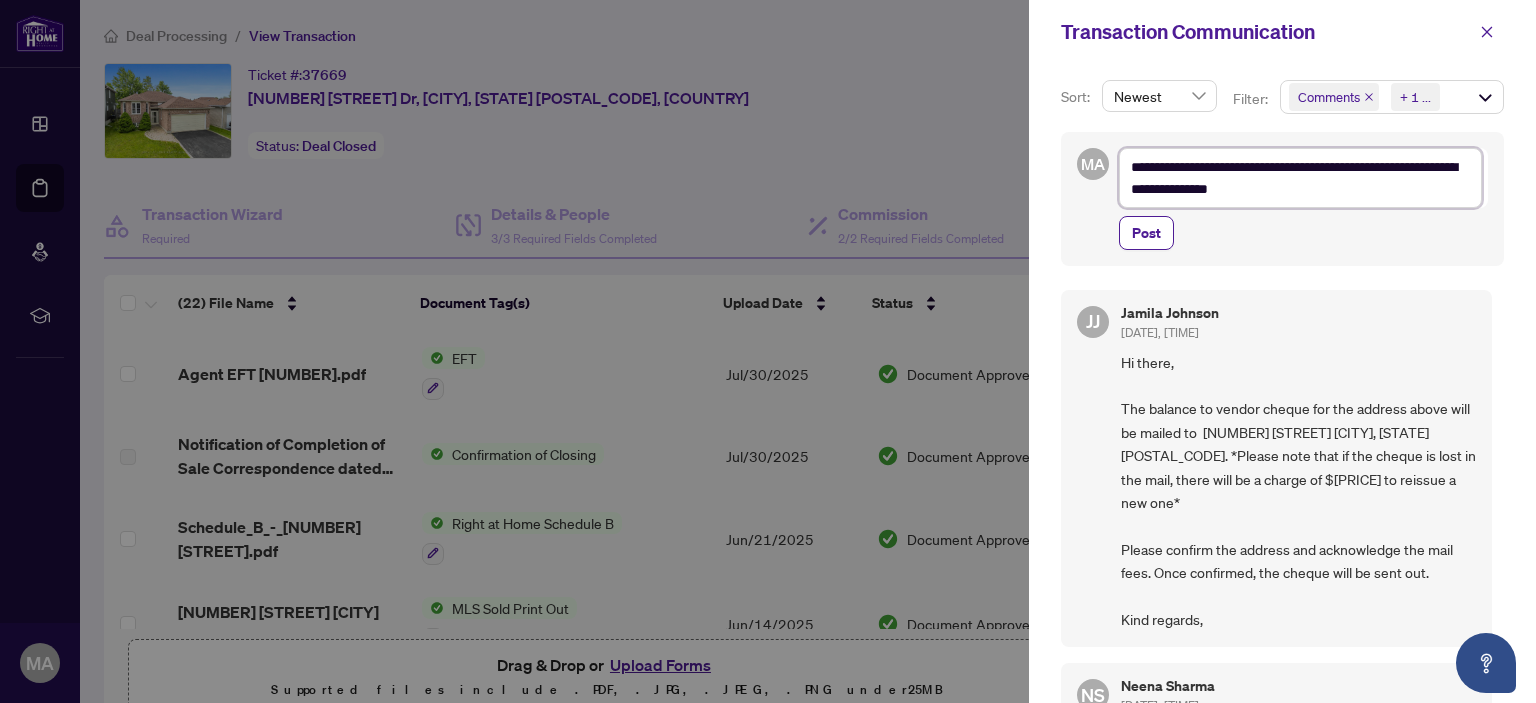 type on "**********" 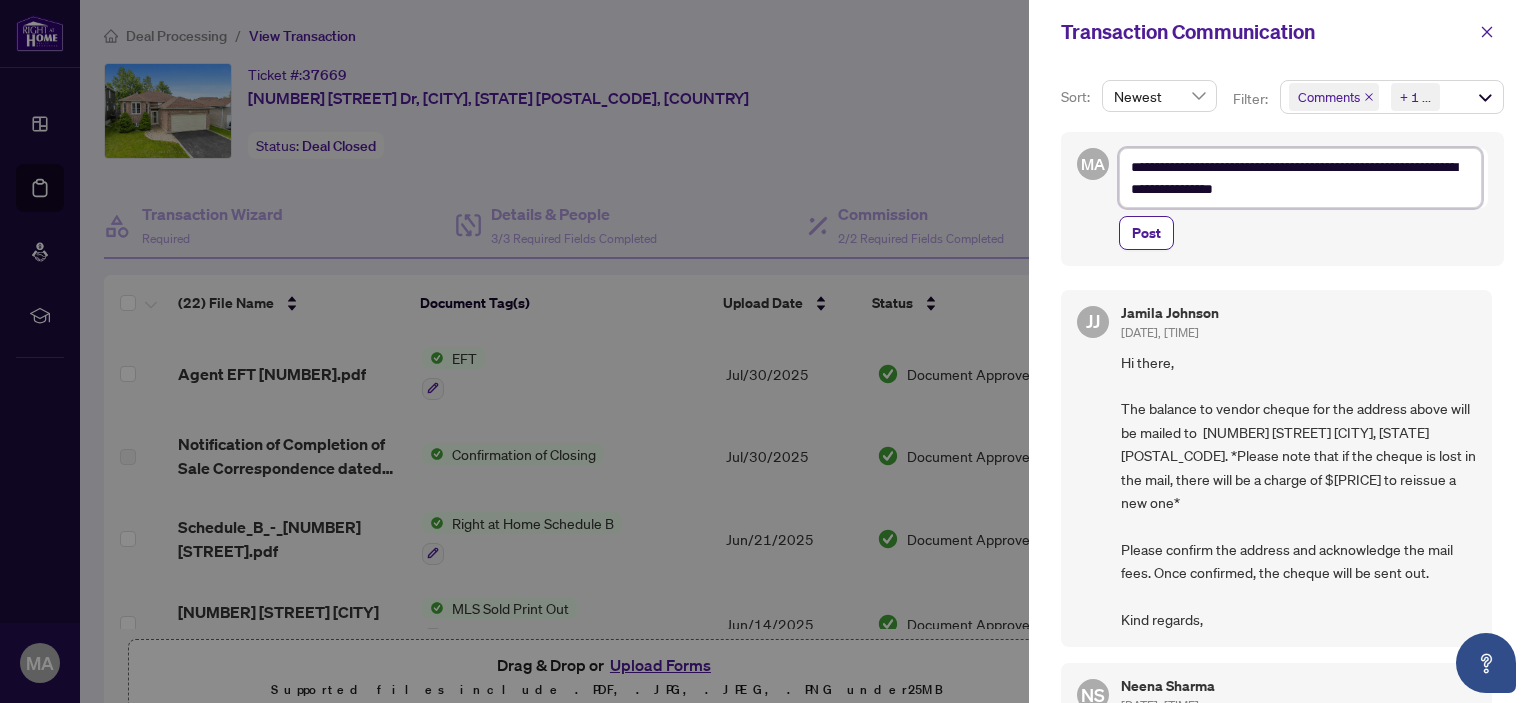 type on "**********" 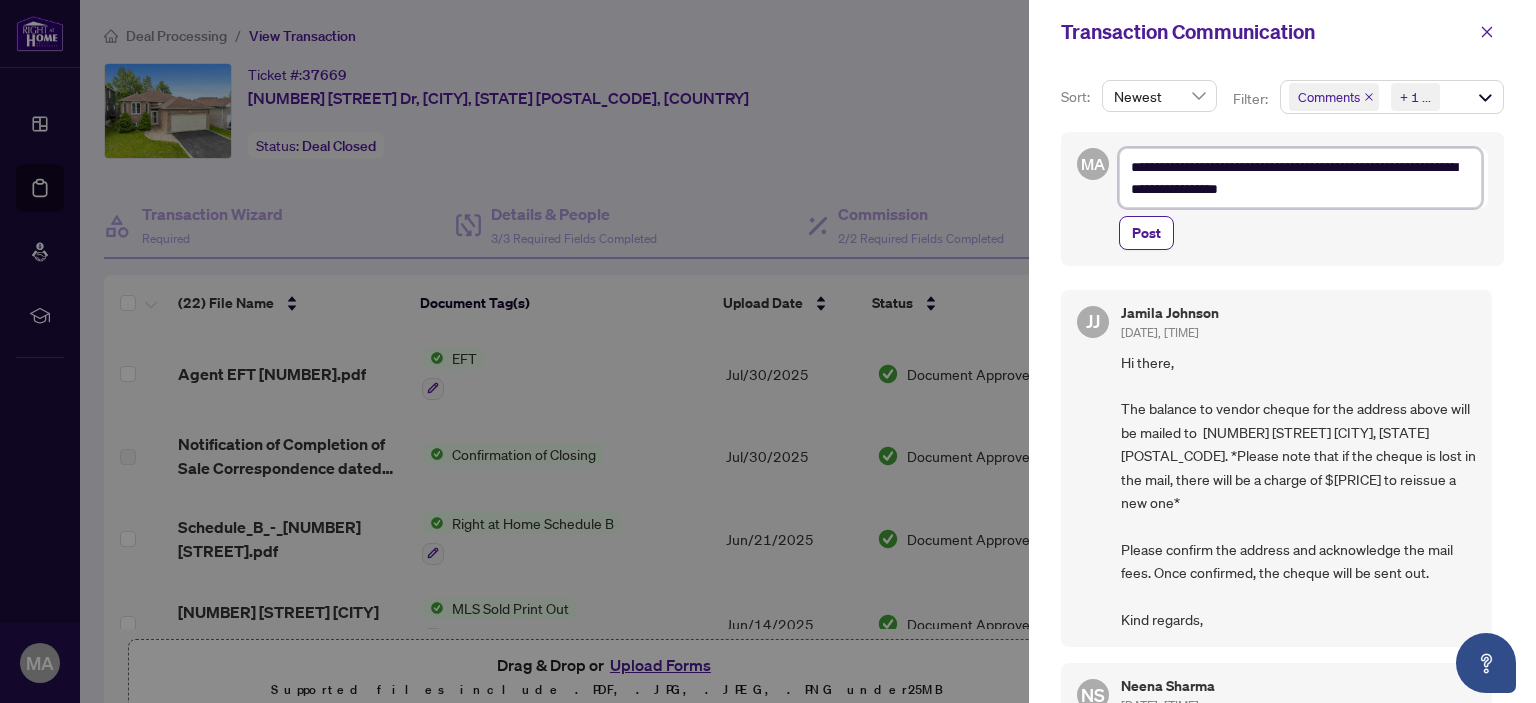 type on "**********" 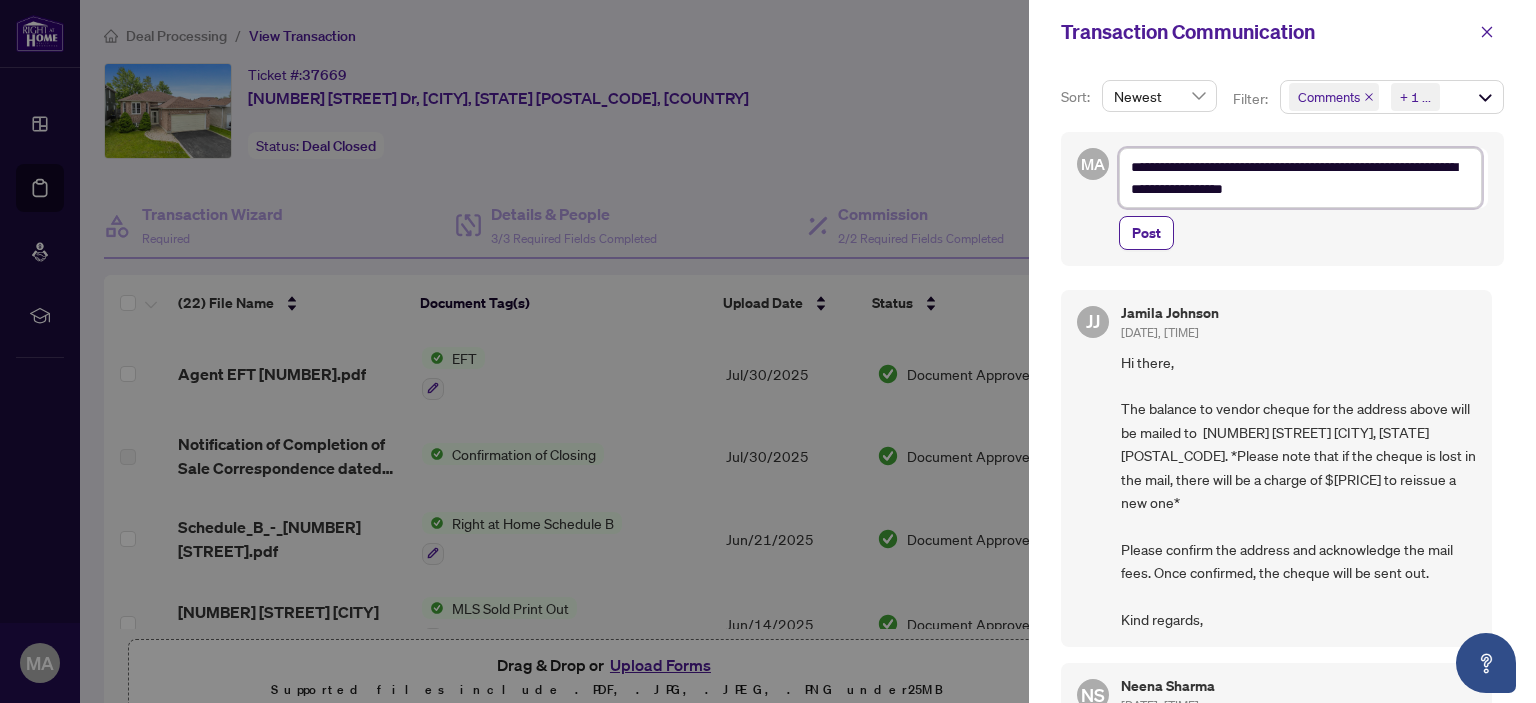 type on "**********" 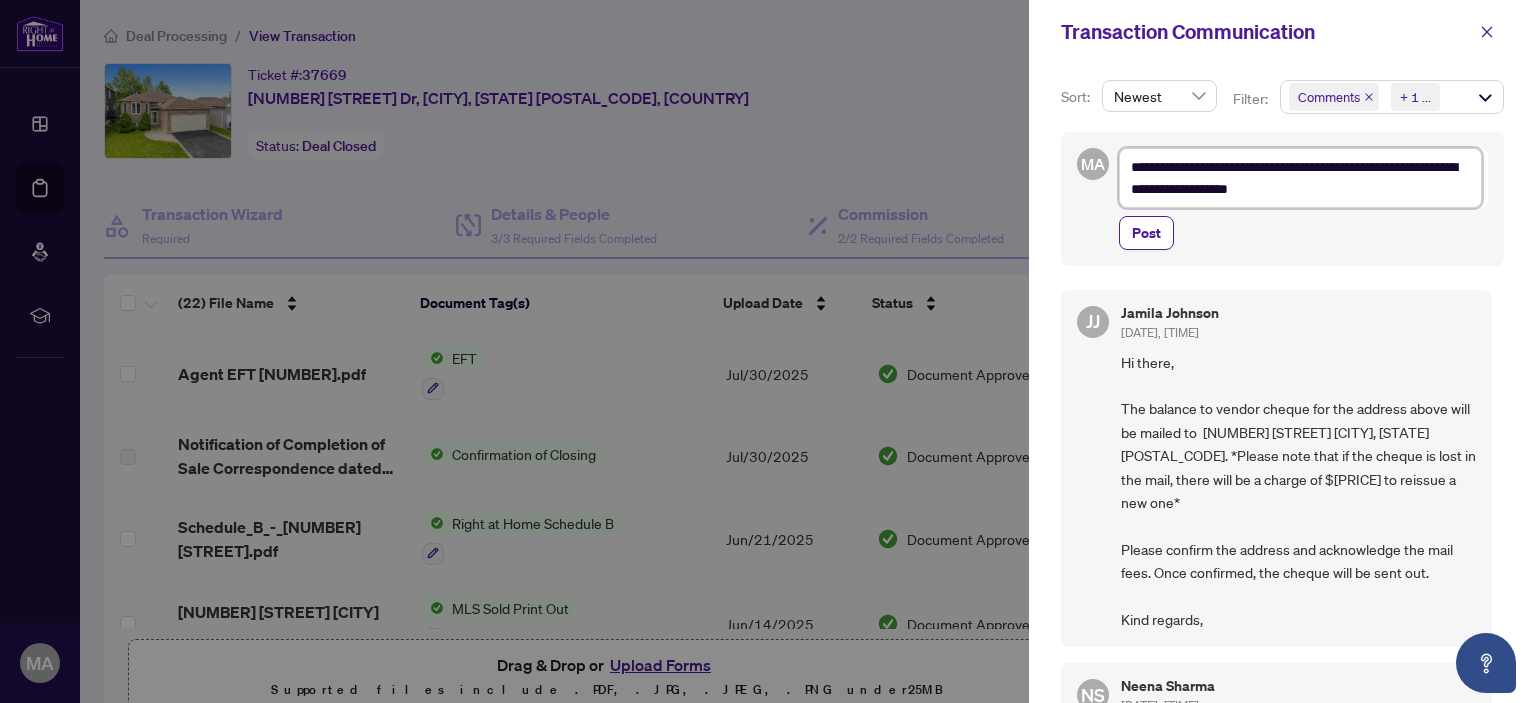 type on "**********" 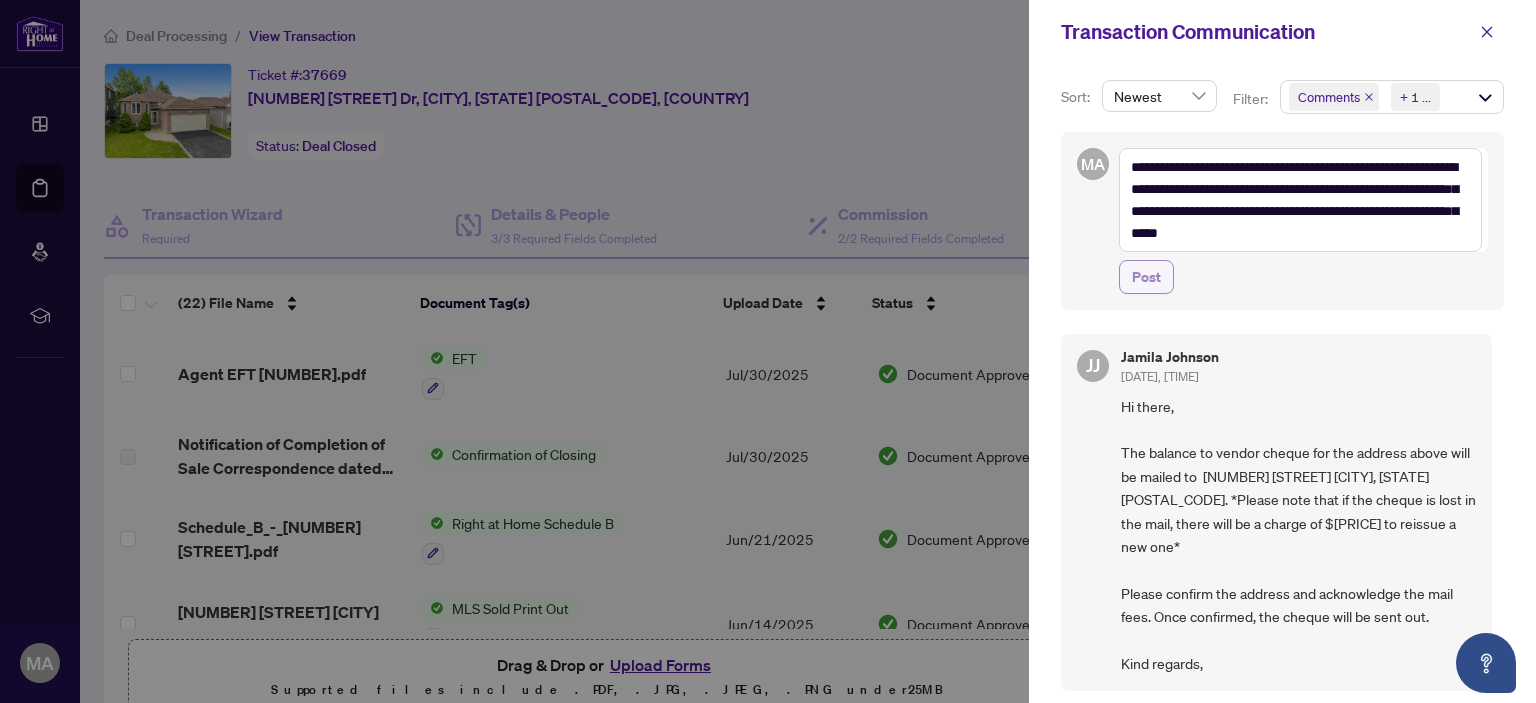 click on "Post" at bounding box center (1146, 277) 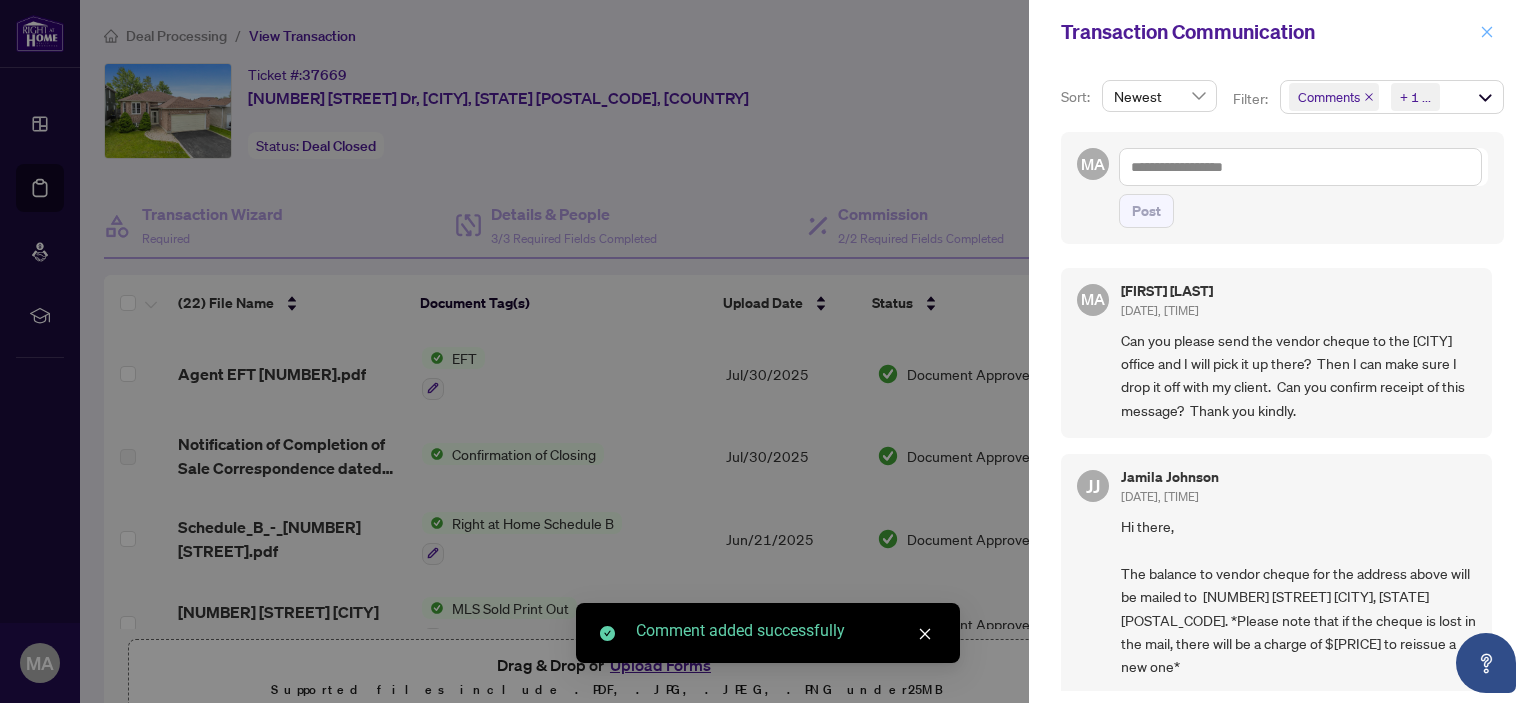 click 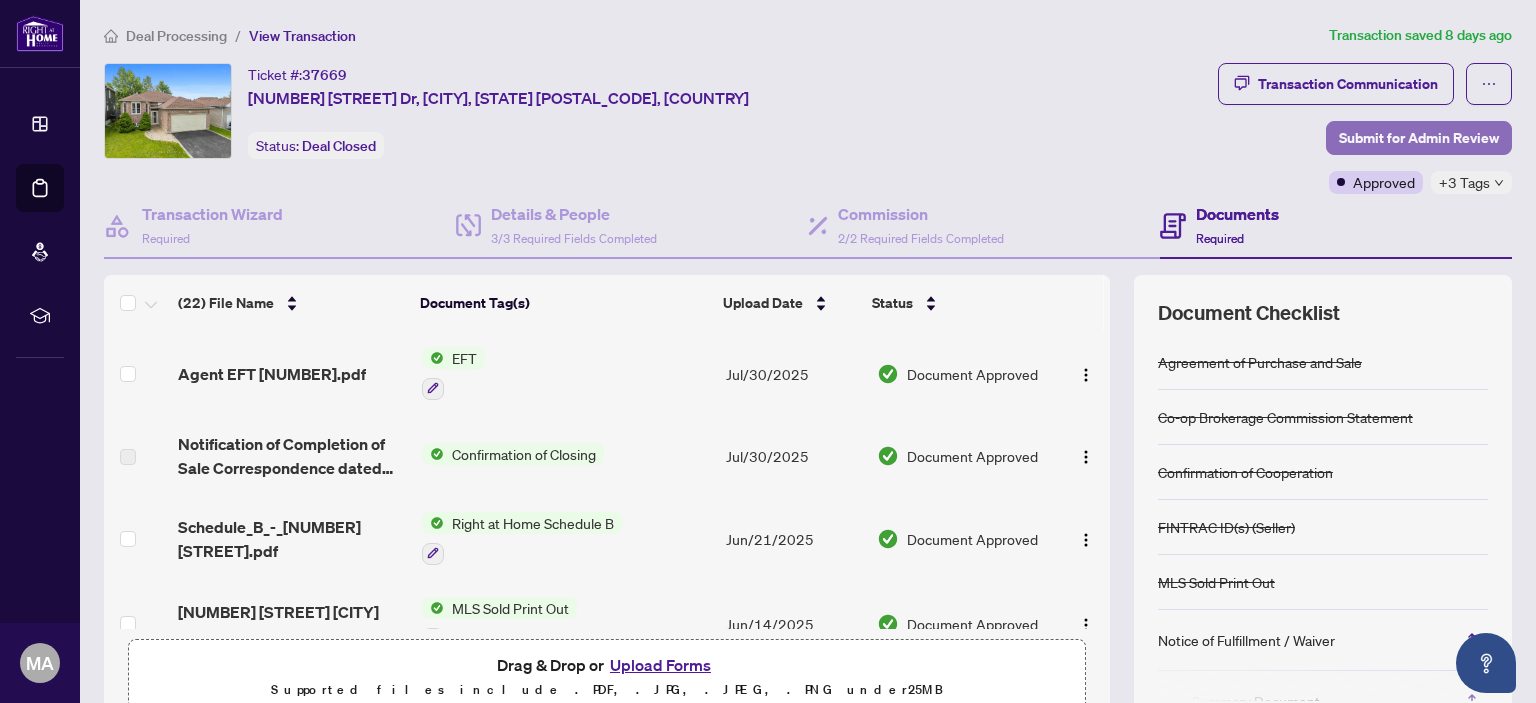 click on "Submit for Admin Review" at bounding box center (1419, 138) 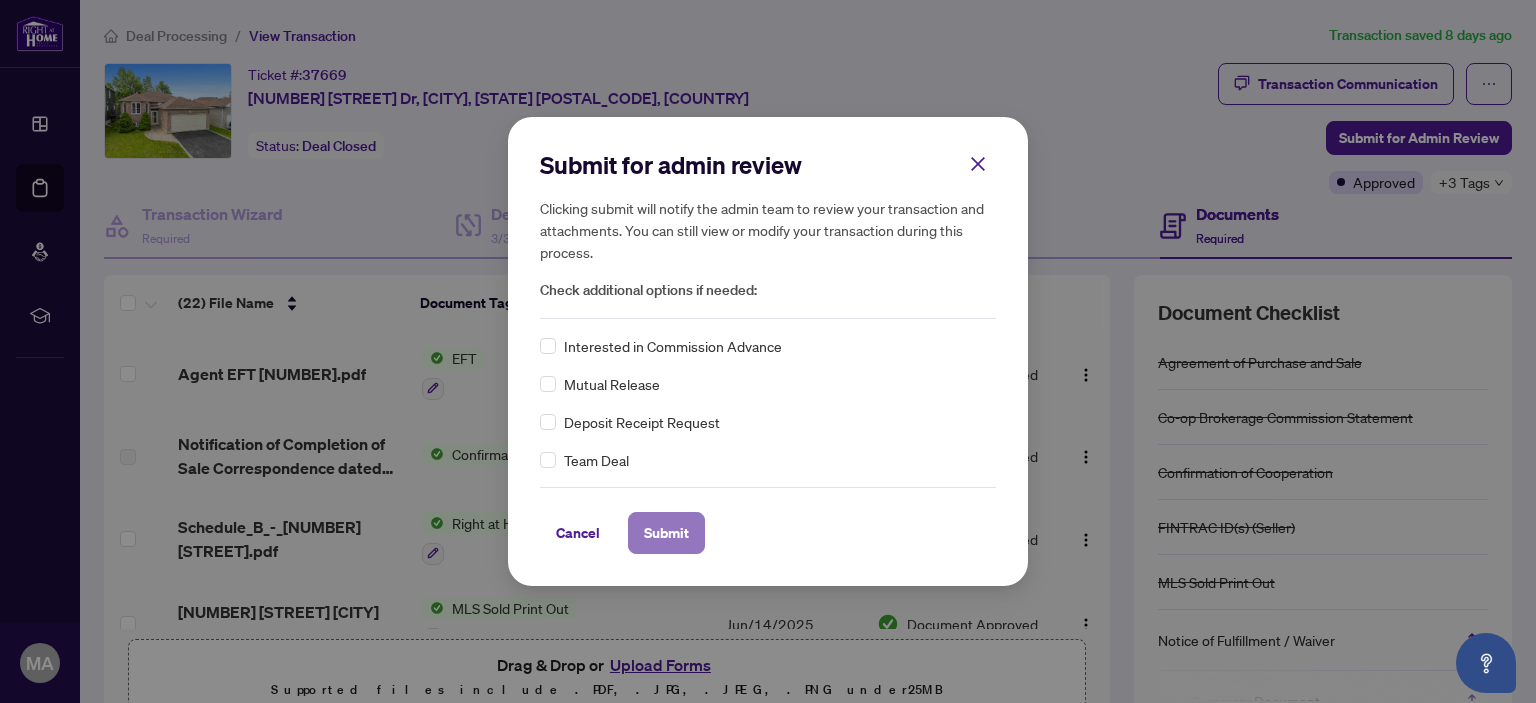 click on "Submit" at bounding box center (666, 533) 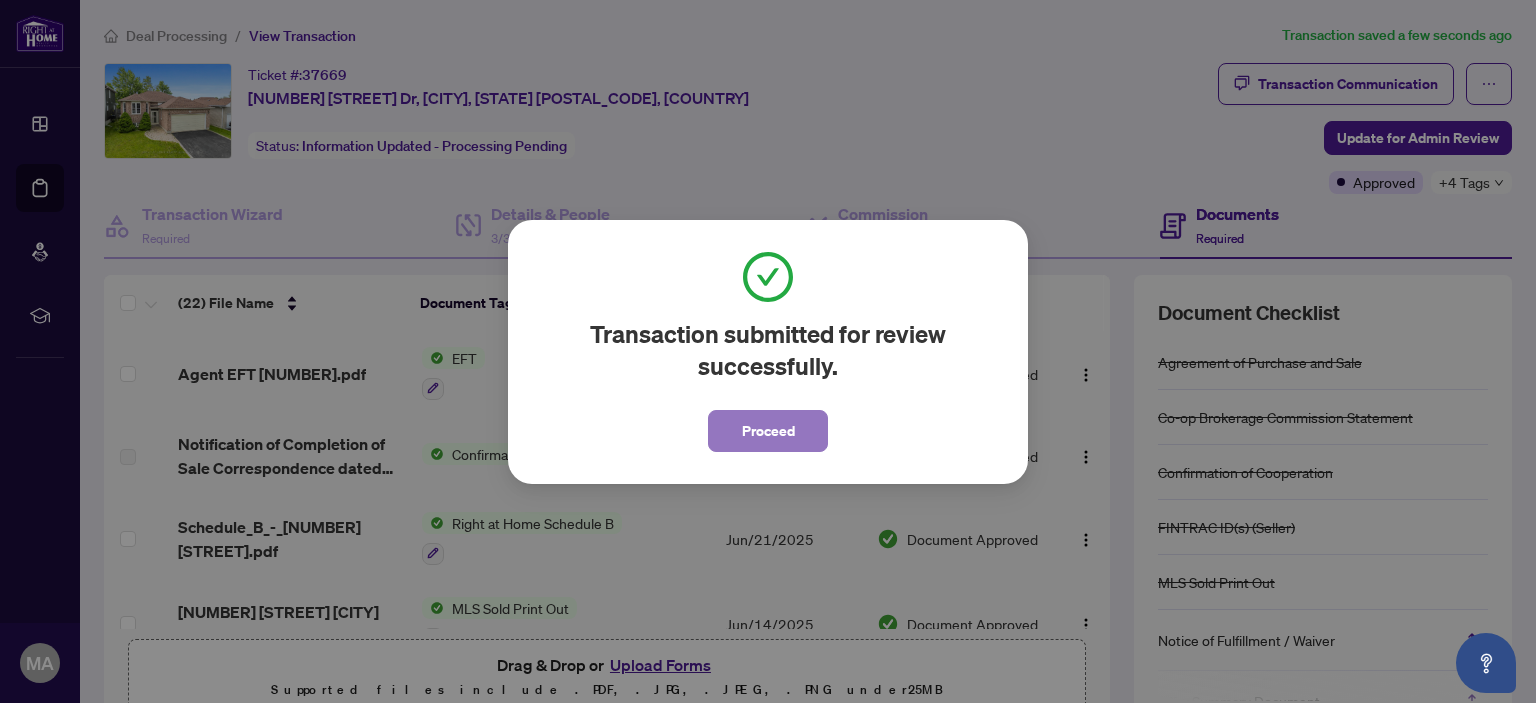 click on "Proceed" at bounding box center [768, 431] 